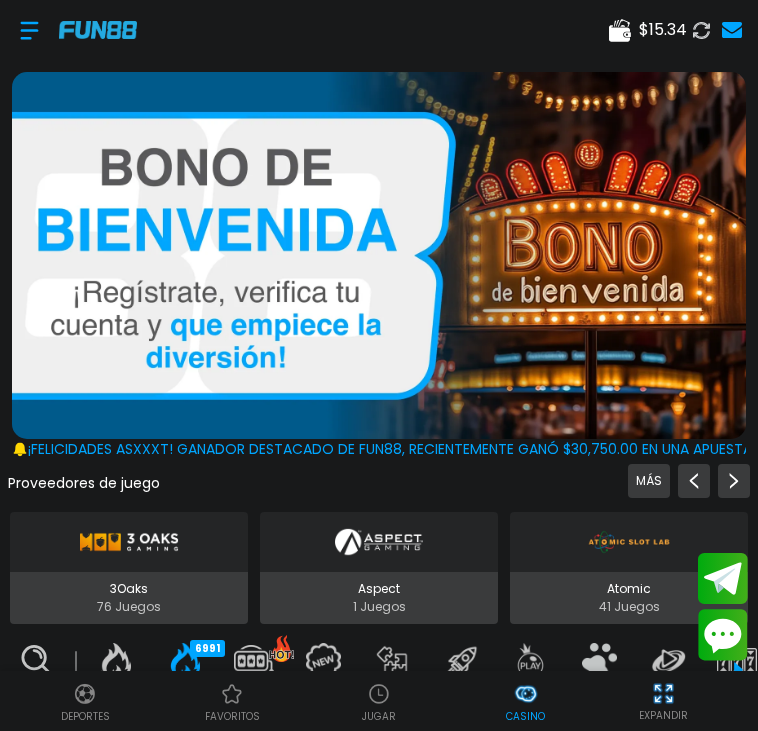 scroll, scrollTop: 0, scrollLeft: 0, axis: both 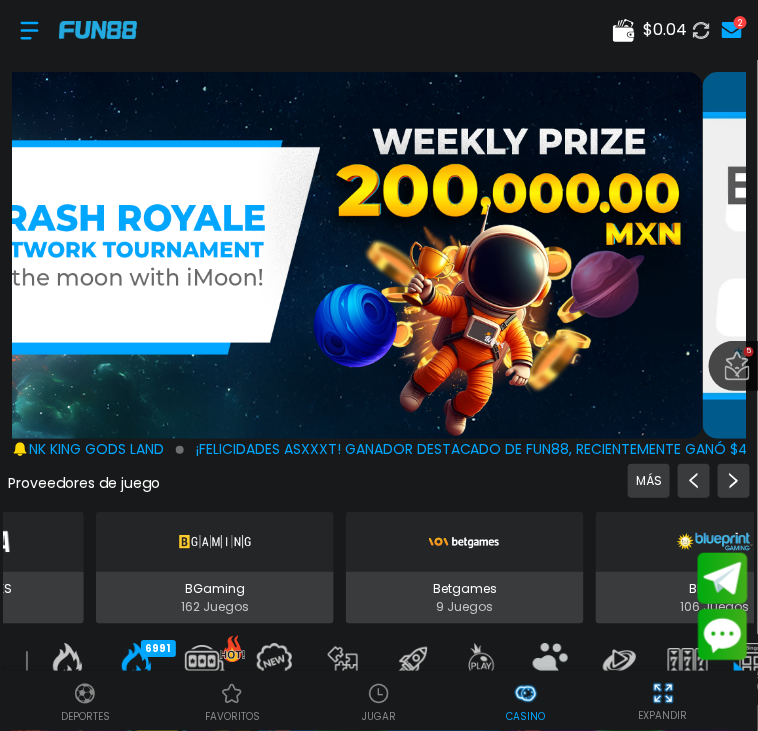 click 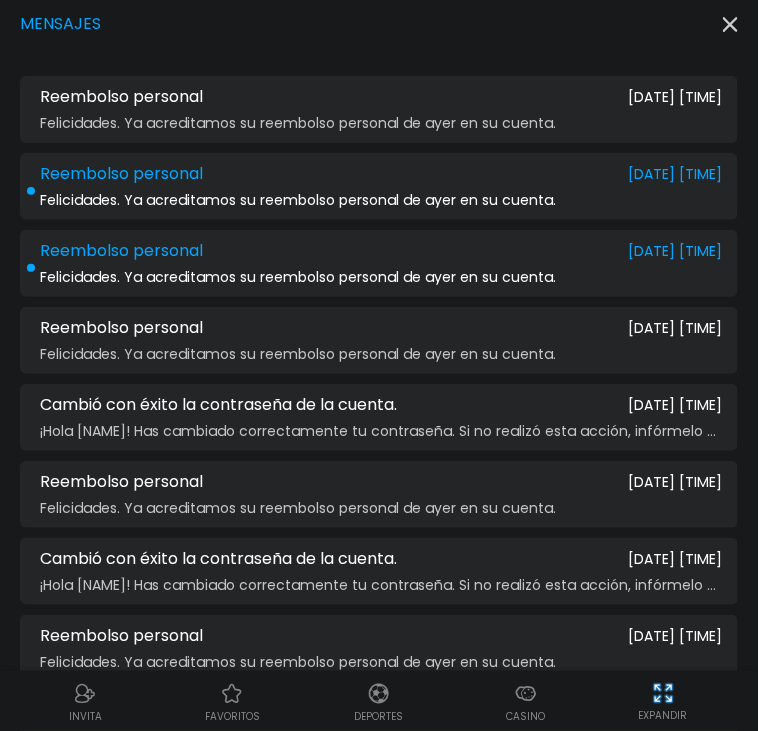 click on "Reembolso personal [DATE] [TIME]" at bounding box center [379, 174] 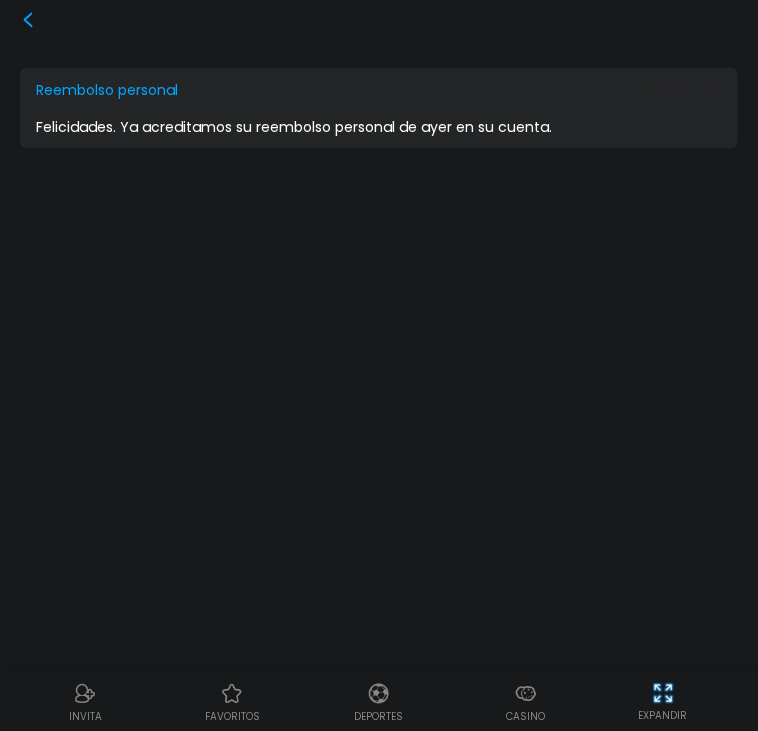 click 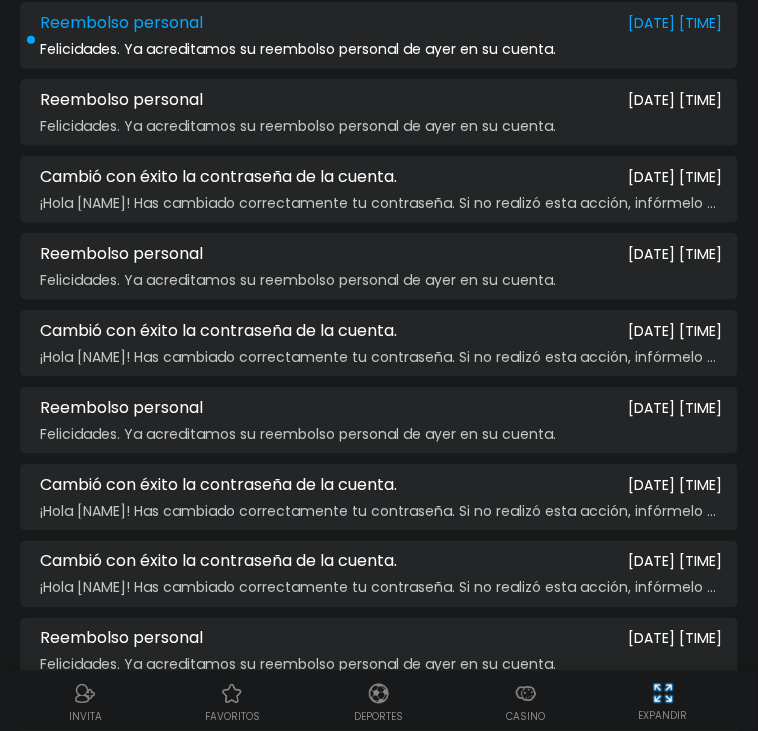 scroll, scrollTop: 225, scrollLeft: 0, axis: vertical 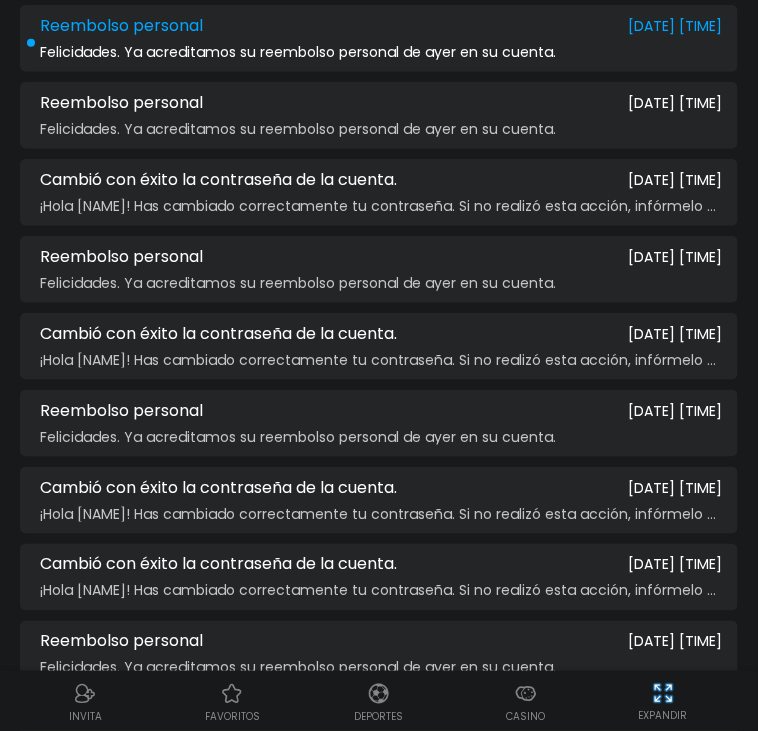 click on "Casino" at bounding box center [525, 701] 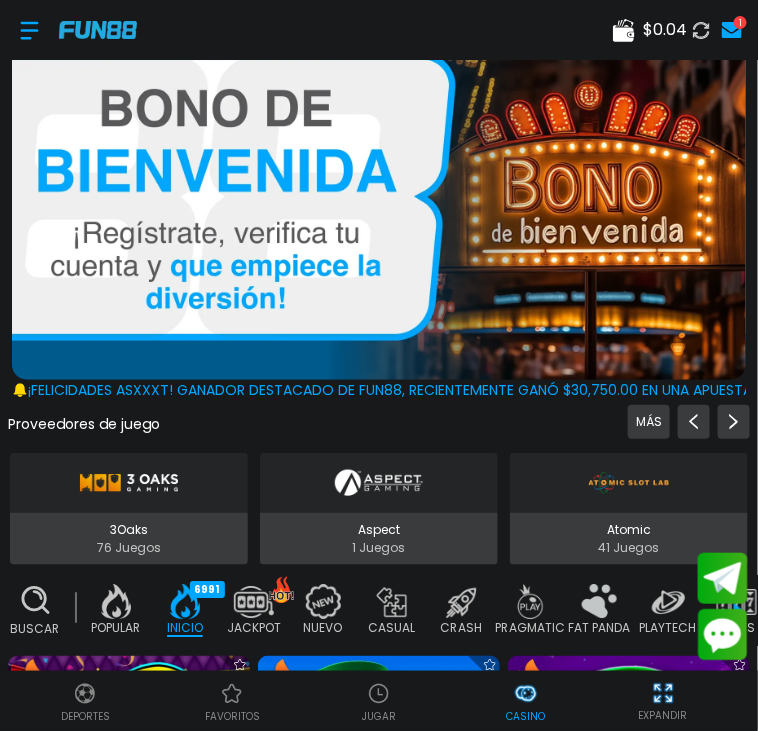 scroll, scrollTop: 0, scrollLeft: 0, axis: both 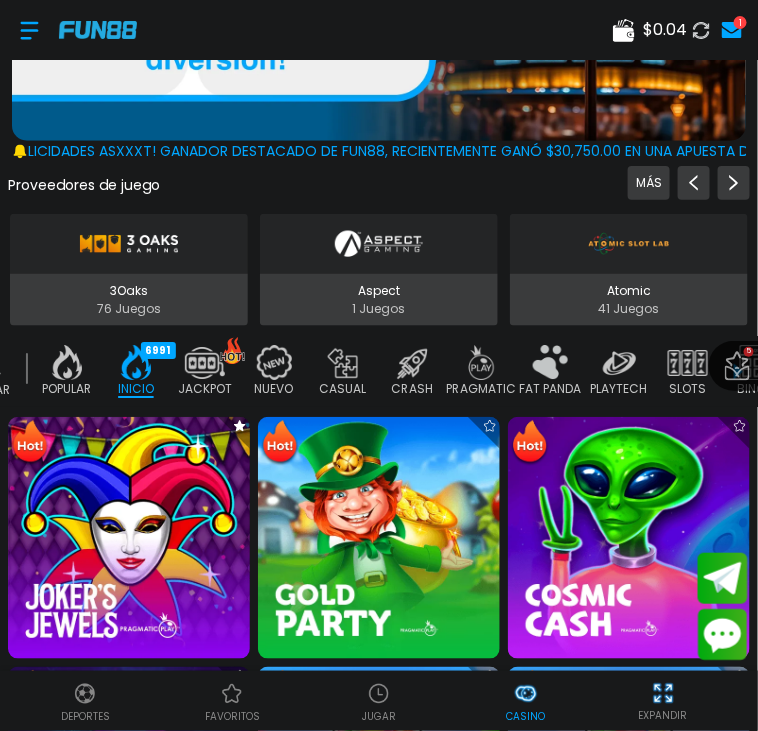 click at bounding box center (274, 362) 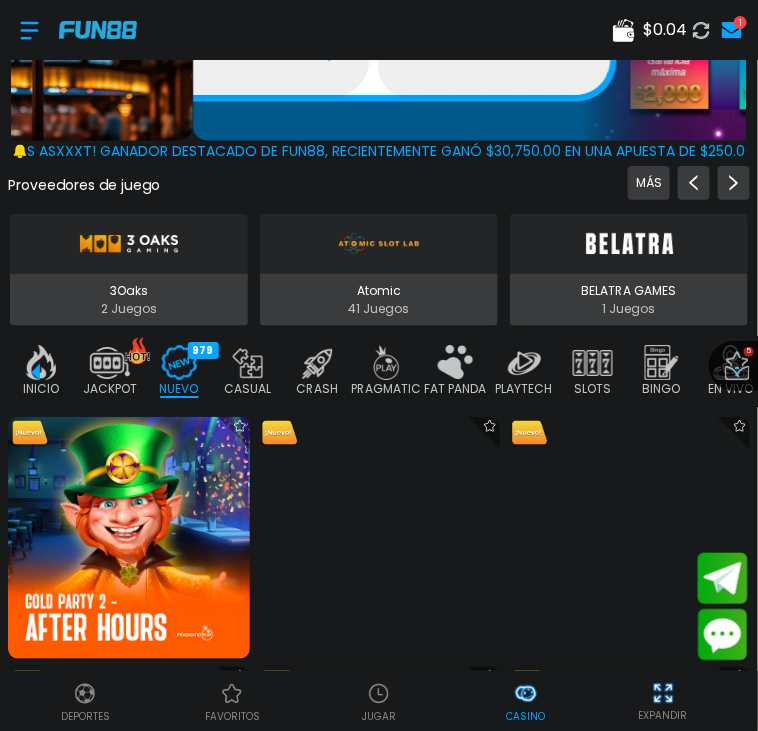 scroll, scrollTop: 0, scrollLeft: 149, axis: horizontal 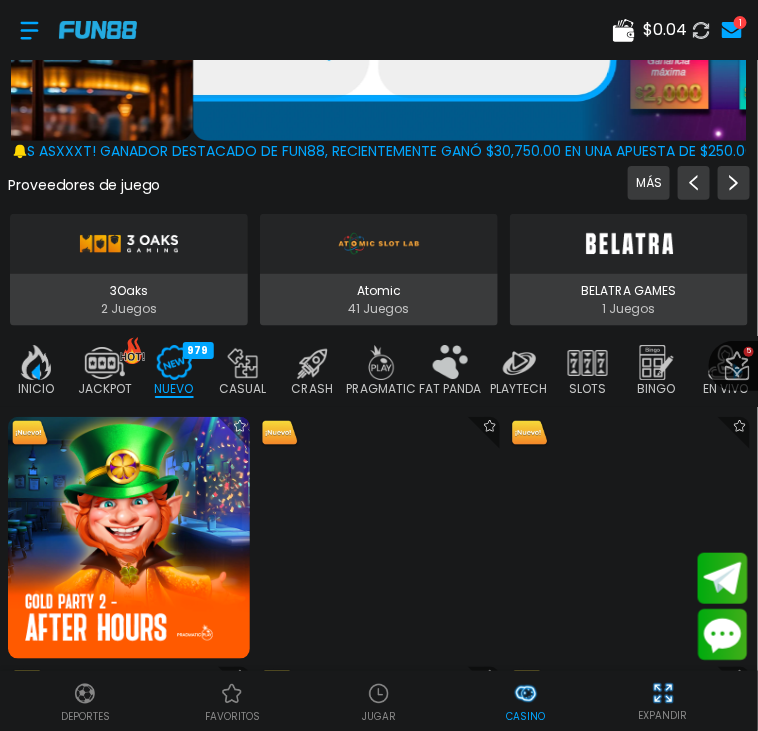 click on "¡FELICIDADES asxxxt! GANADOR DESTACADO DE FUN88, RECIENTEMENTE GANÓ $30,750.00 EN UNA APUESTA DE $250.00 EN Link King Gods Land" at bounding box center (446, 151) 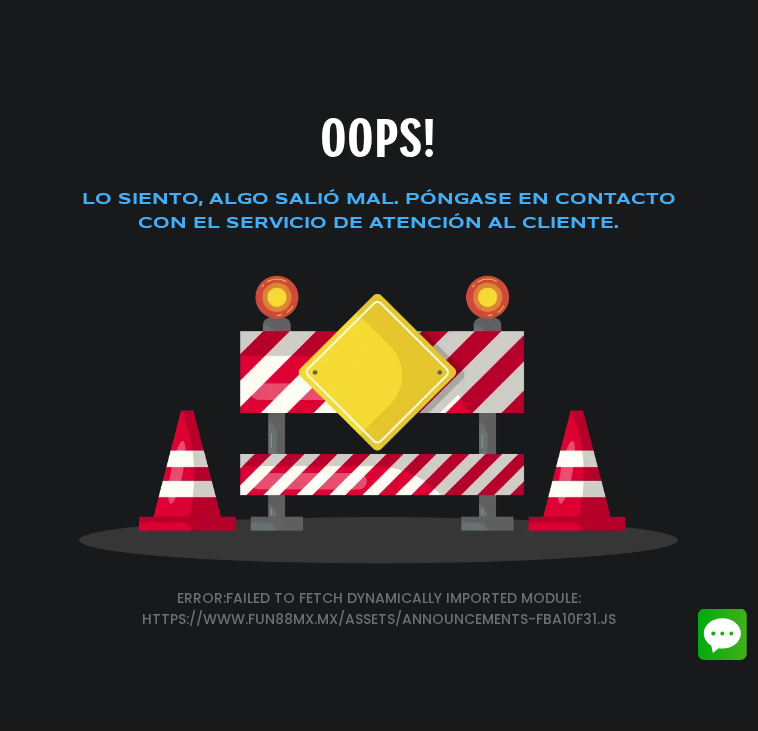 click on "OOPS! Lo siento, algo salió mal. Póngase en contacto con el servicio de atención al cliente. ERROR:  Failed to fetch dynamically imported module: https://www.fun88mx.mx/assets/announcements-fba10f31.js" at bounding box center [379, 365] 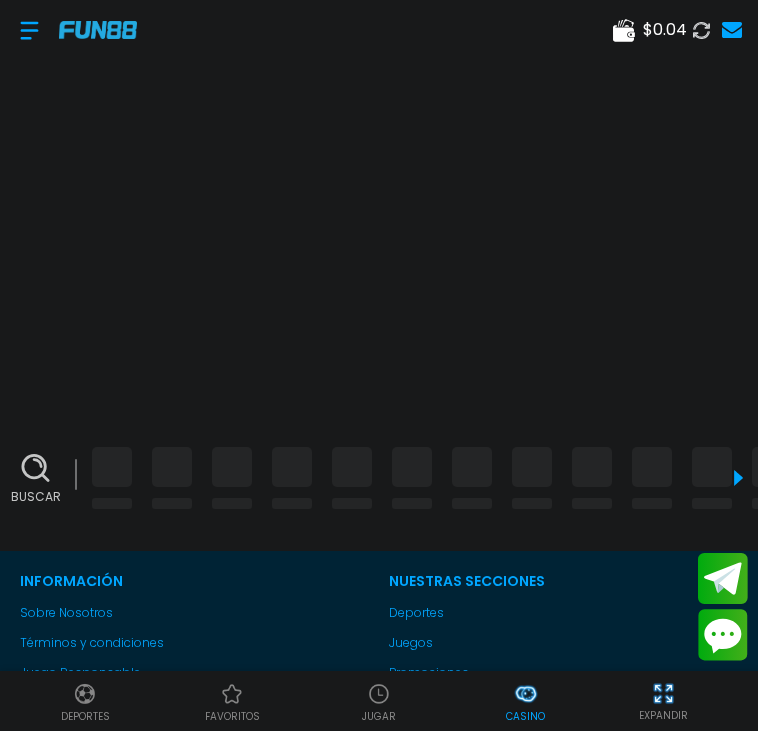 scroll, scrollTop: 0, scrollLeft: 0, axis: both 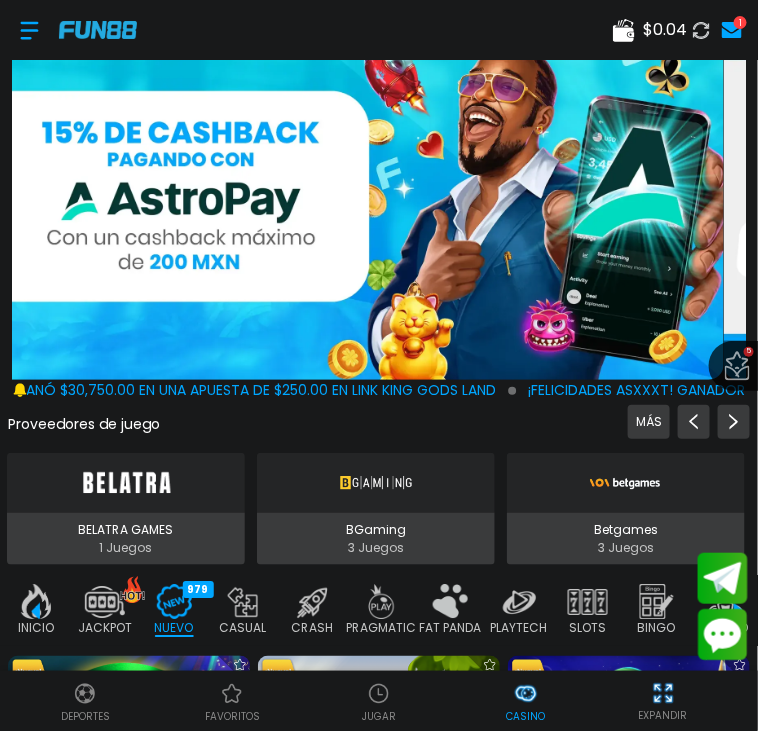 click on "143" at bounding box center [683, 589] 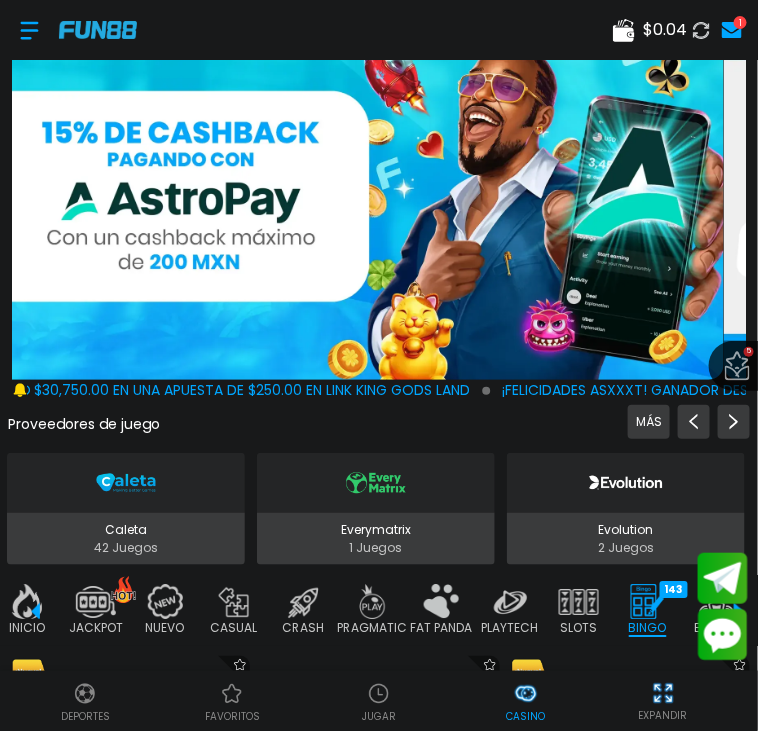 scroll, scrollTop: 0, scrollLeft: 220, axis: horizontal 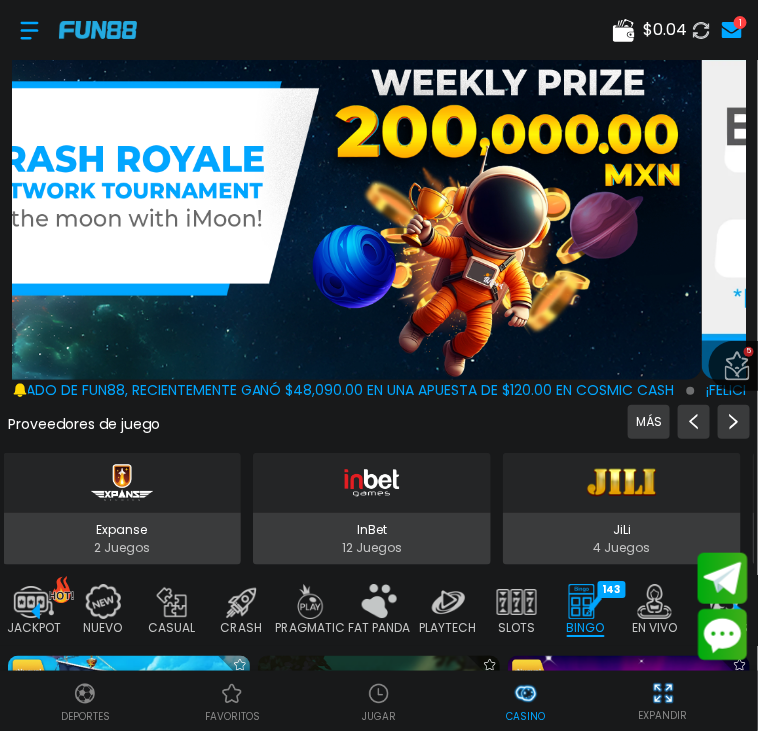 click at bounding box center [490, 665] 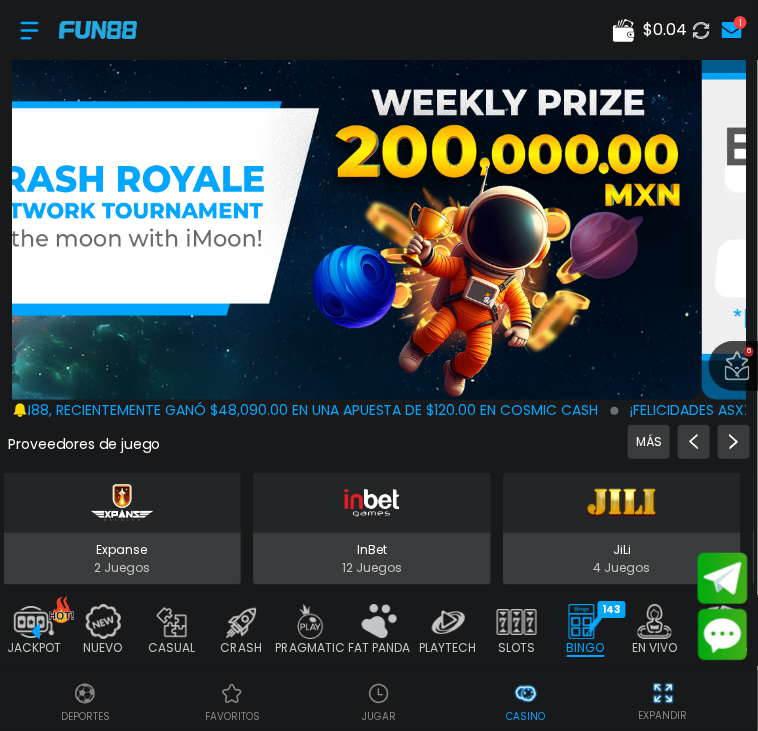 scroll, scrollTop: 59, scrollLeft: 0, axis: vertical 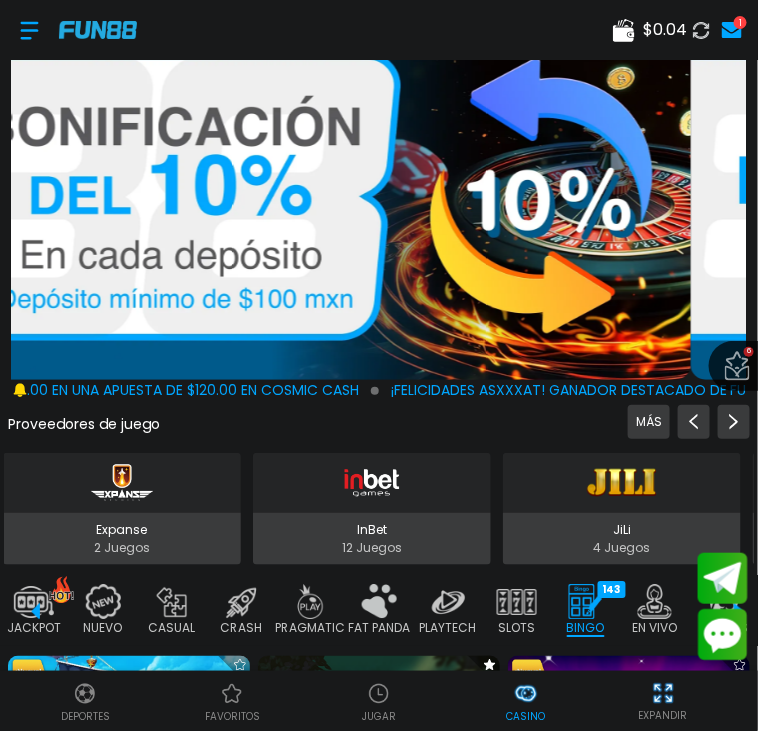 click 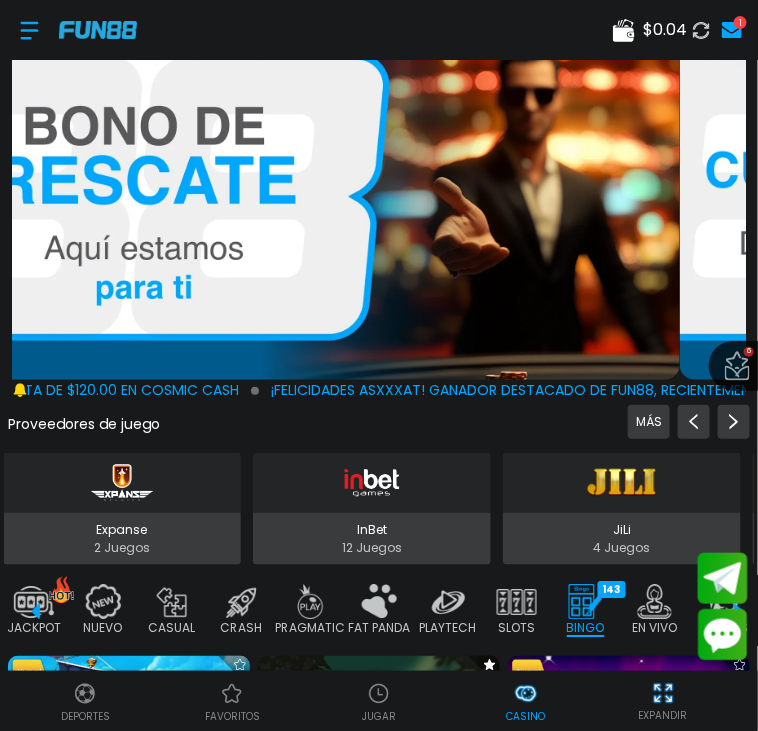 type 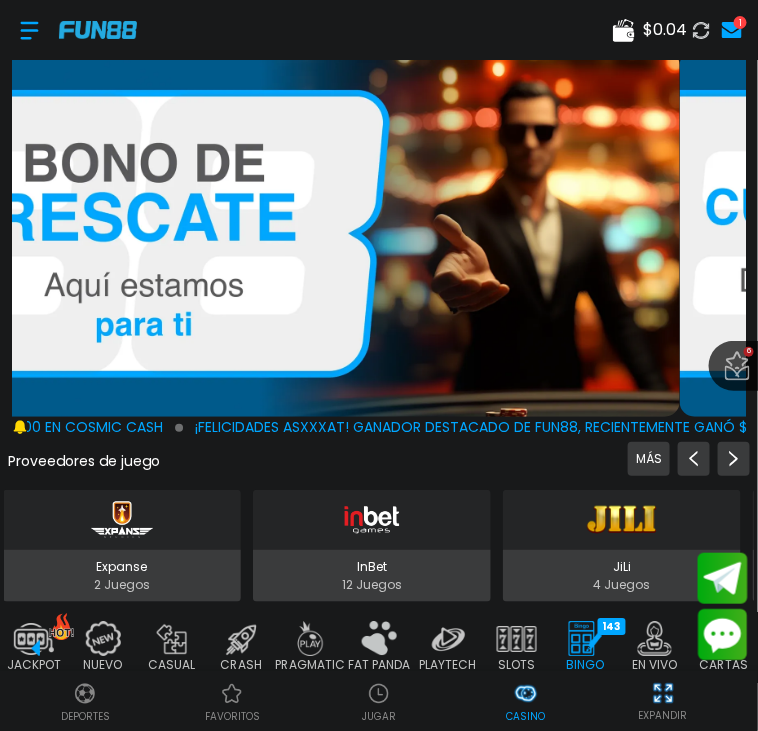 scroll, scrollTop: 19, scrollLeft: 0, axis: vertical 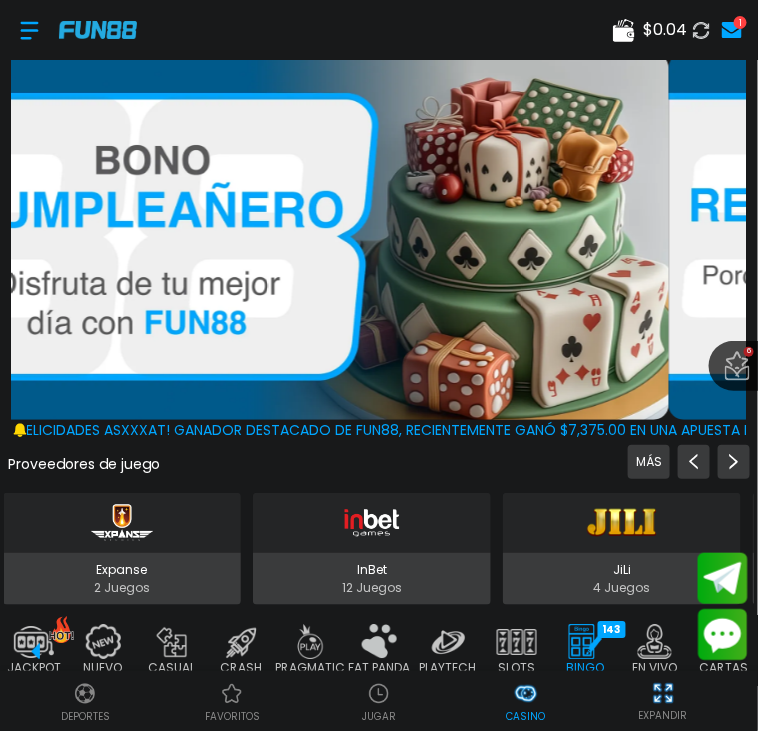 click 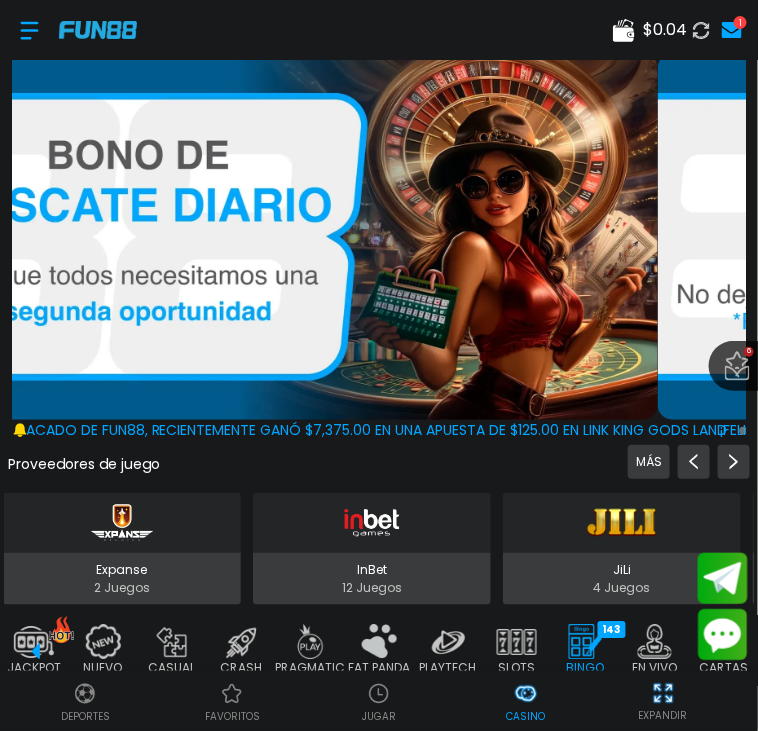 click on "$ [PRICE] [NUMBER]" at bounding box center [379, 30] 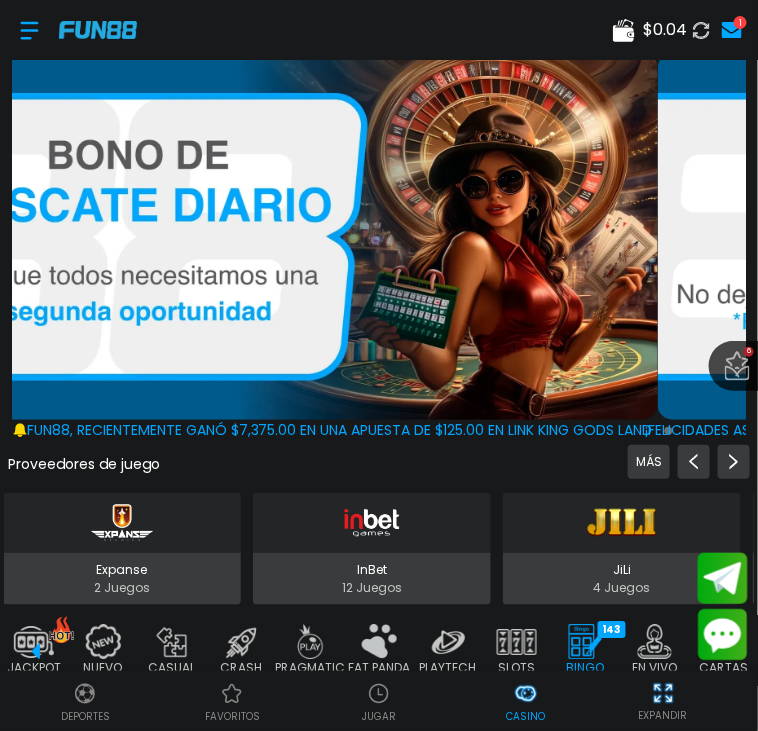 click 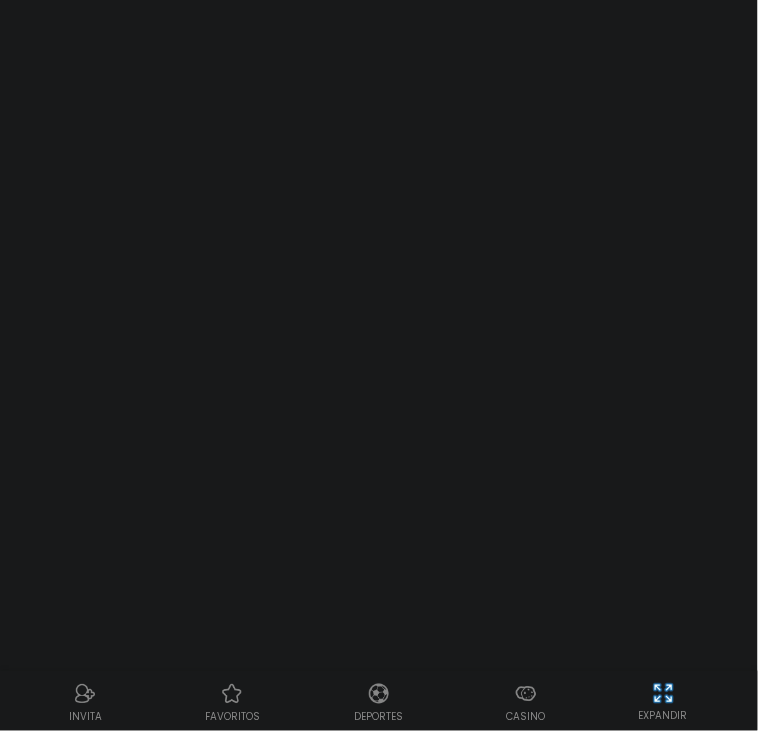 scroll, scrollTop: 0, scrollLeft: 0, axis: both 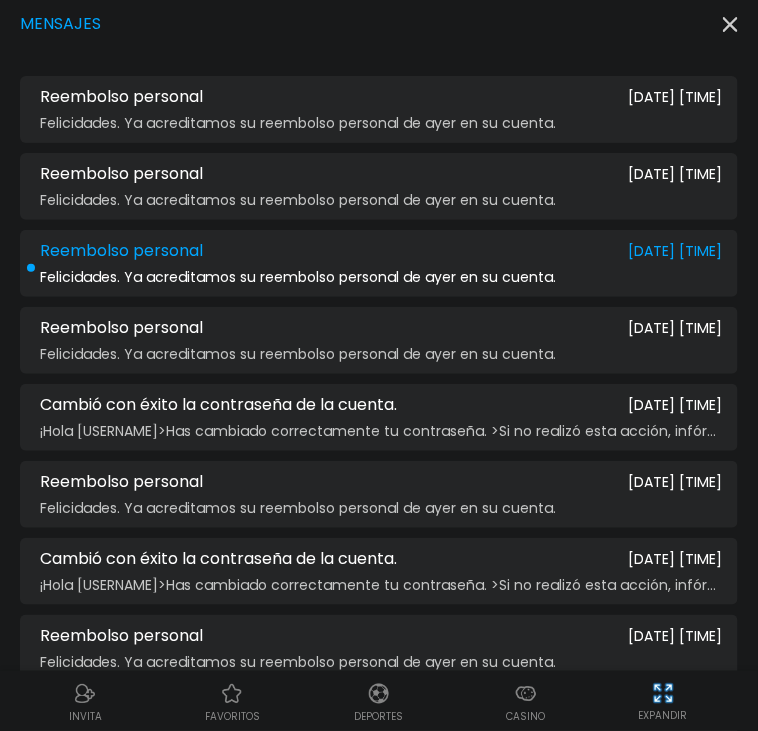 click 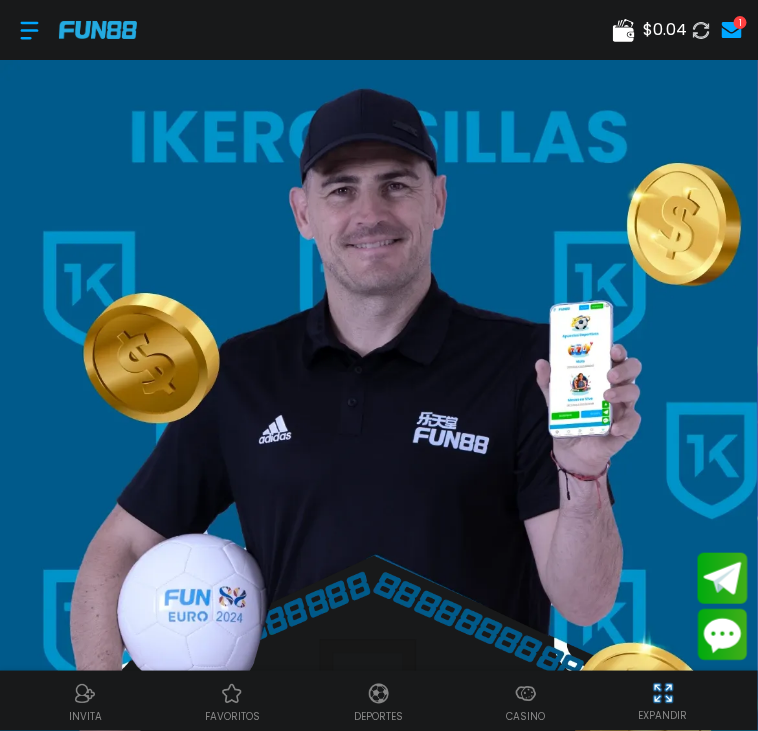 click at bounding box center (29, 30) 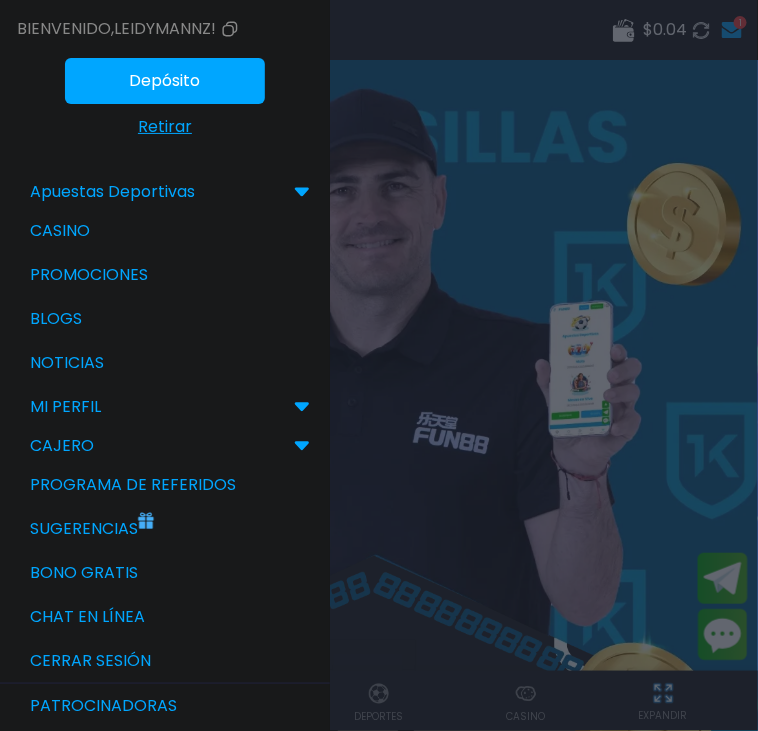 click on "Depósito" at bounding box center (165, 81) 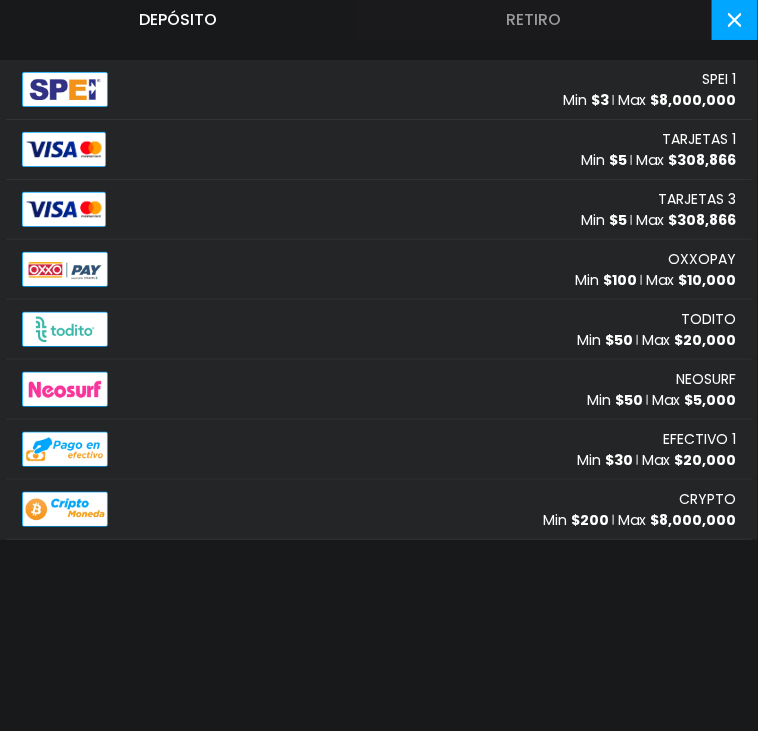 click on "TARJETAS 1 Min   $ 5 Max   $ 308,866" at bounding box center (379, 150) 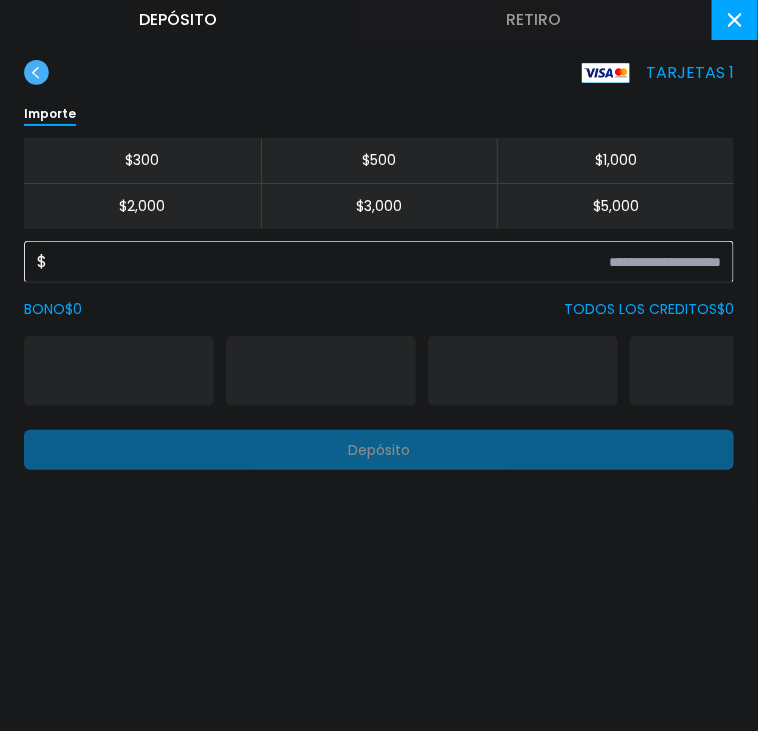 click at bounding box center (119, 371) 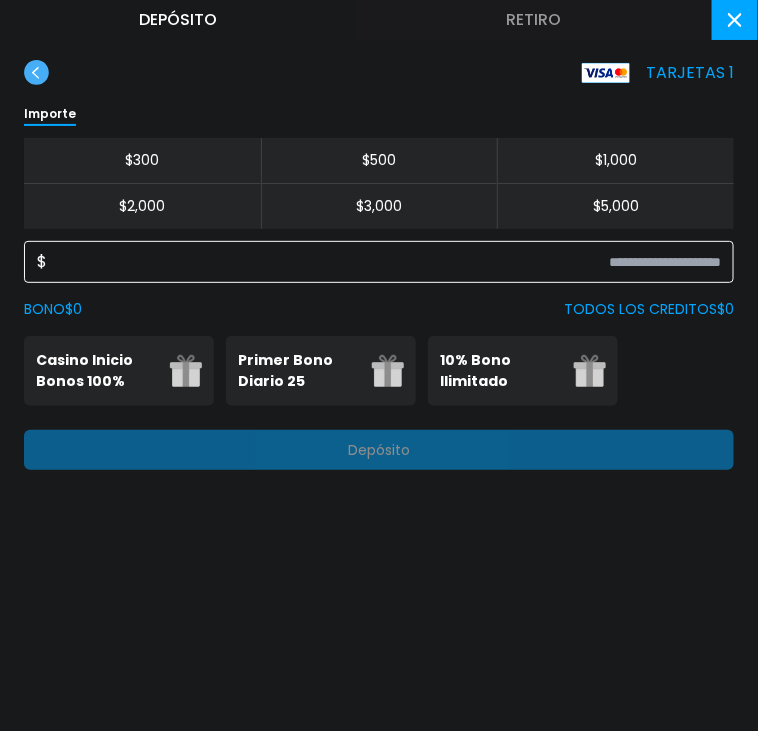 click at bounding box center [384, 262] 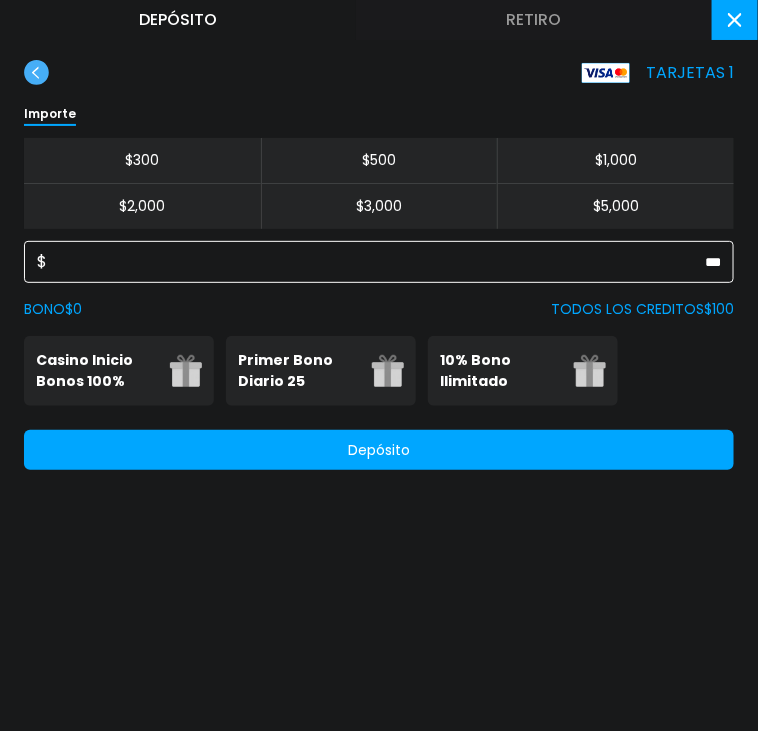 type on "***" 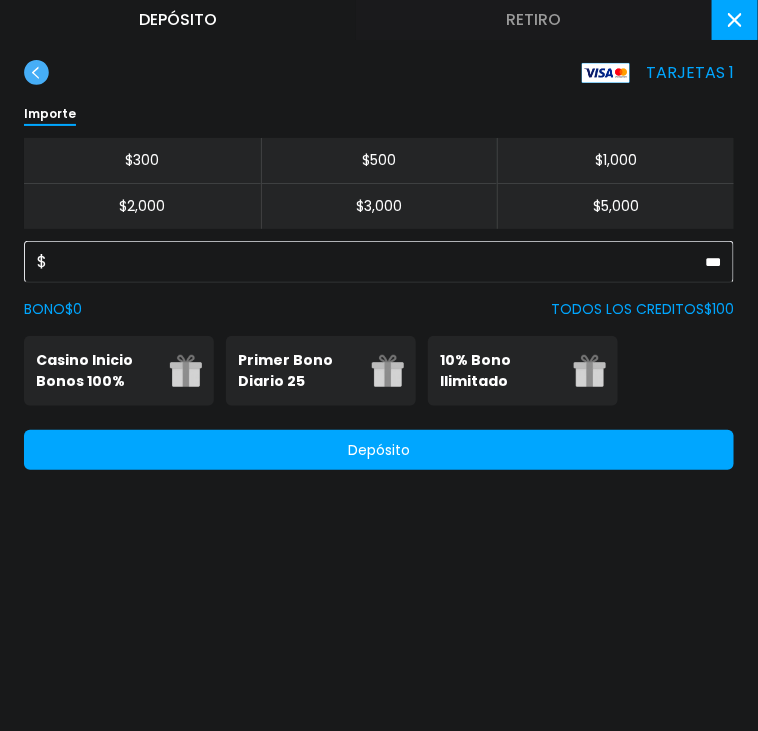 click on "Primer Bono Diario 25" at bounding box center [299, 371] 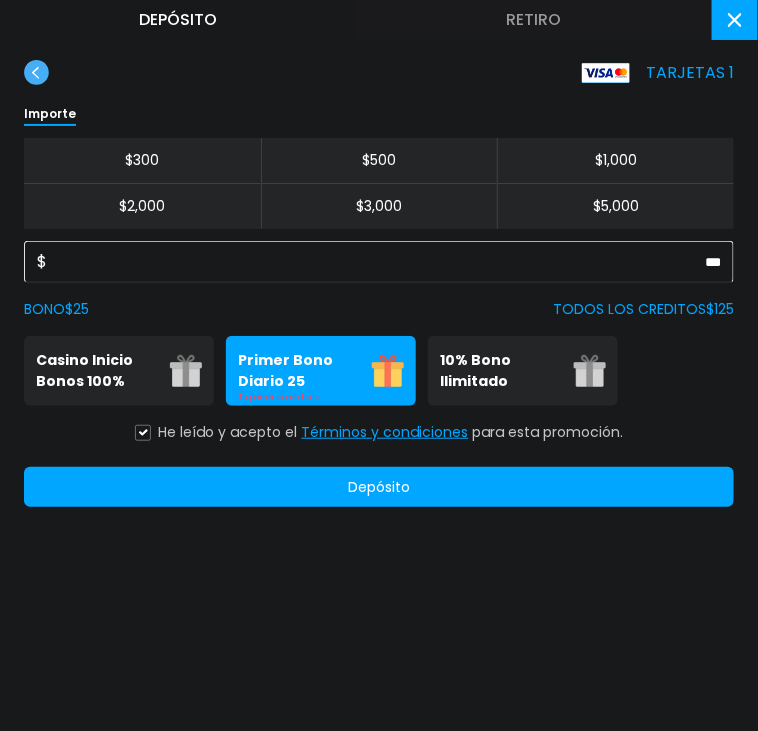 click on "Depósito" at bounding box center (379, 487) 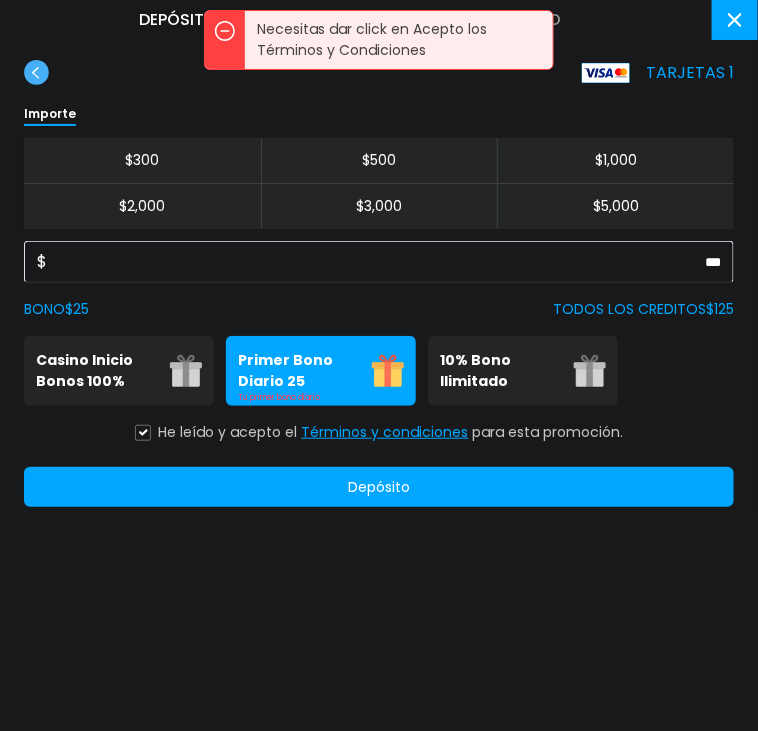 click on "Depósito" at bounding box center [379, 487] 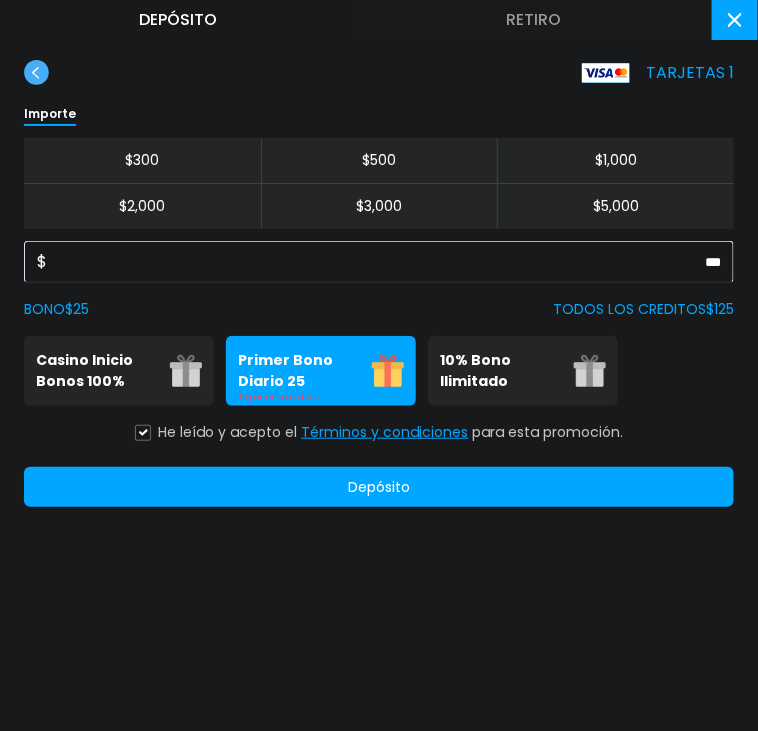 click 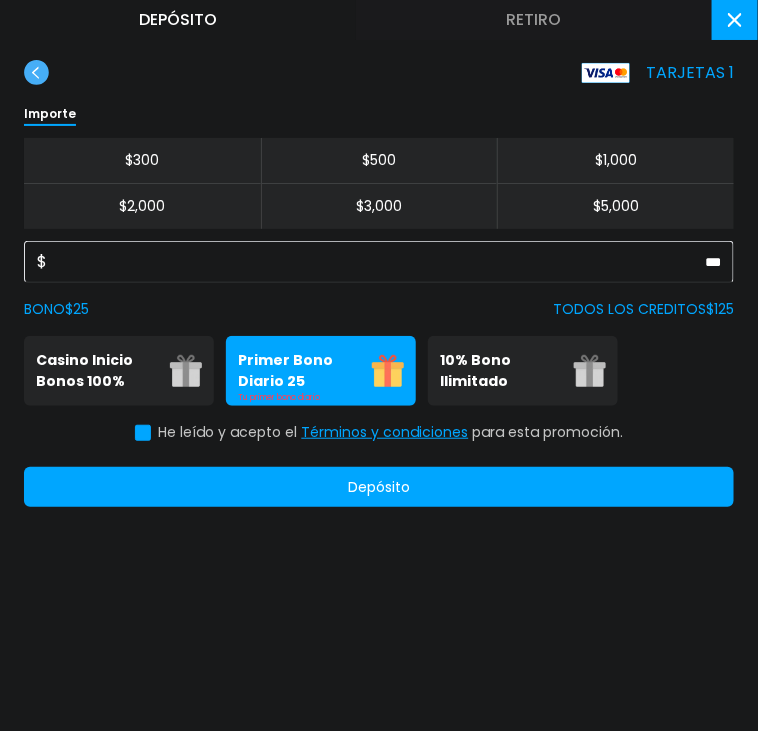 click on "Depósito" at bounding box center (379, 487) 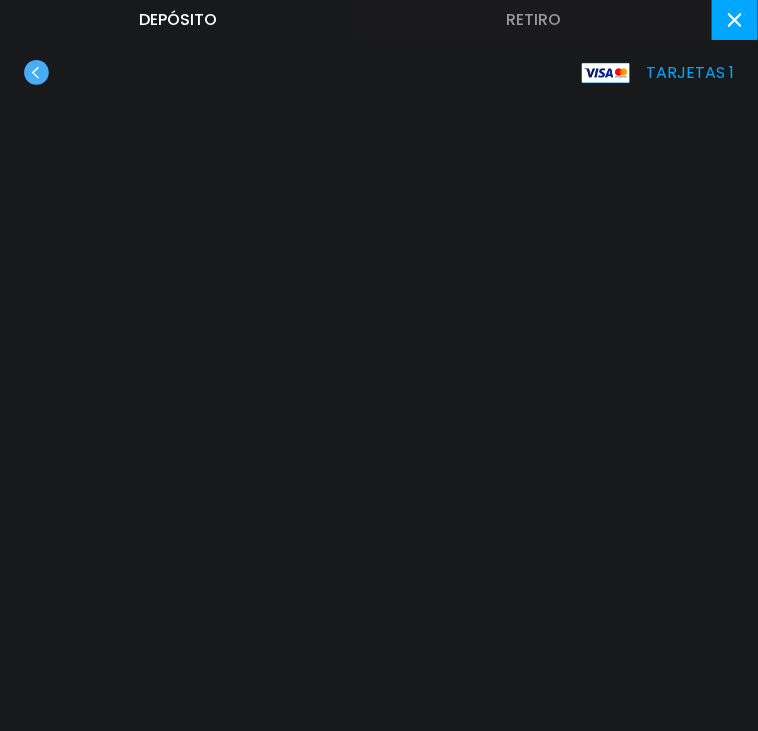 scroll, scrollTop: 0, scrollLeft: 0, axis: both 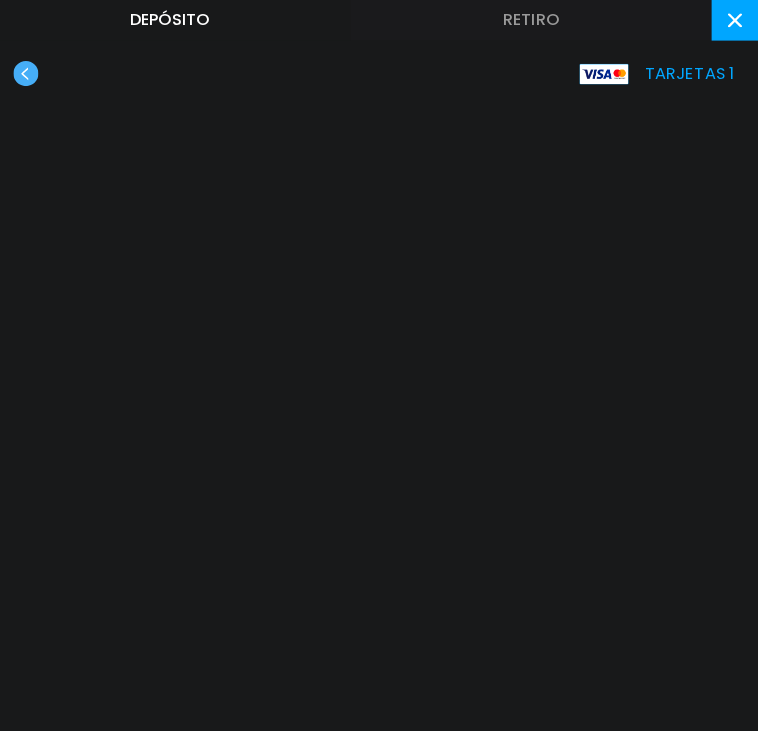 click at bounding box center (735, 20) 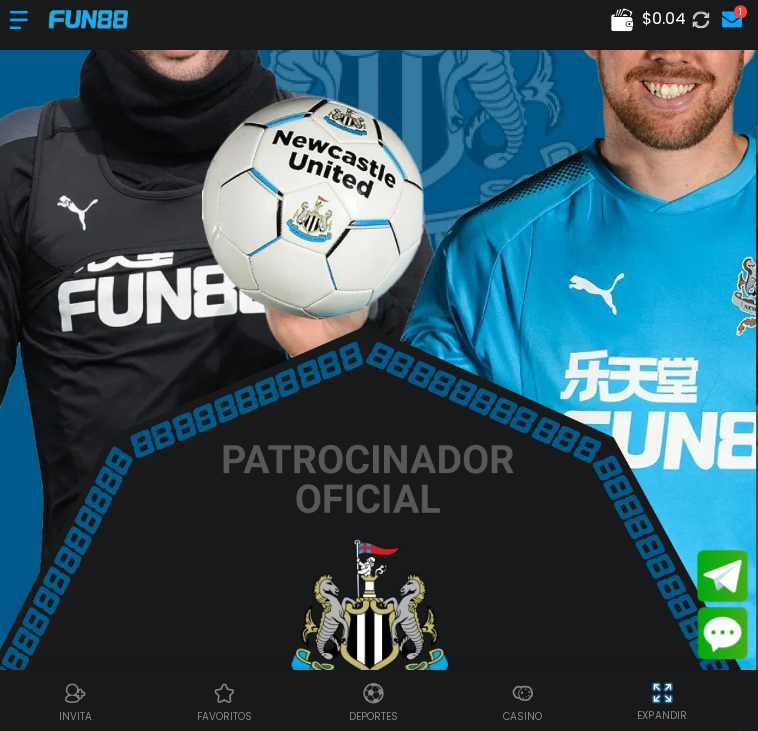 scroll, scrollTop: 228, scrollLeft: 0, axis: vertical 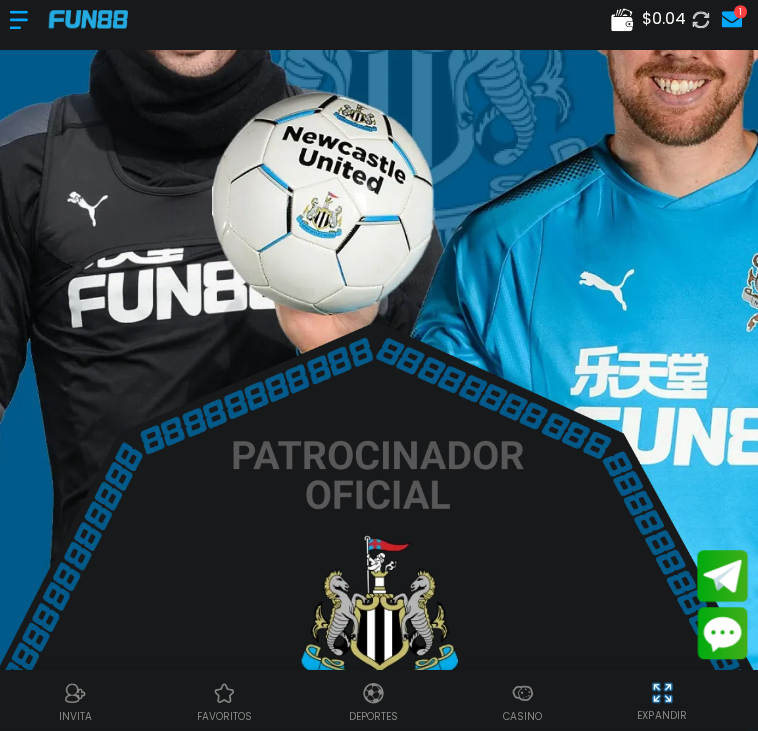 click on "$ [PRICE] [NUMBER]" at bounding box center [680, 30] 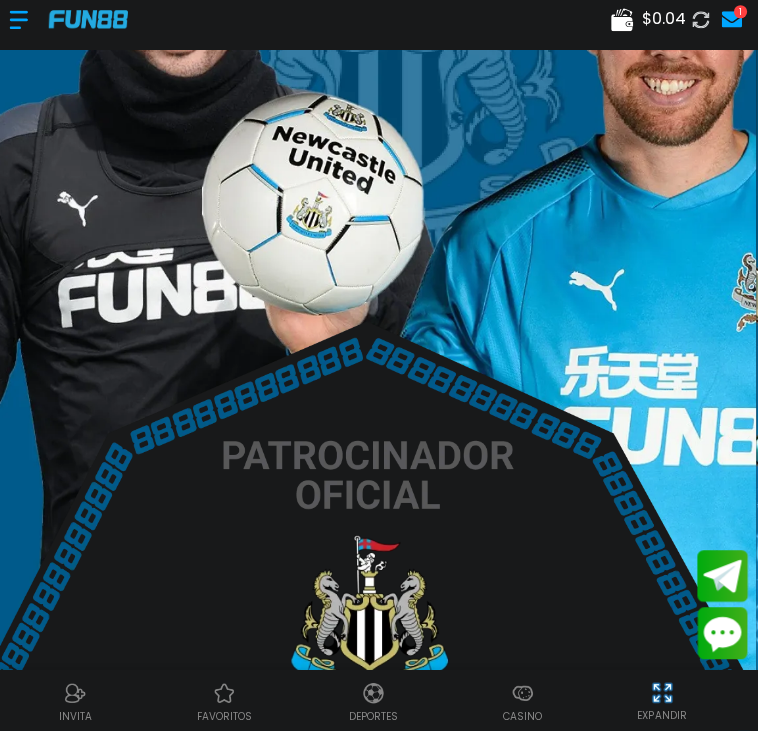click on "$ 0.04" at bounding box center (665, 30) 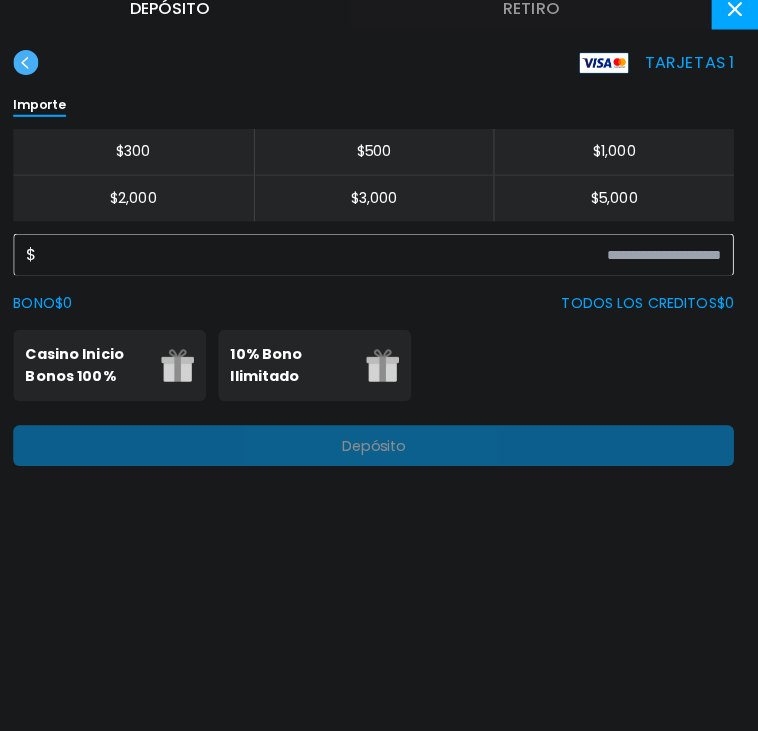 click 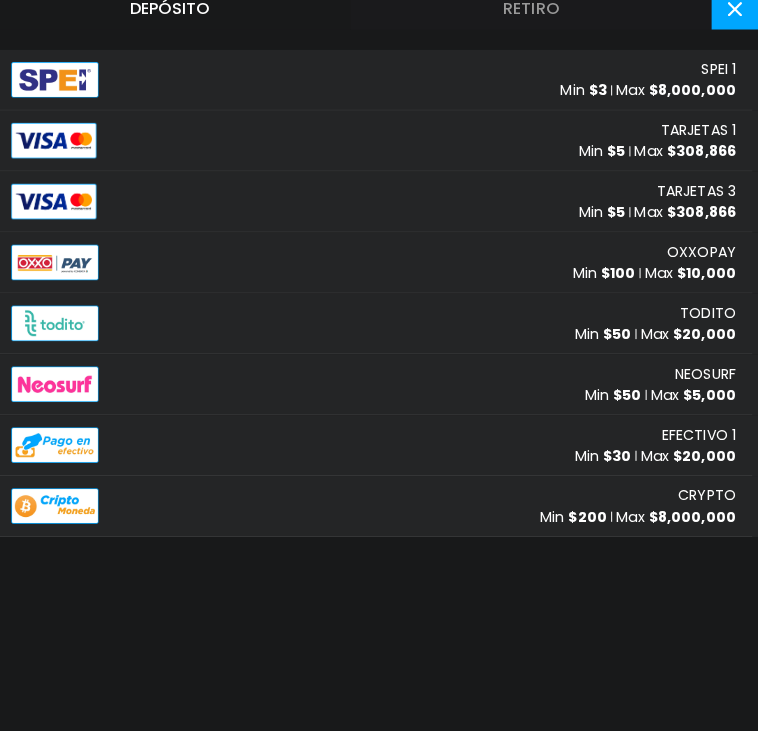 click on "Depósito" at bounding box center [178, 20] 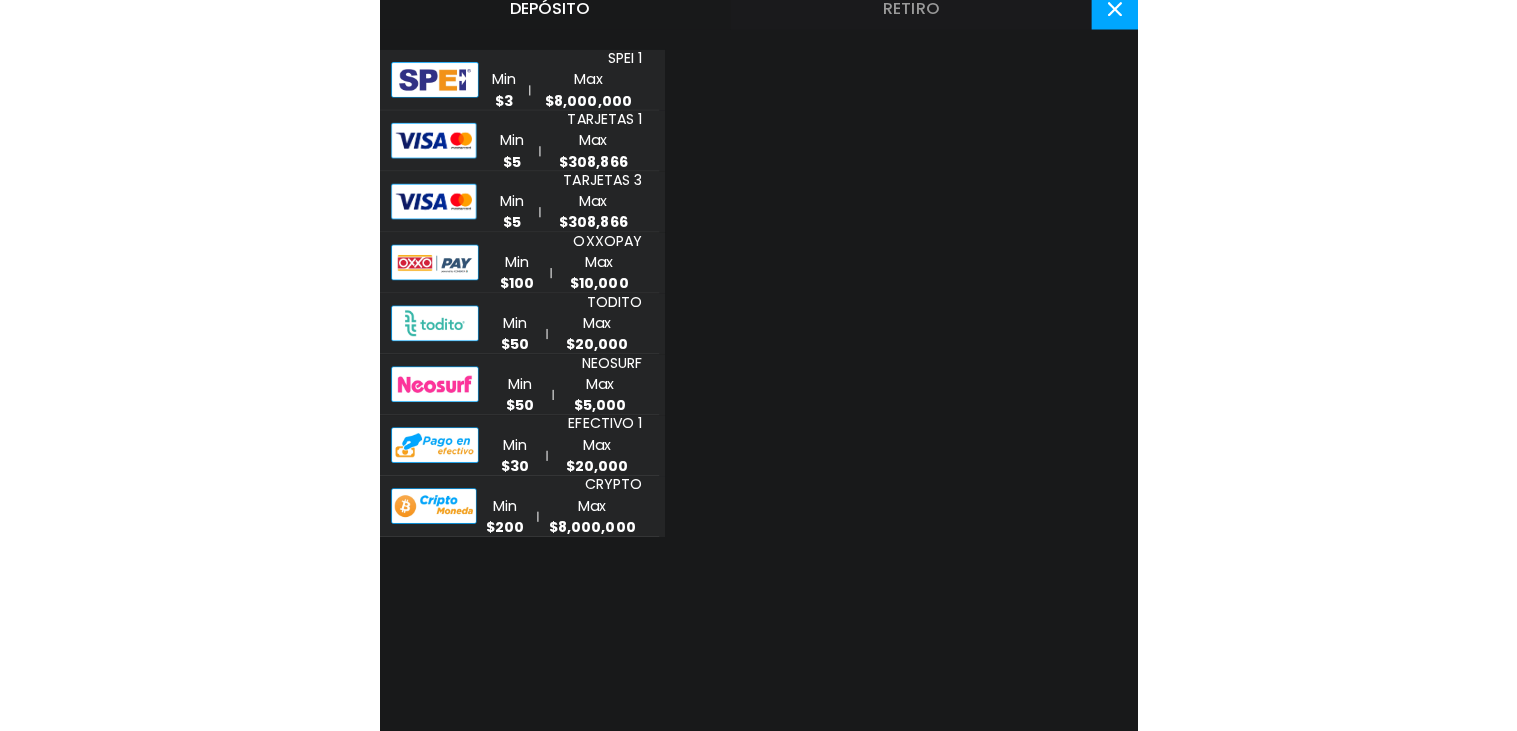 scroll, scrollTop: 228, scrollLeft: 0, axis: vertical 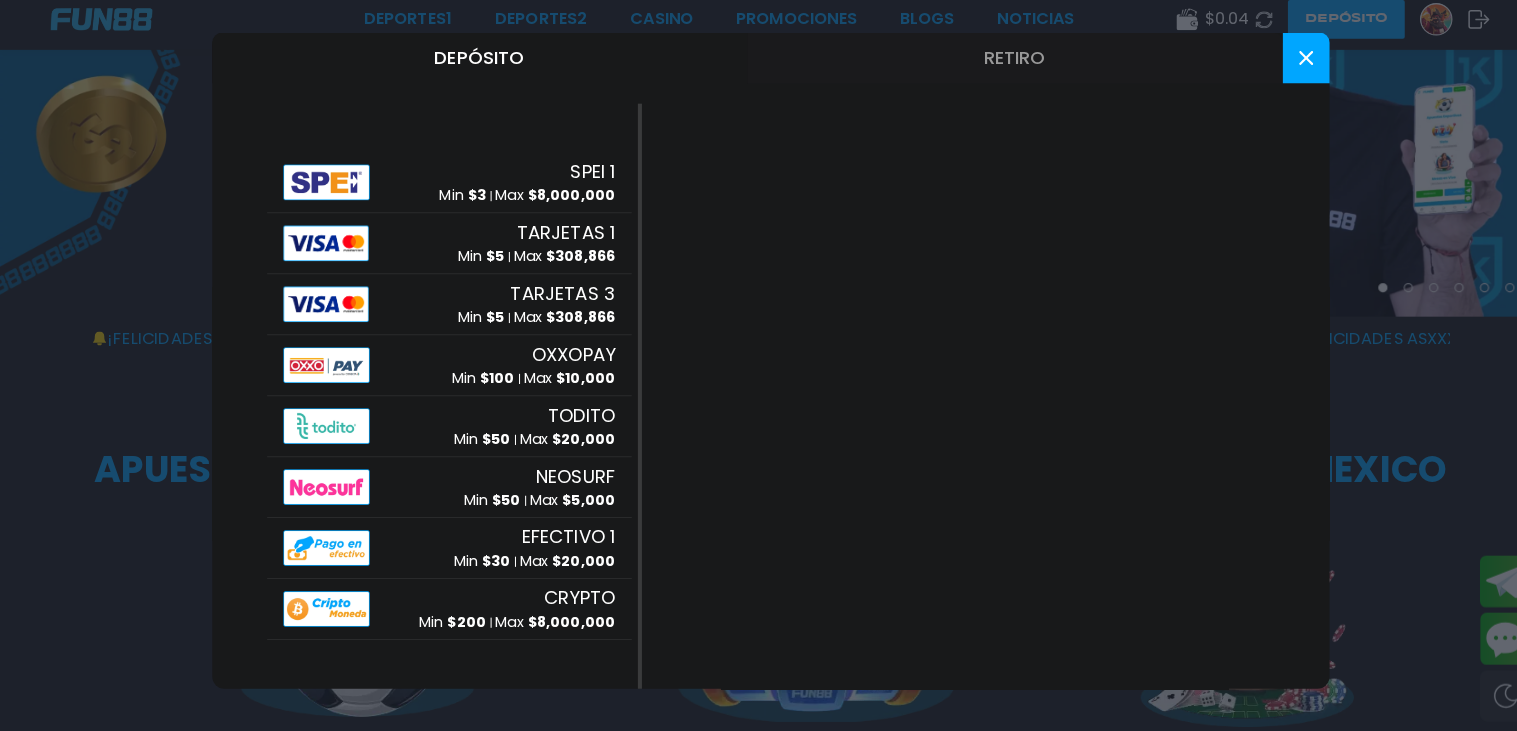 click on "Retiro" at bounding box center (999, 68) 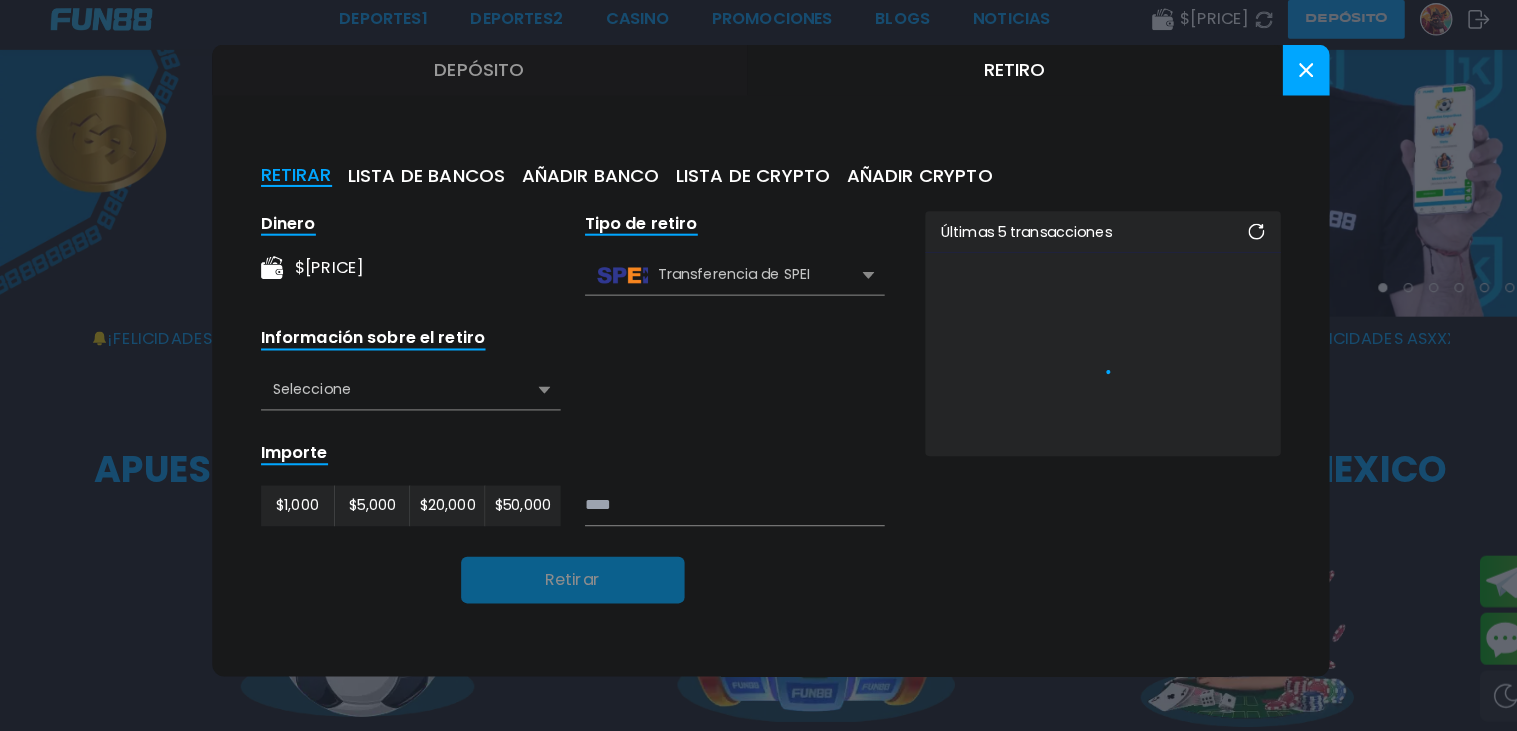 click at bounding box center (758, 365) 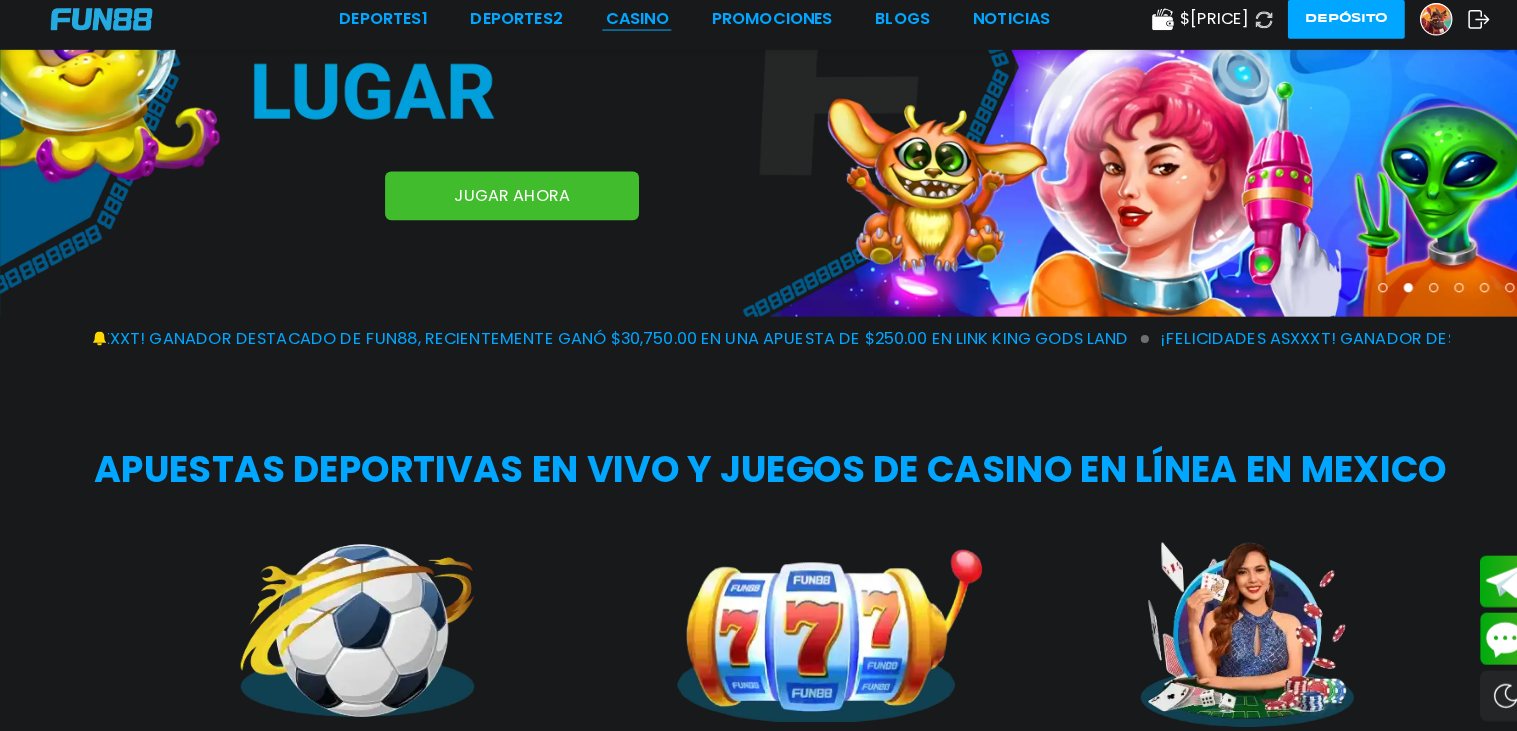 click on "CASINO" at bounding box center (627, 30) 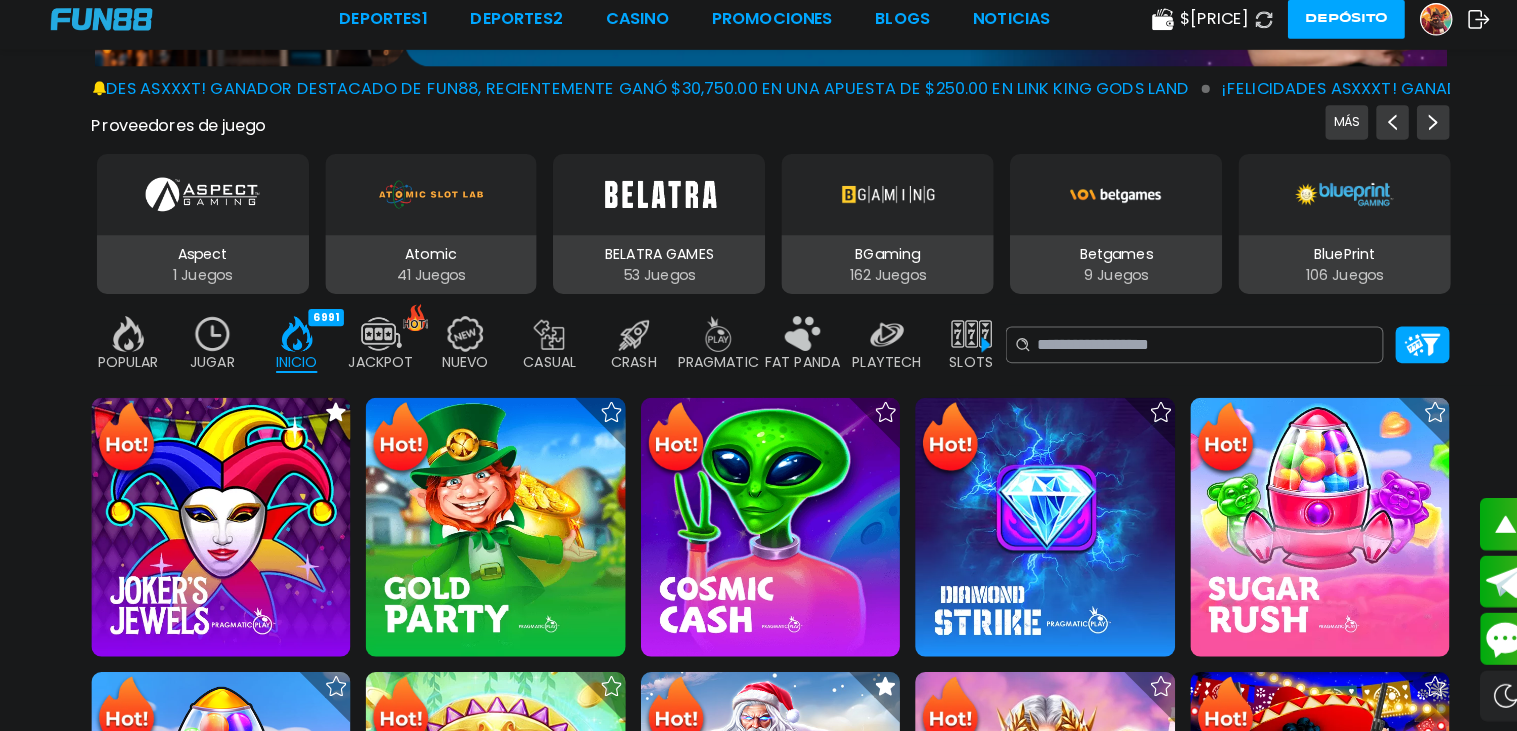 scroll, scrollTop: 280, scrollLeft: 0, axis: vertical 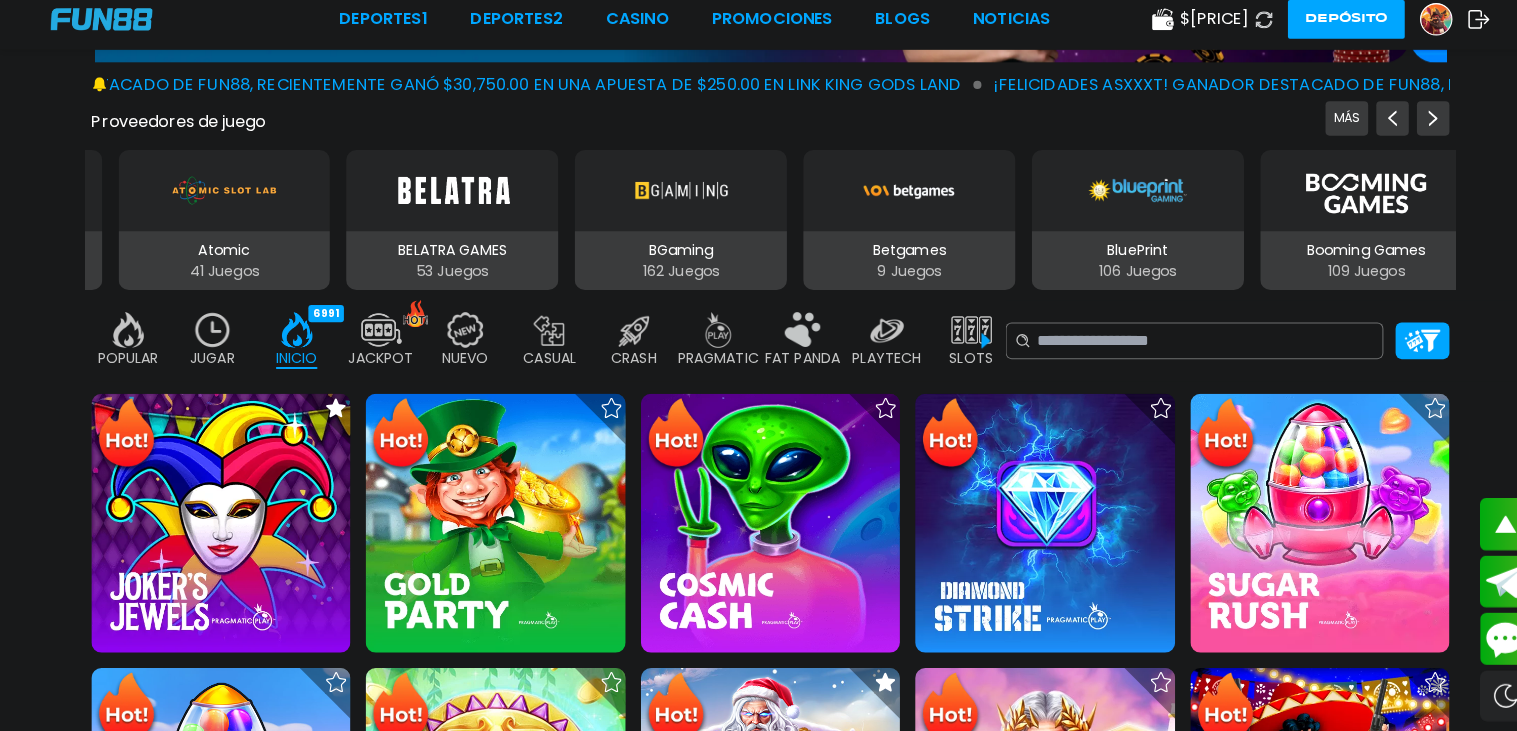click on "BINGO 143" at bounding box center [1039, 347] 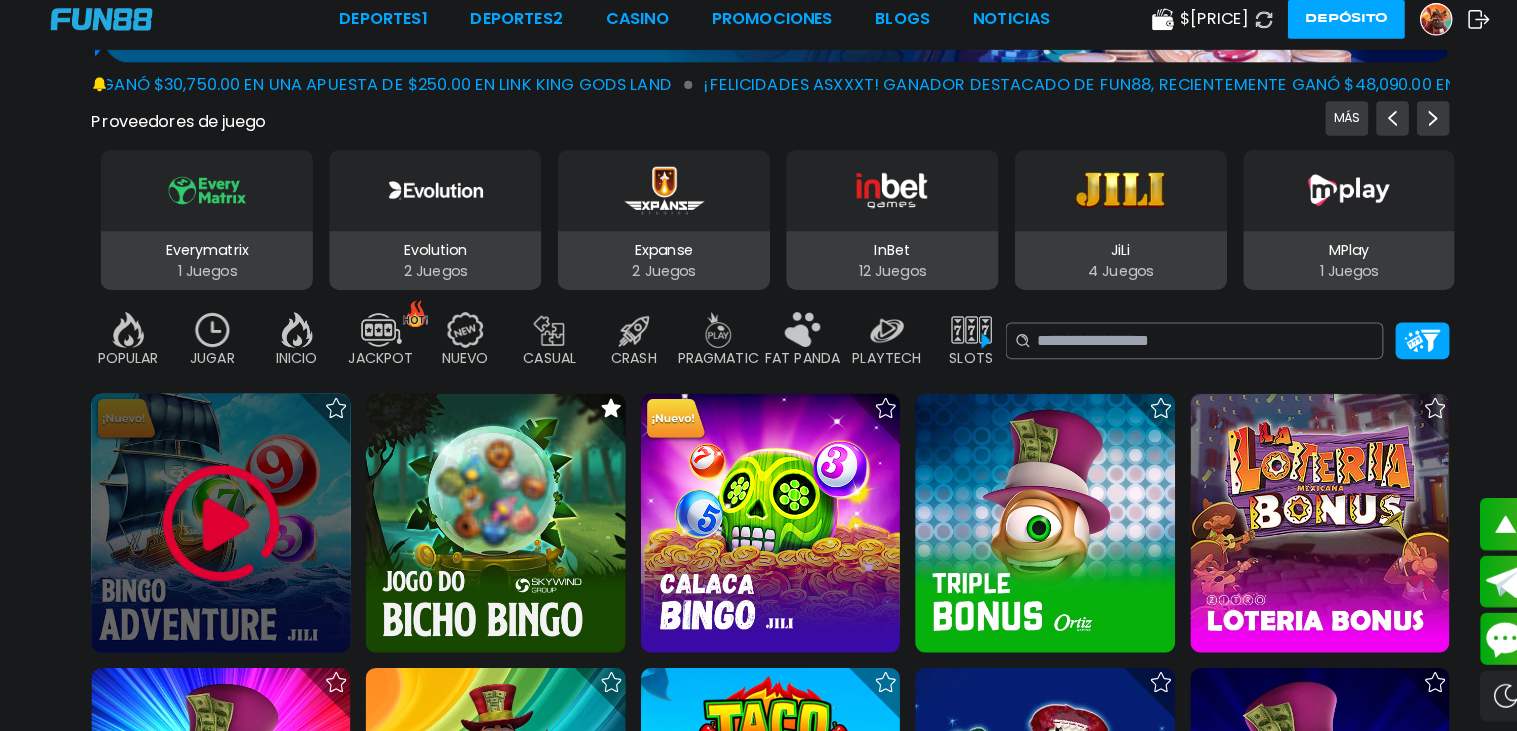 click at bounding box center [218, 527] 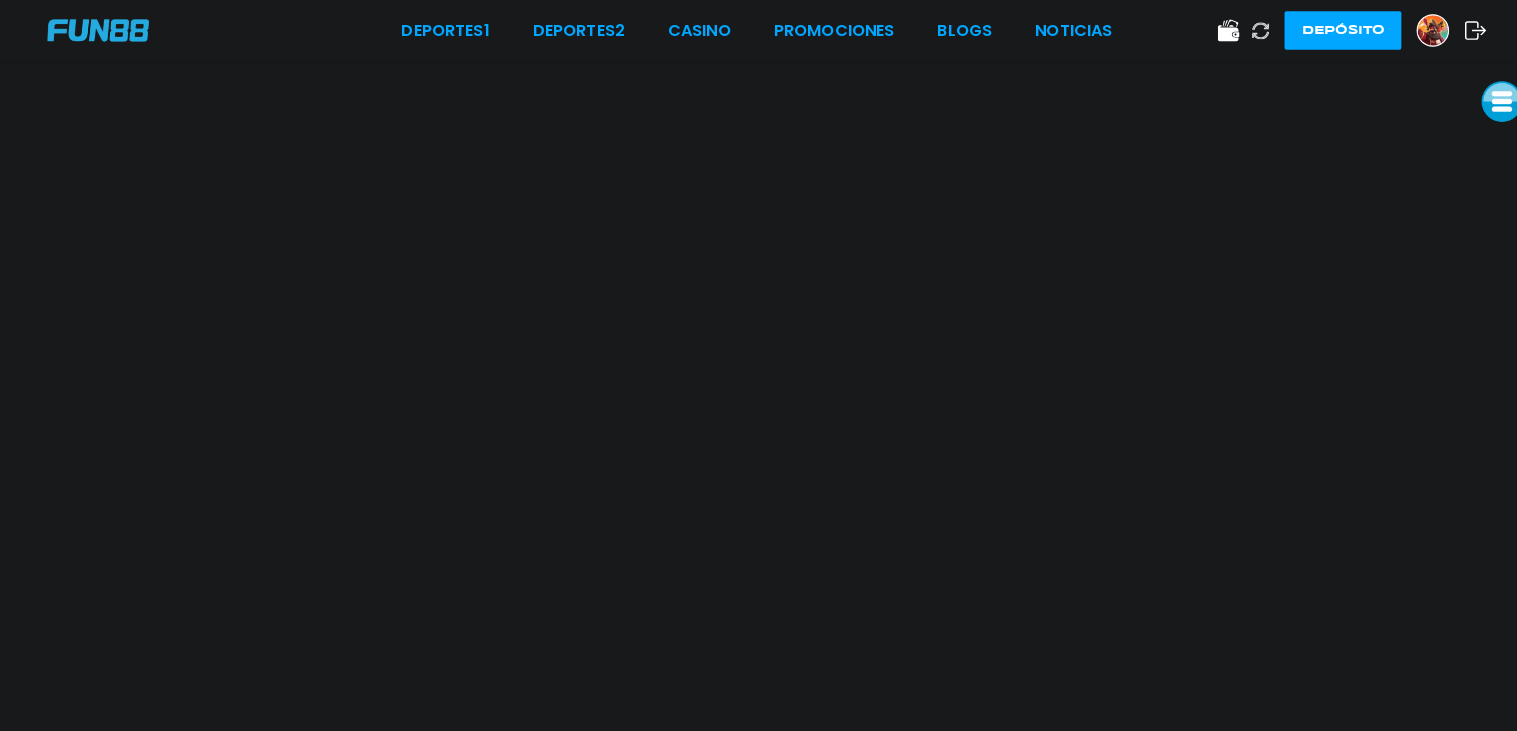 scroll, scrollTop: 0, scrollLeft: 0, axis: both 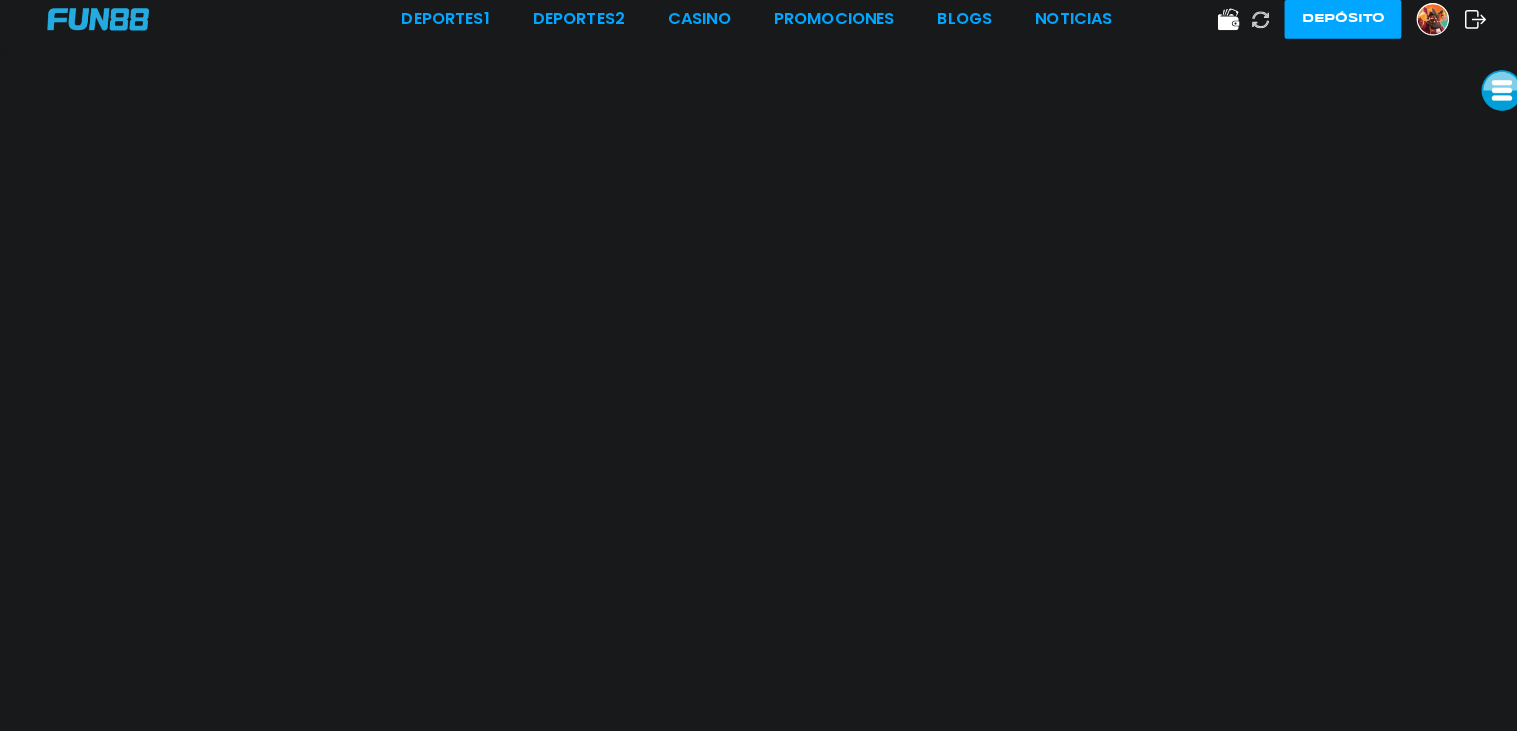 click on "Deportes  1 Deportes  2 CASINO Promociones BLOGS NOTICIAS" at bounding box center [749, 30] 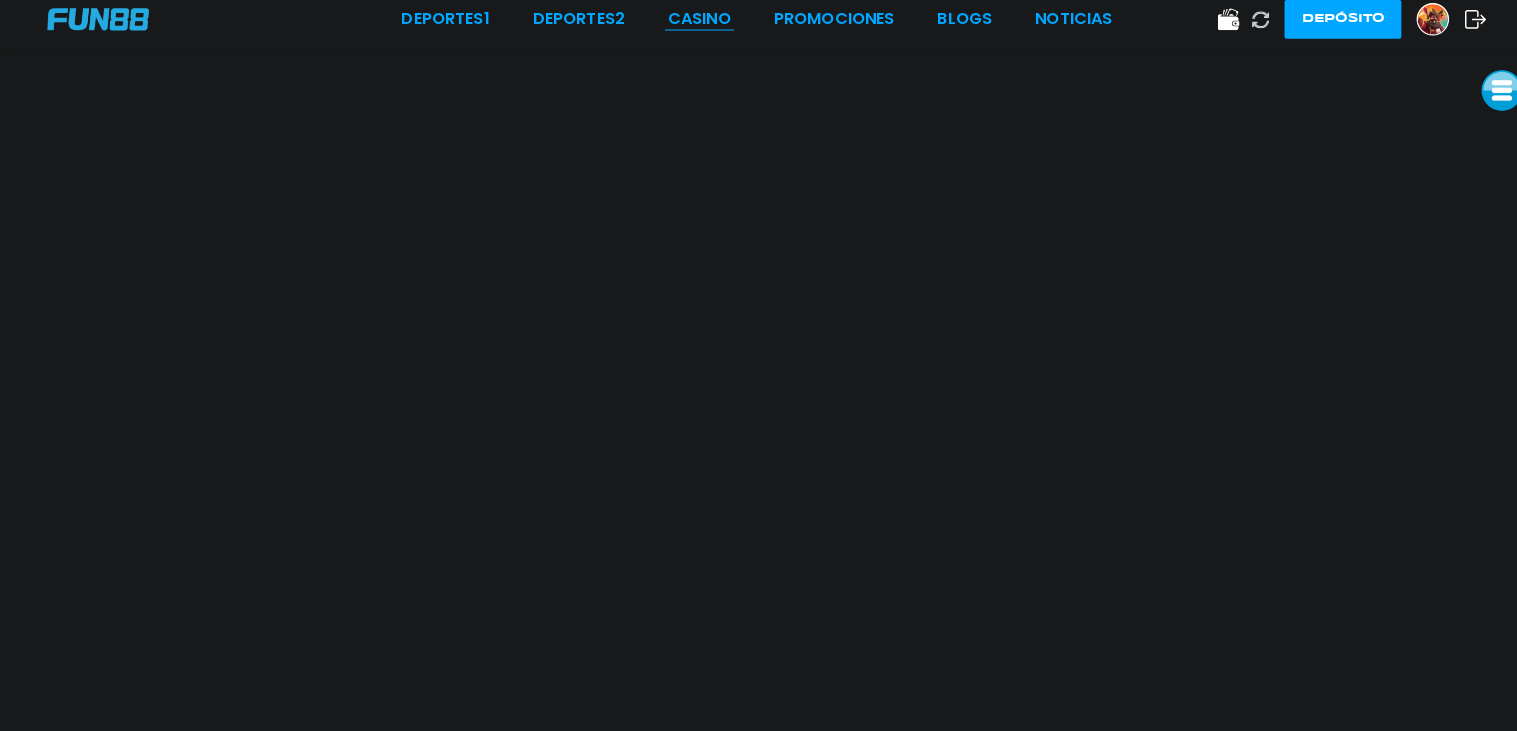 click on "CASINO" at bounding box center [692, 30] 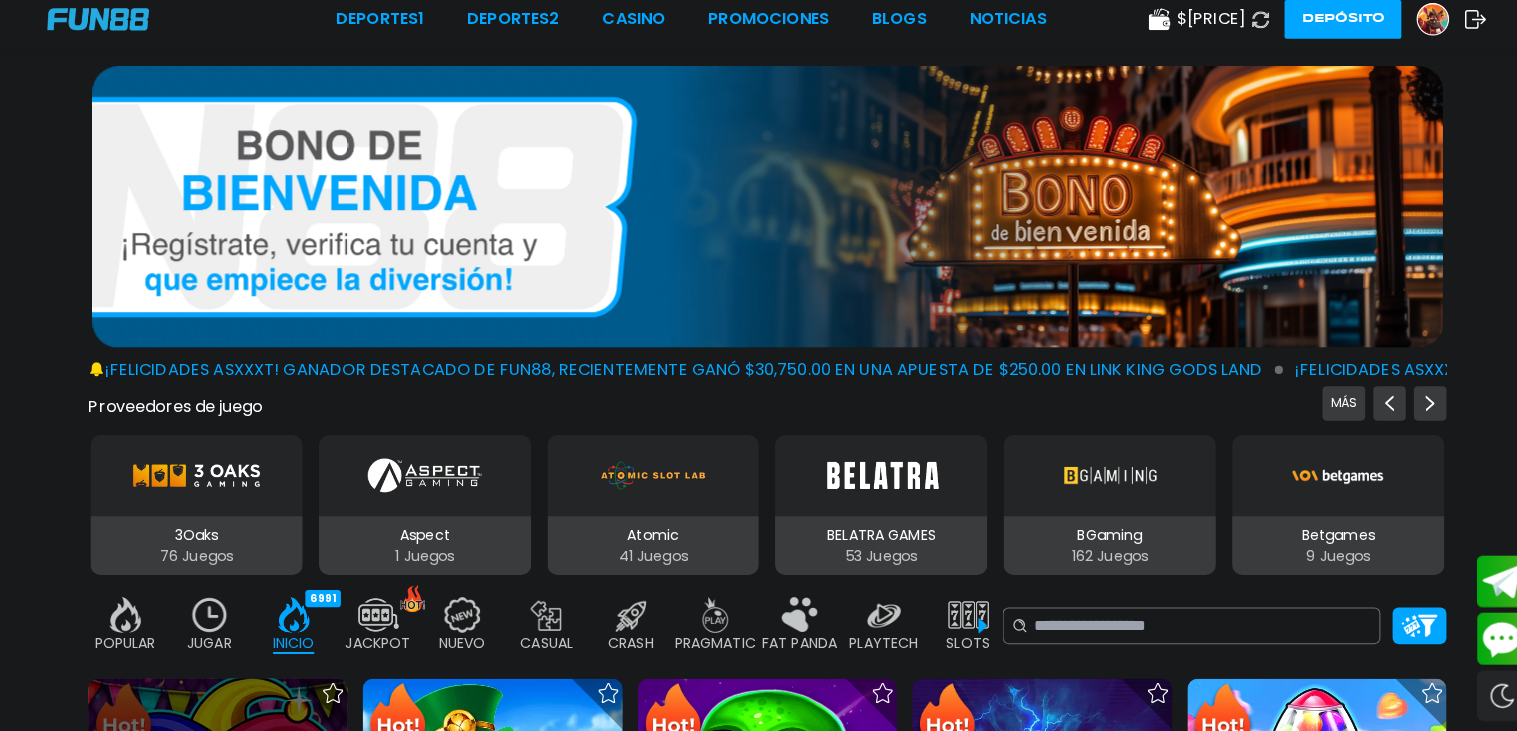 click at bounding box center [217, 806] 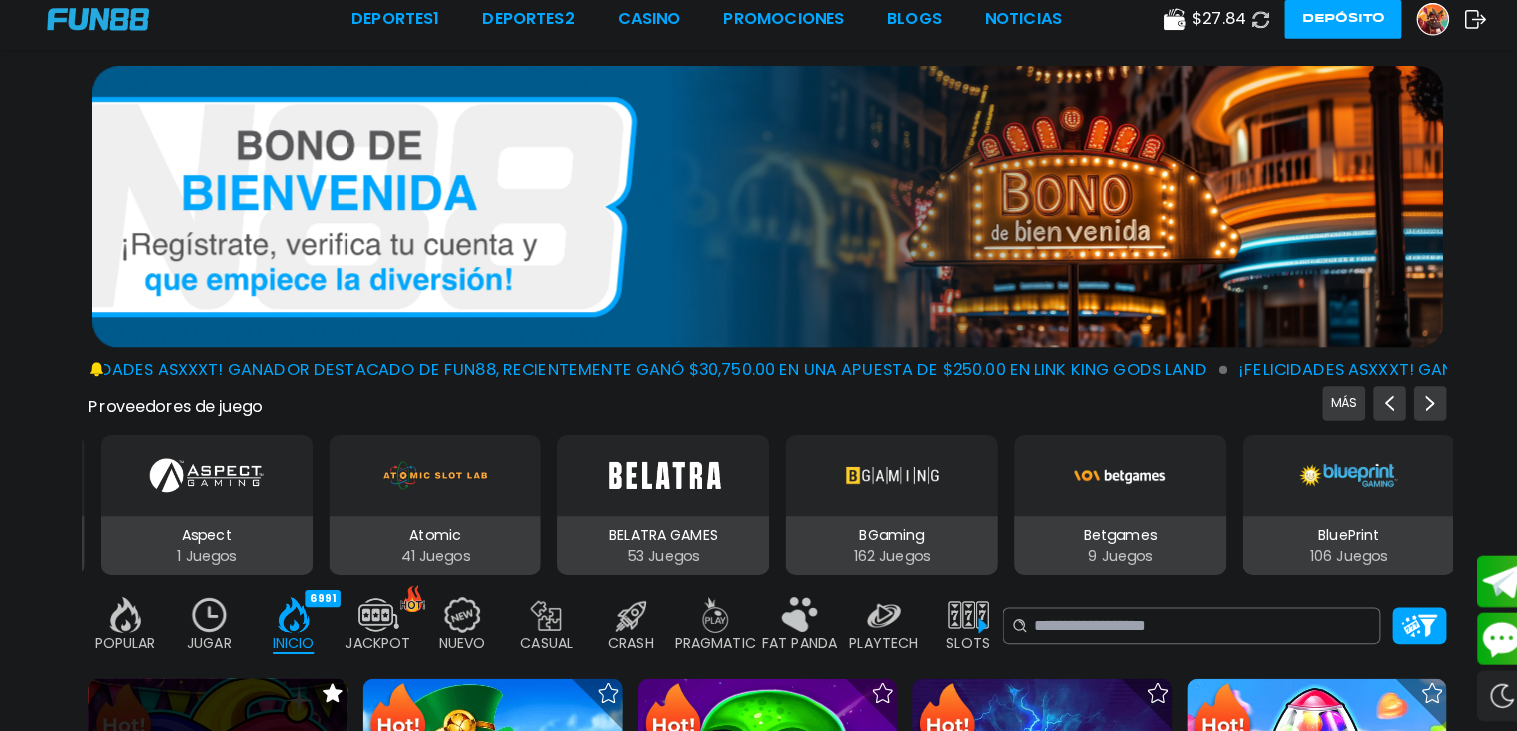 click at bounding box center (217, 806) 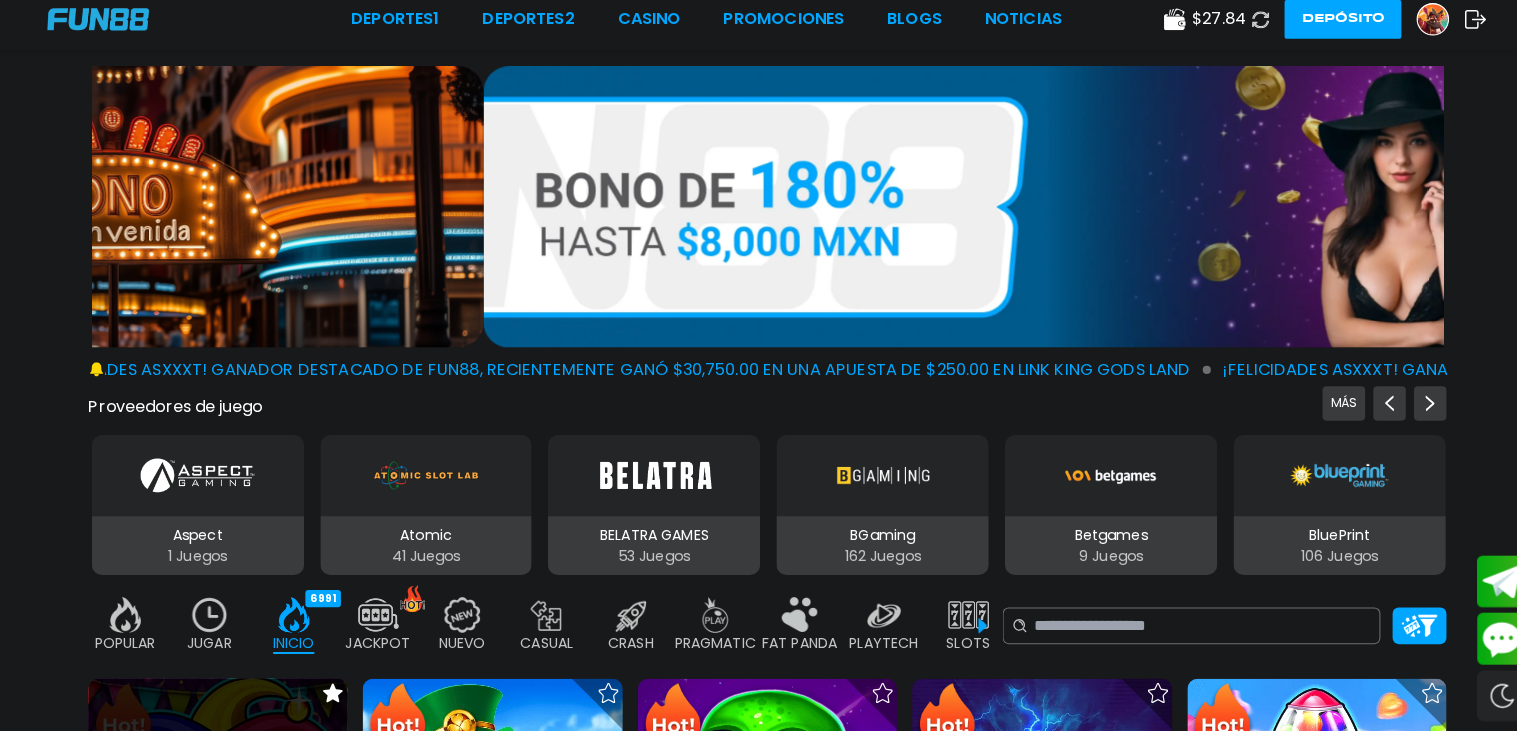 click at bounding box center [217, 806] 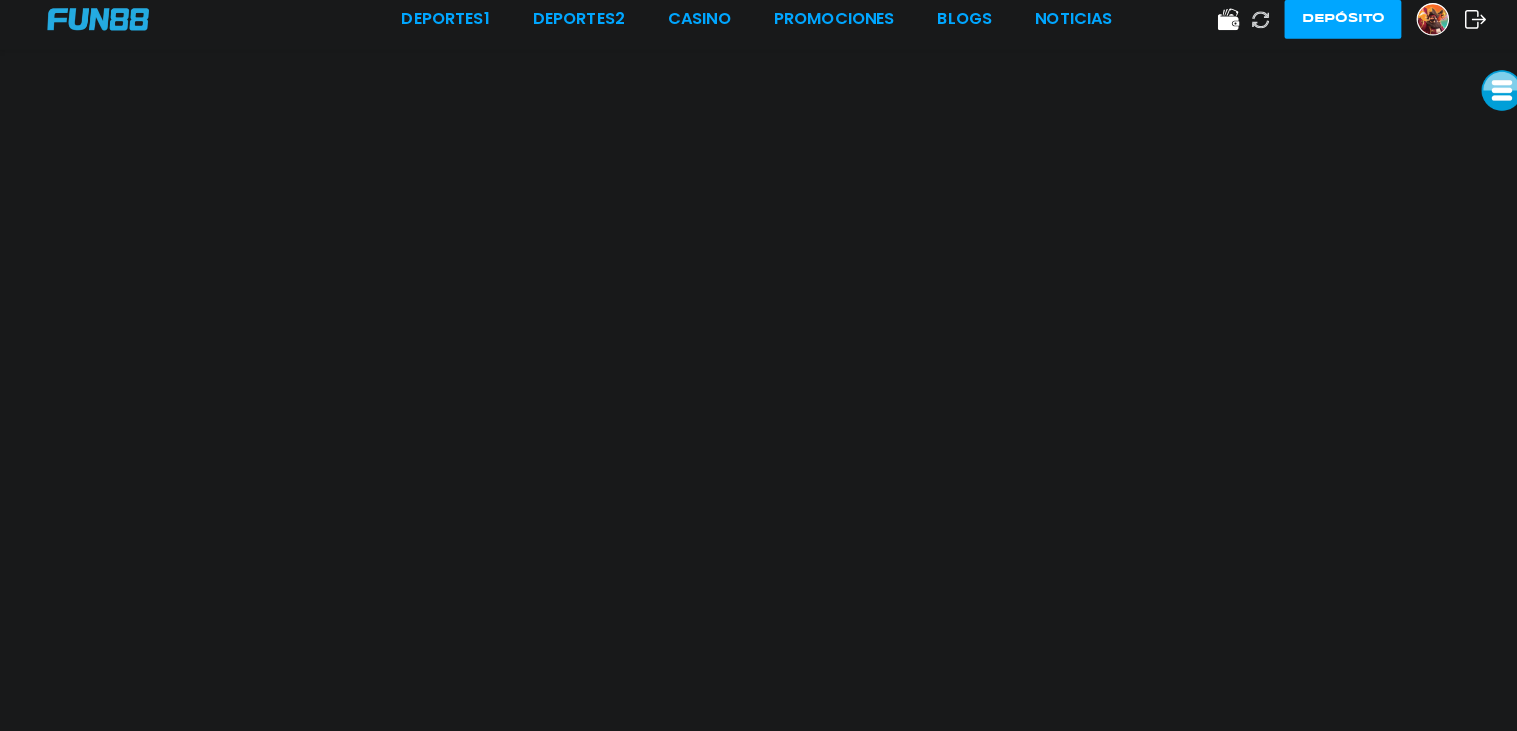 click at bounding box center (1414, 30) 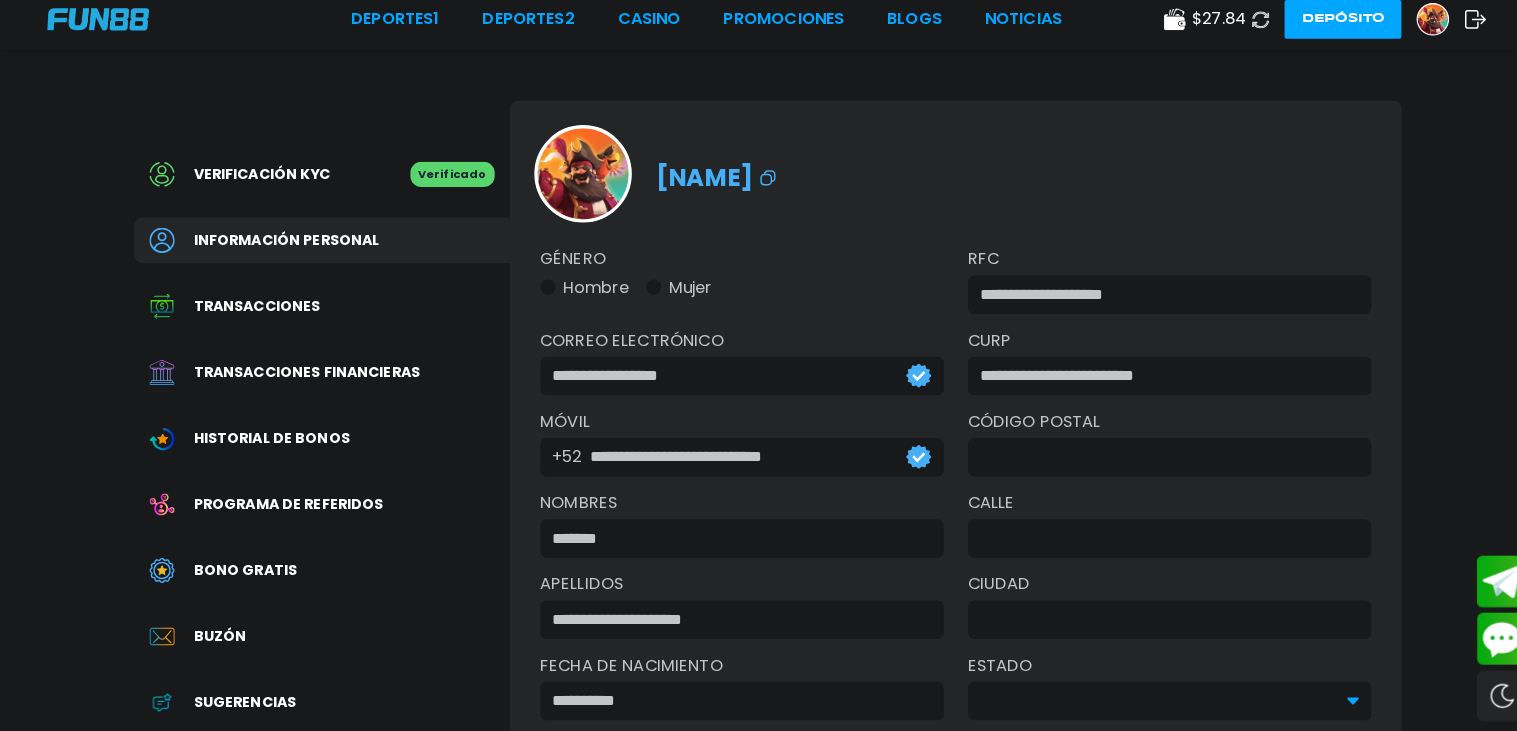 type on "**********" 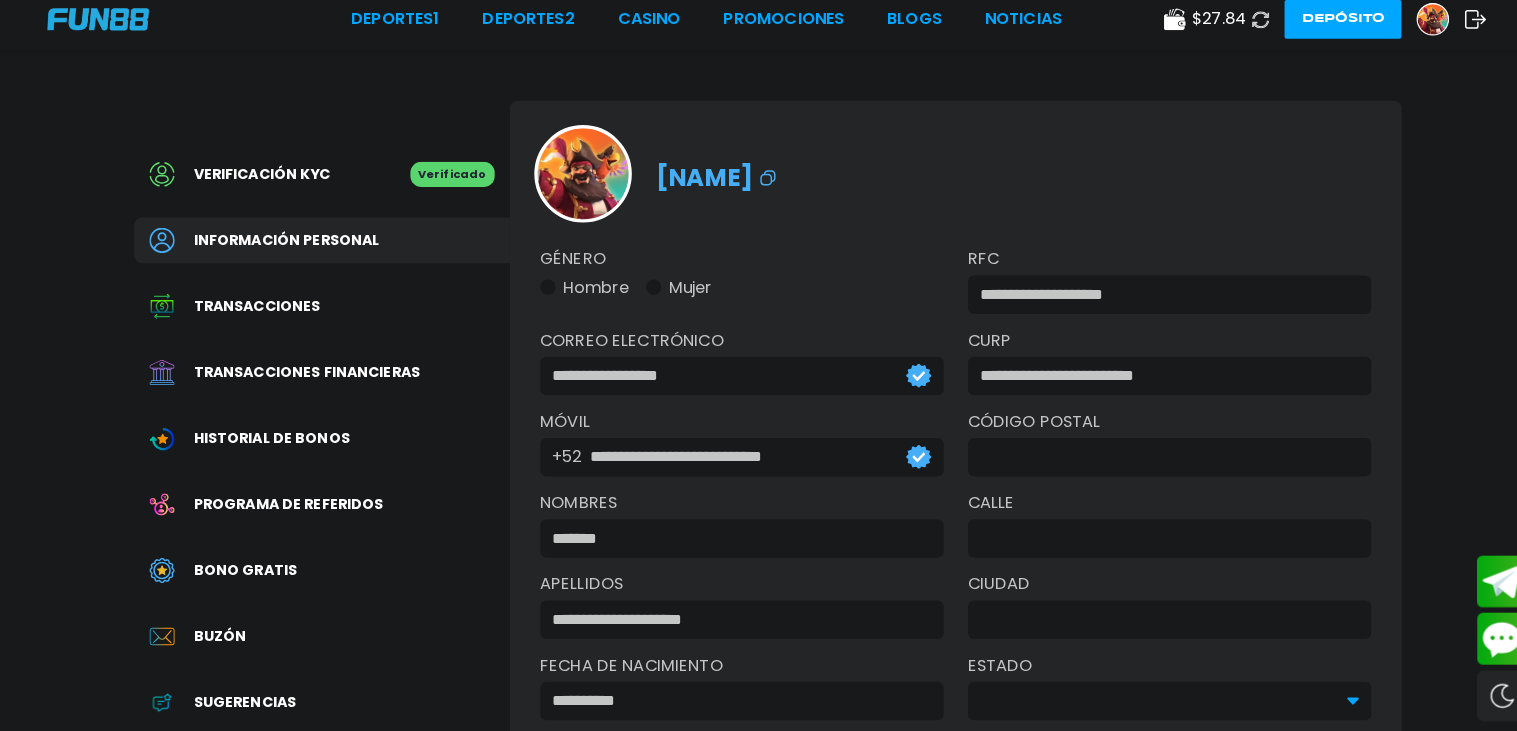 type on "**********" 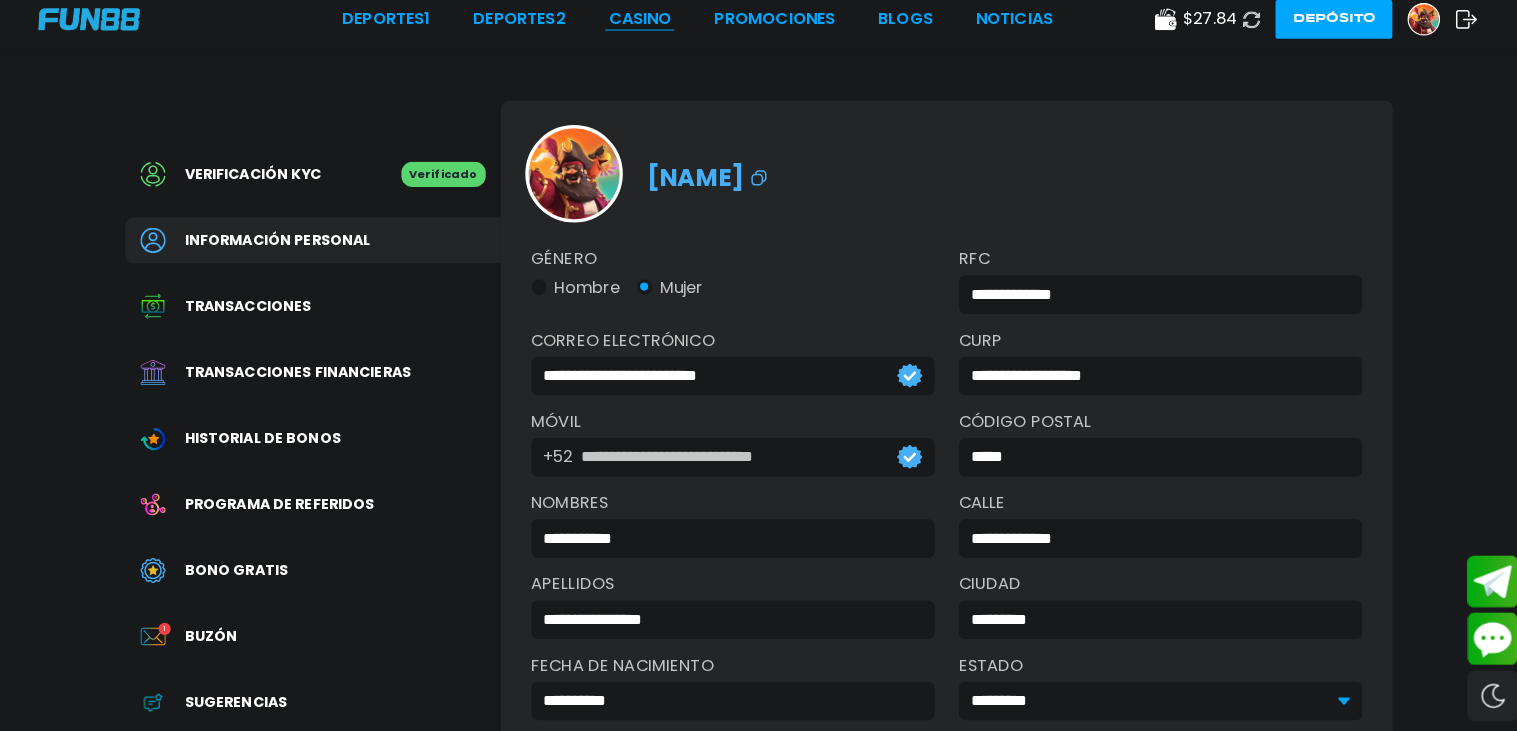 click on "CASINO" at bounding box center (642, 30) 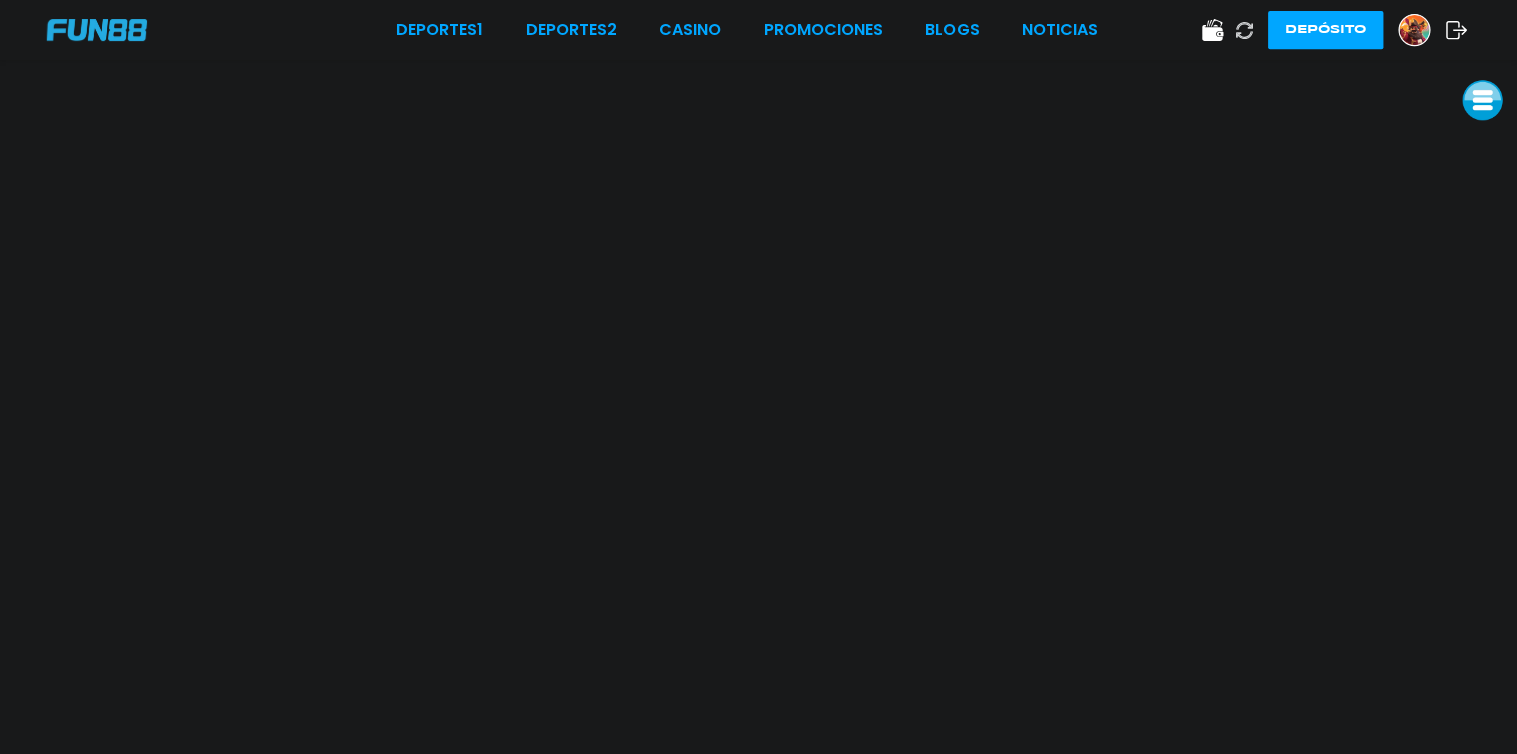 scroll, scrollTop: 0, scrollLeft: 0, axis: both 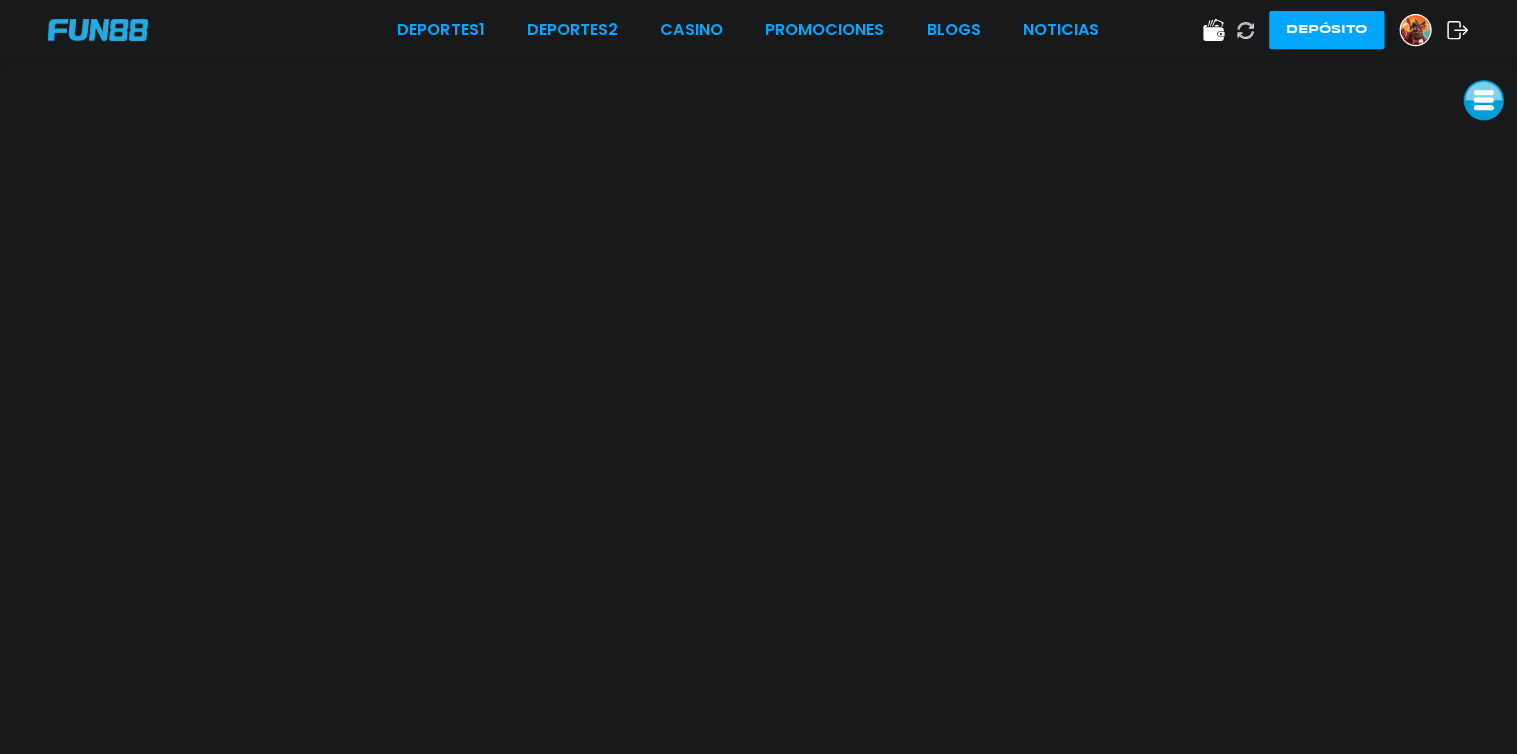 click on "Deportes  1 Deportes  2 CASINO Promociones BLOGS NOTICIAS Depósito" at bounding box center [758, 30] 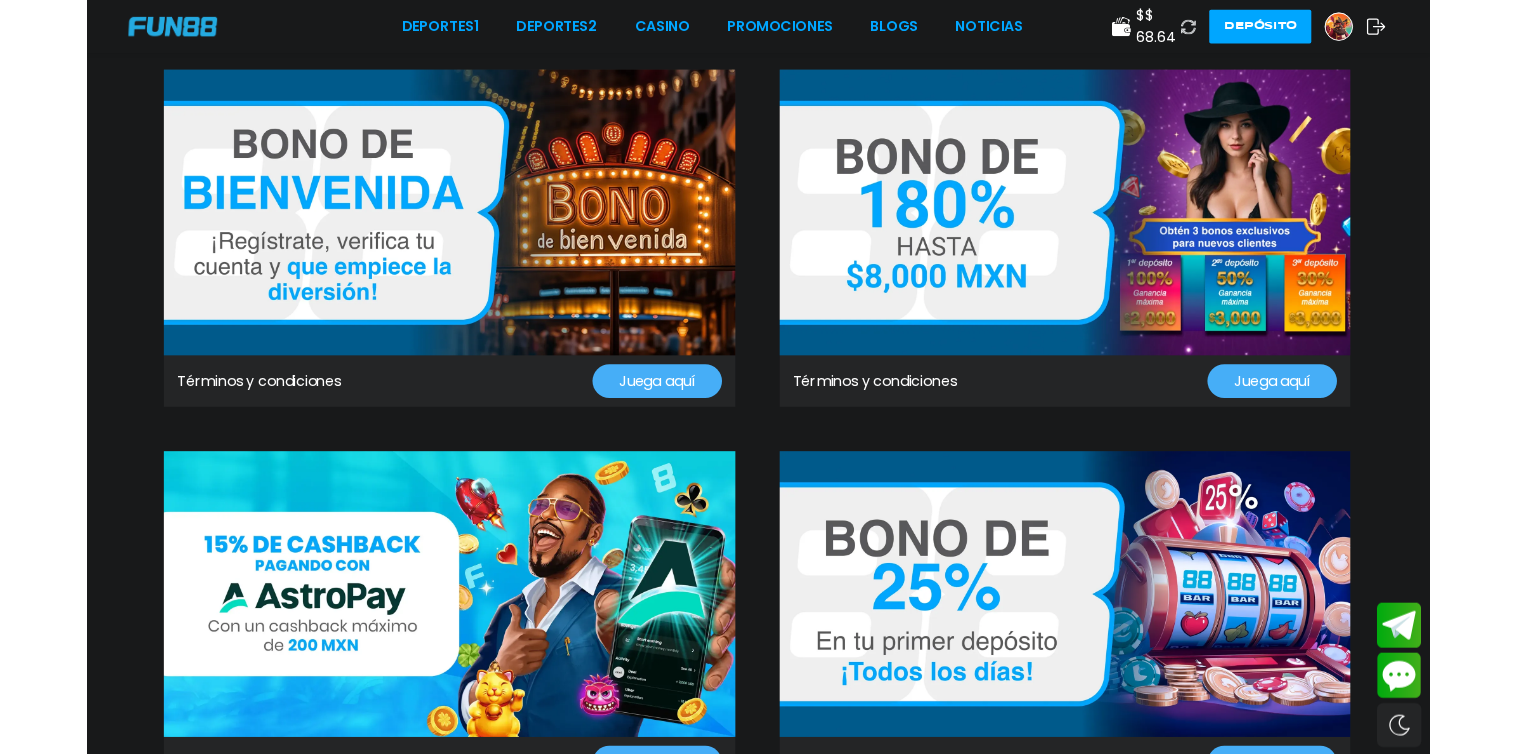 scroll, scrollTop: 13, scrollLeft: 0, axis: vertical 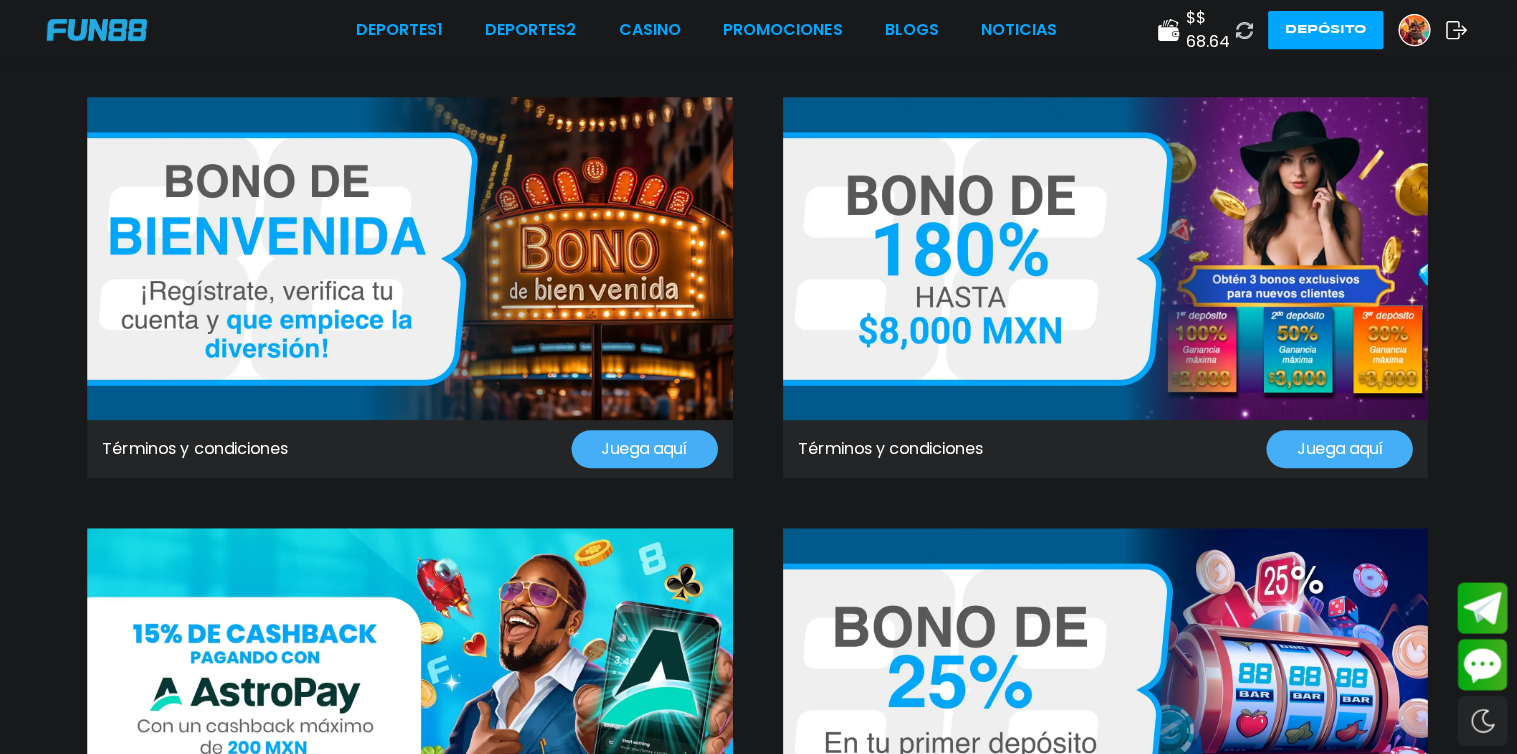 click on "CASINO" at bounding box center (651, 30) 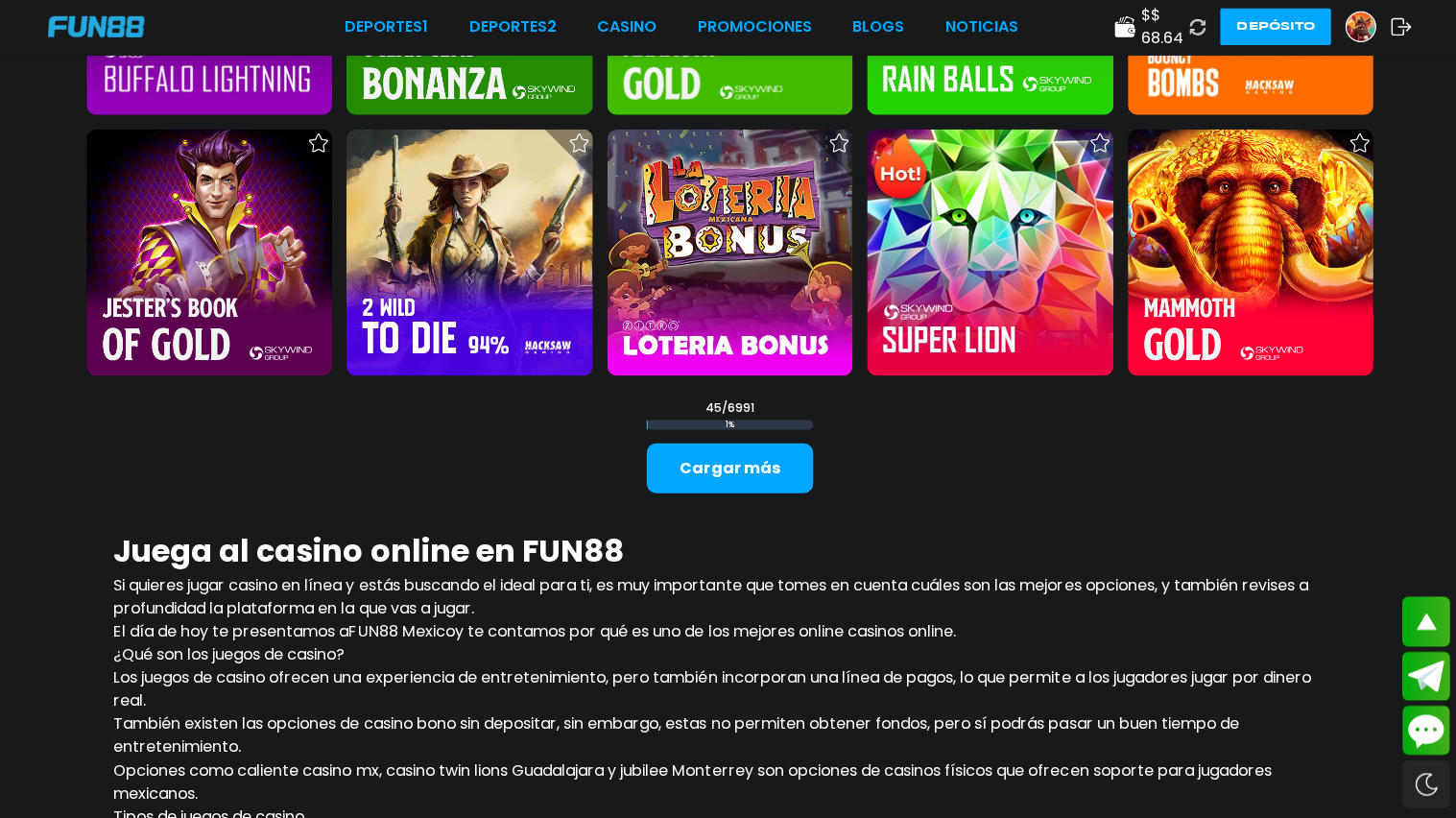 scroll, scrollTop: 2600, scrollLeft: 0, axis: vertical 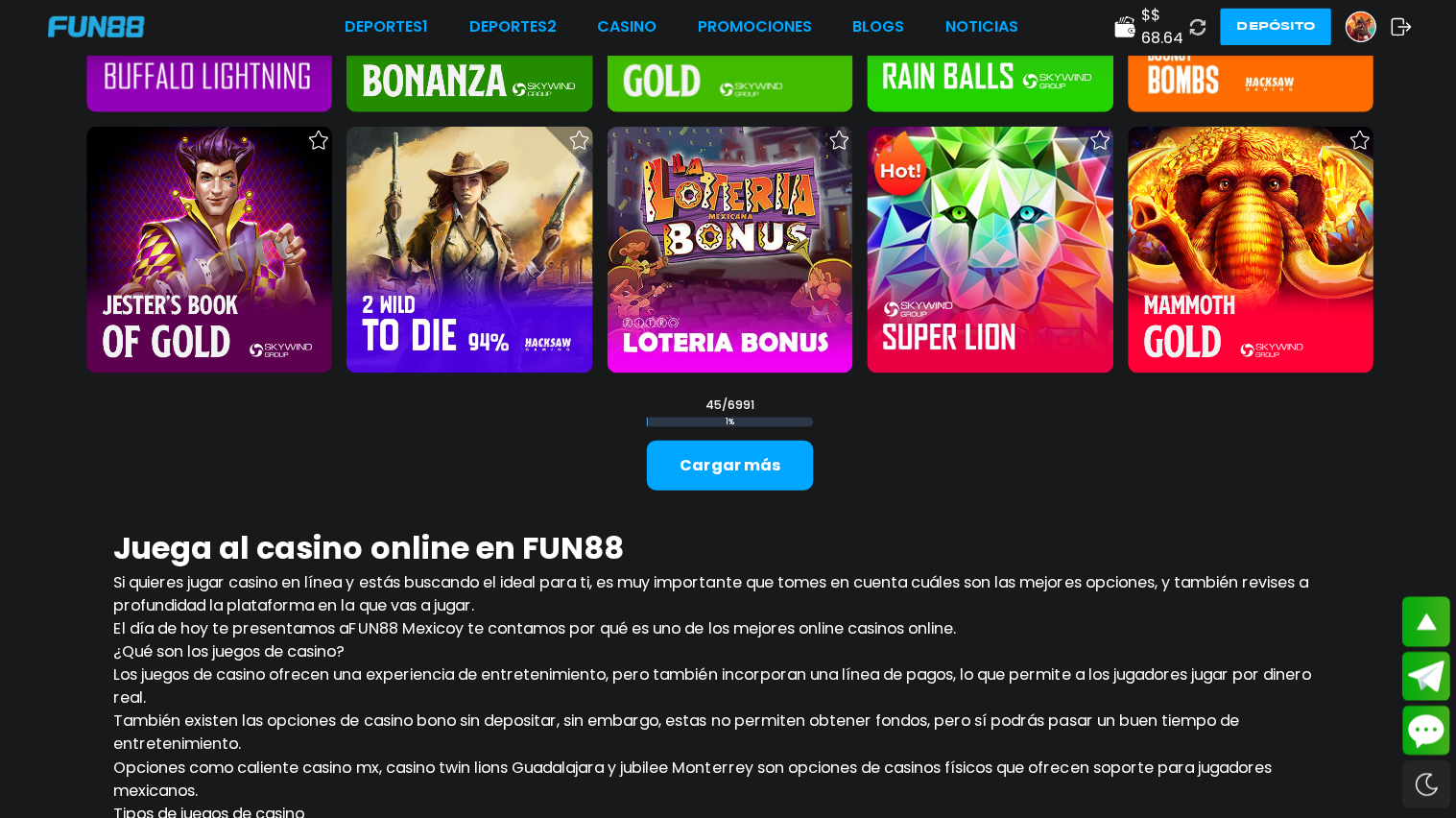 click on "Cargar más" at bounding box center (728, 467) 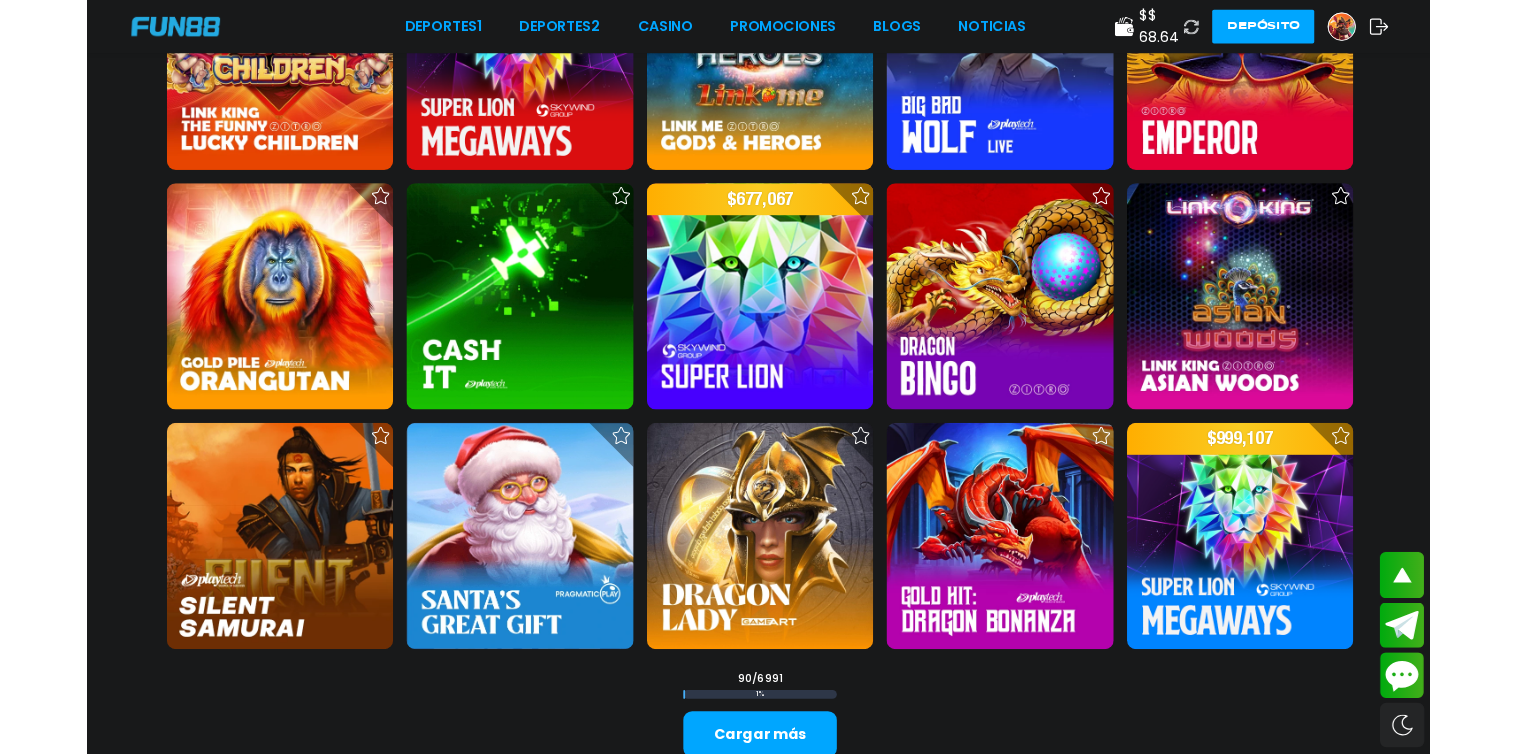 scroll, scrollTop: 4799, scrollLeft: 0, axis: vertical 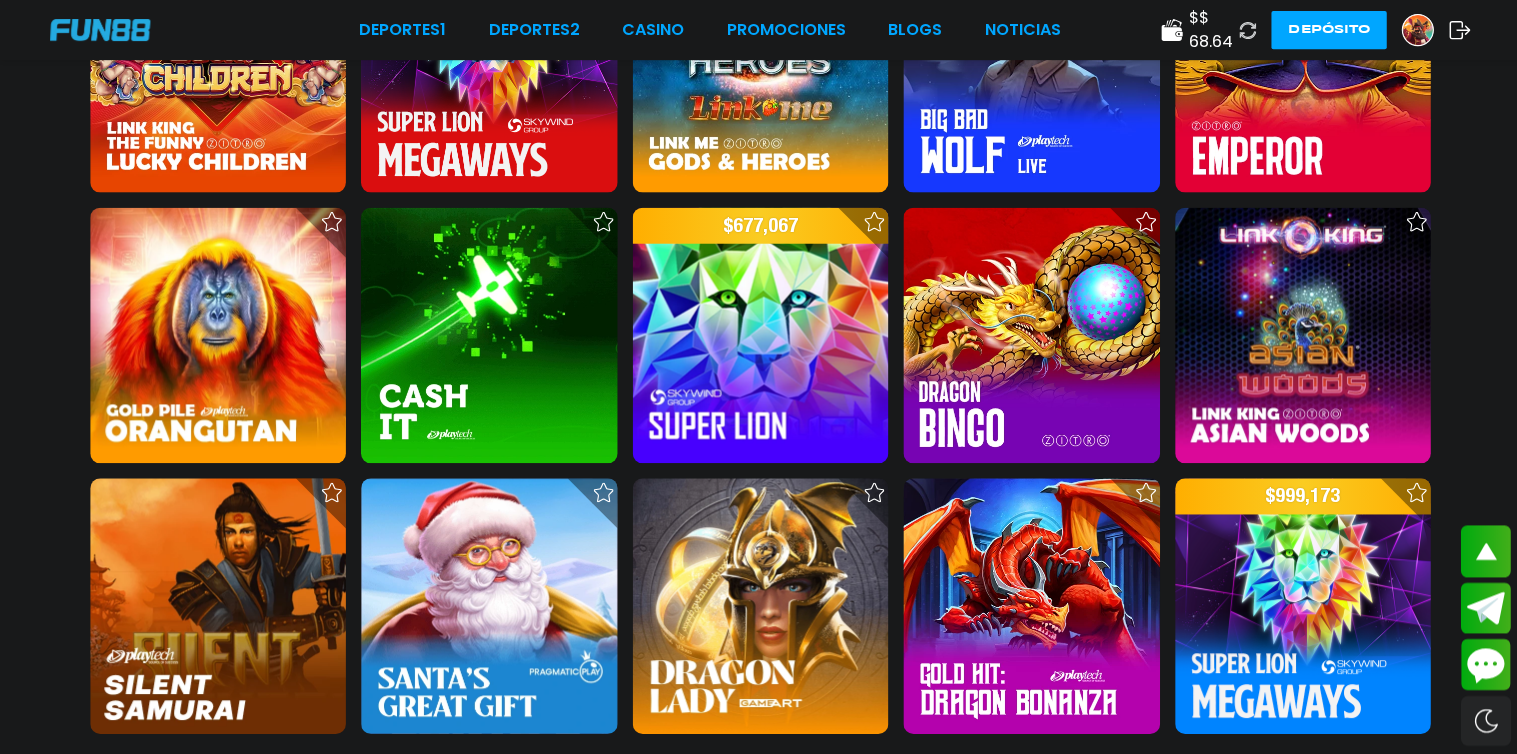 click at bounding box center (1028, 334) 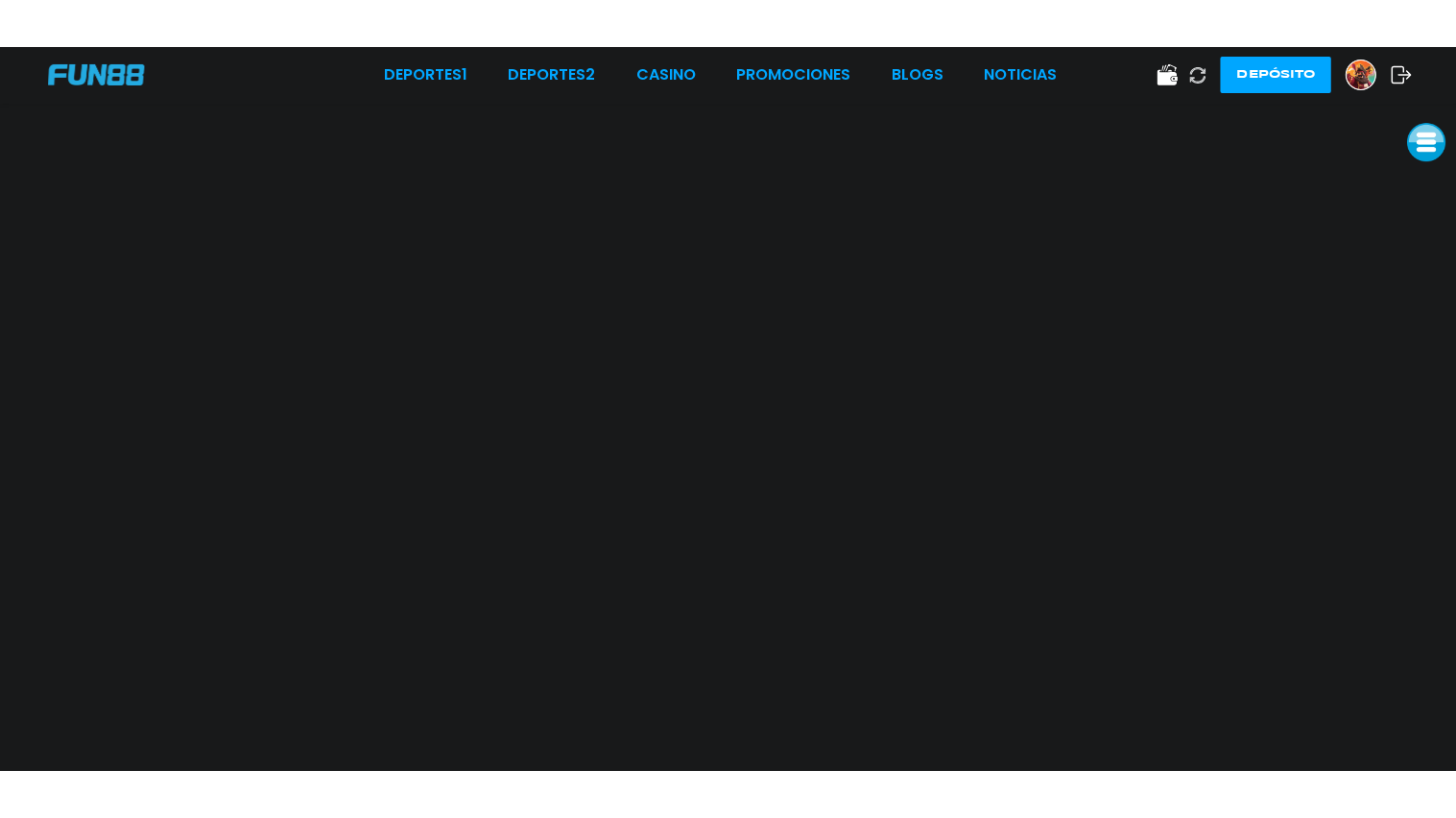 scroll, scrollTop: 0, scrollLeft: 0, axis: both 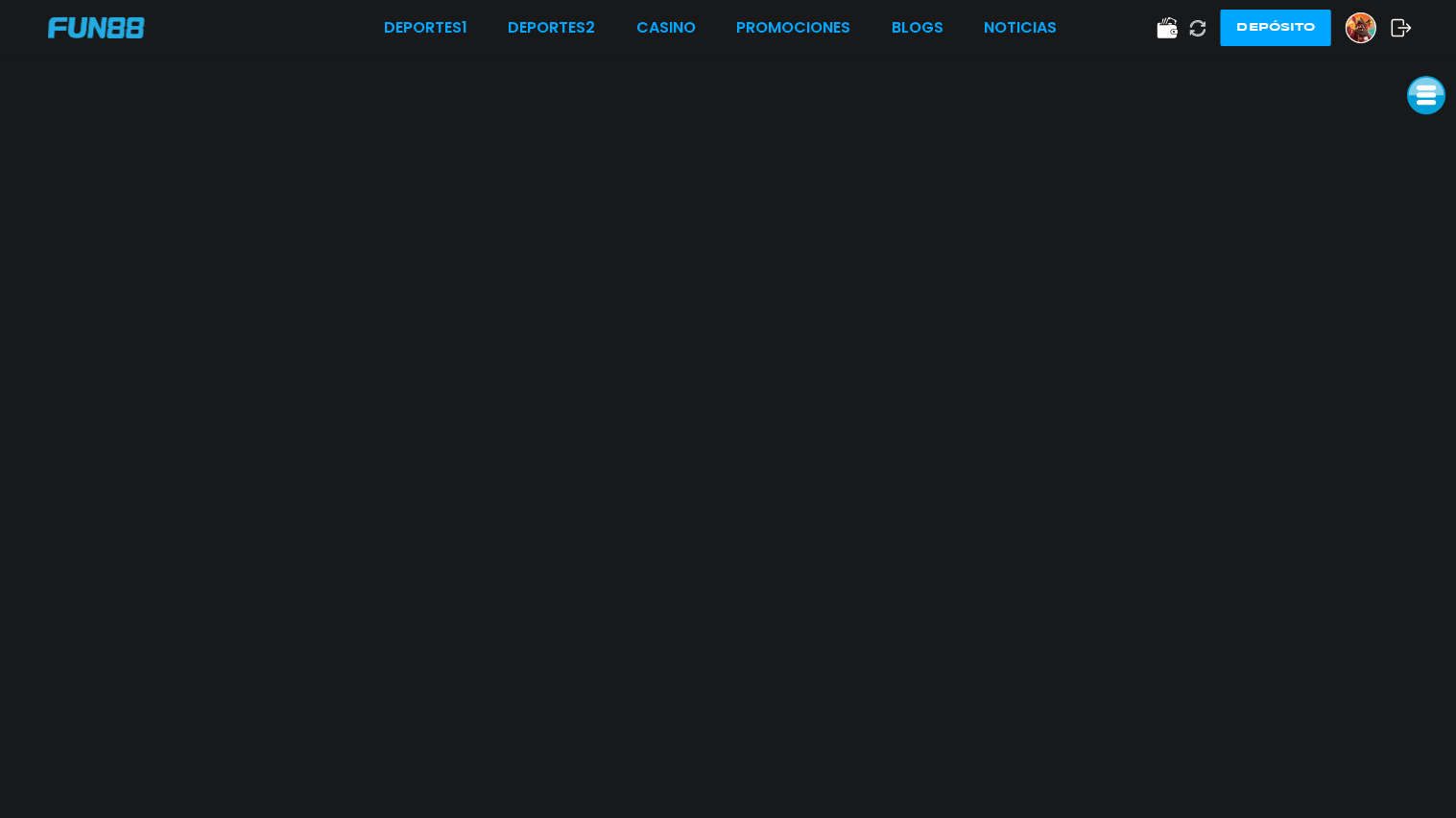 click at bounding box center [1364, 29] 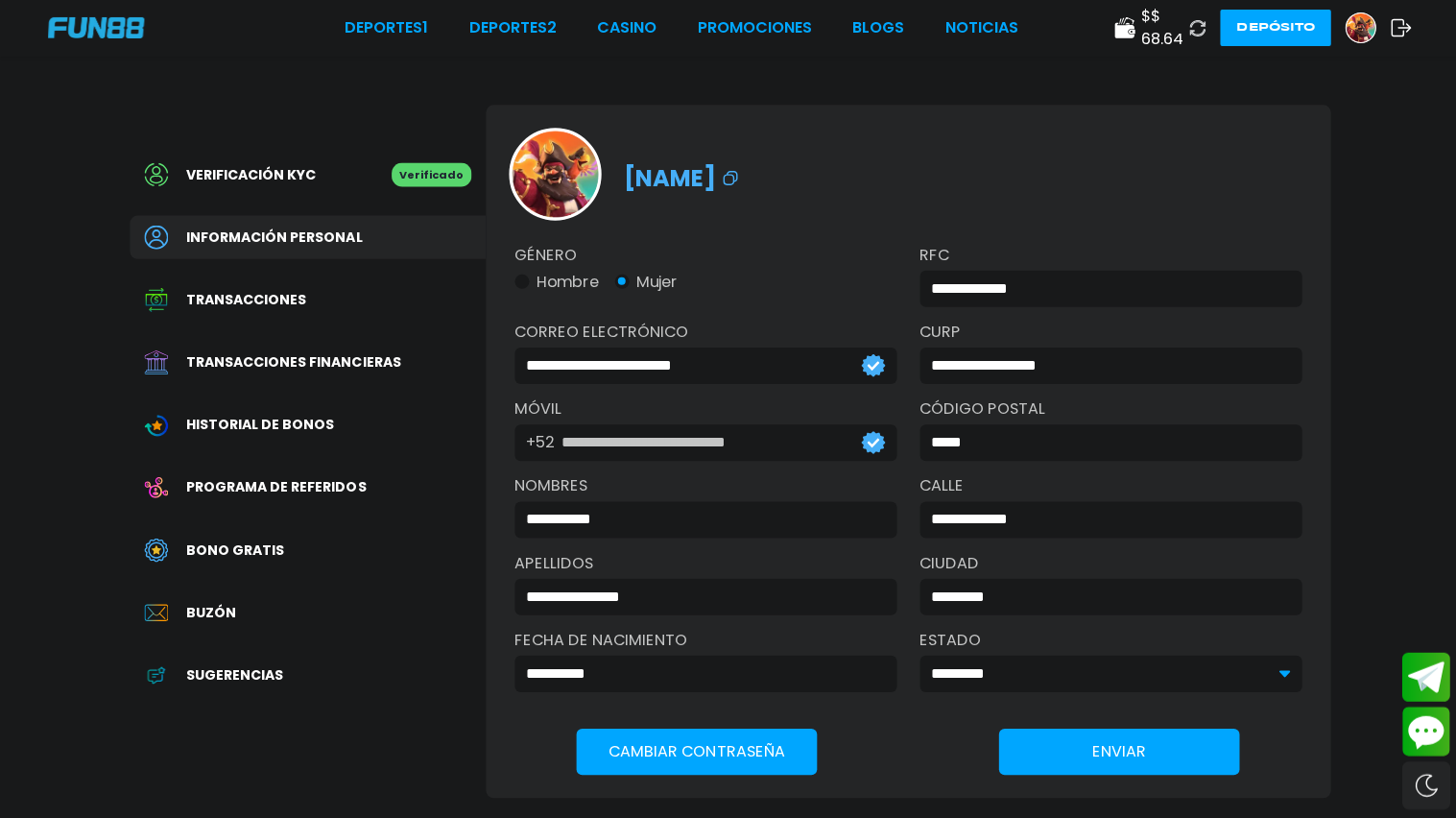 scroll, scrollTop: 0, scrollLeft: 0, axis: both 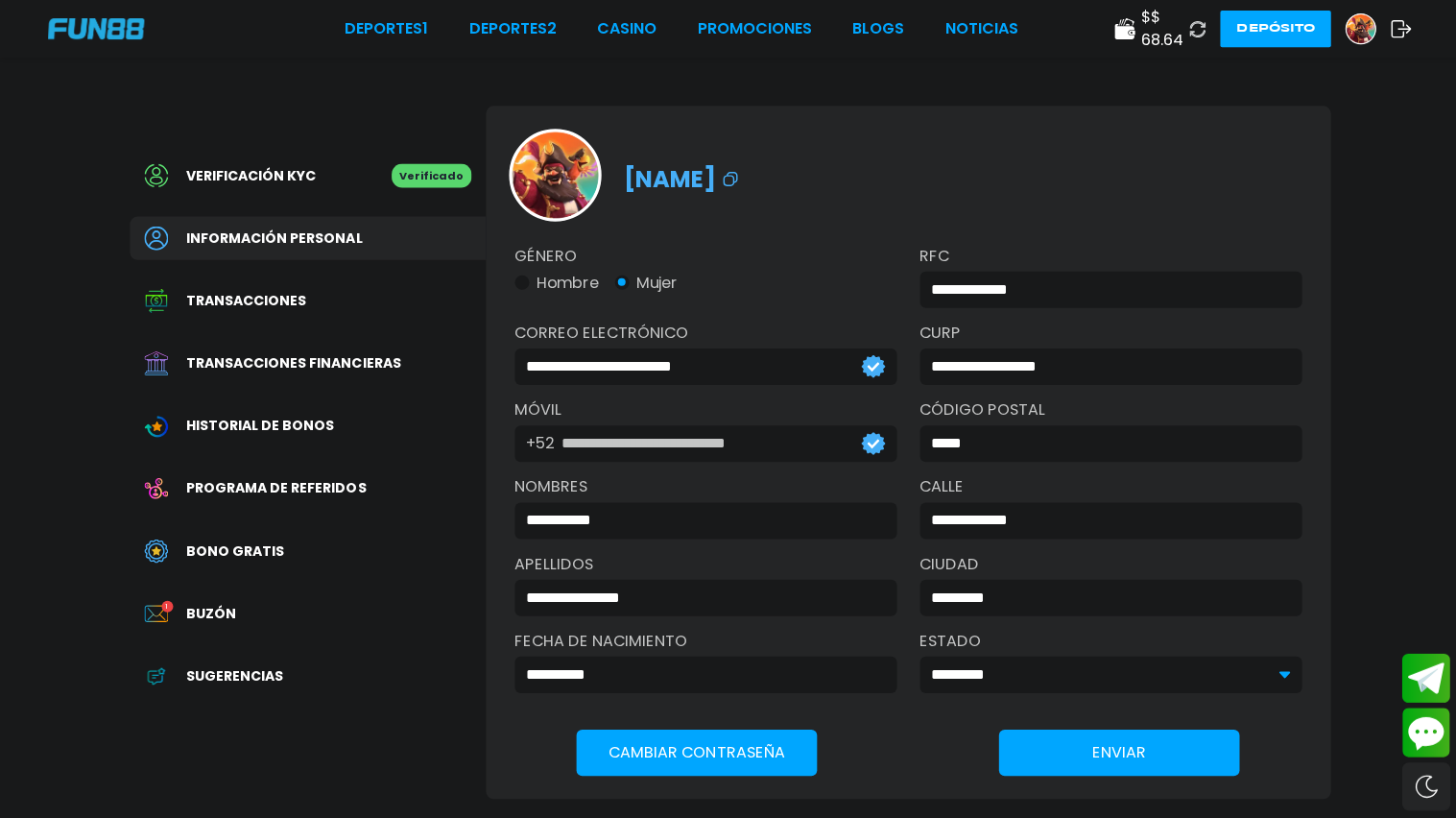 click on "$ [PRICE]" at bounding box center [1159, 29] 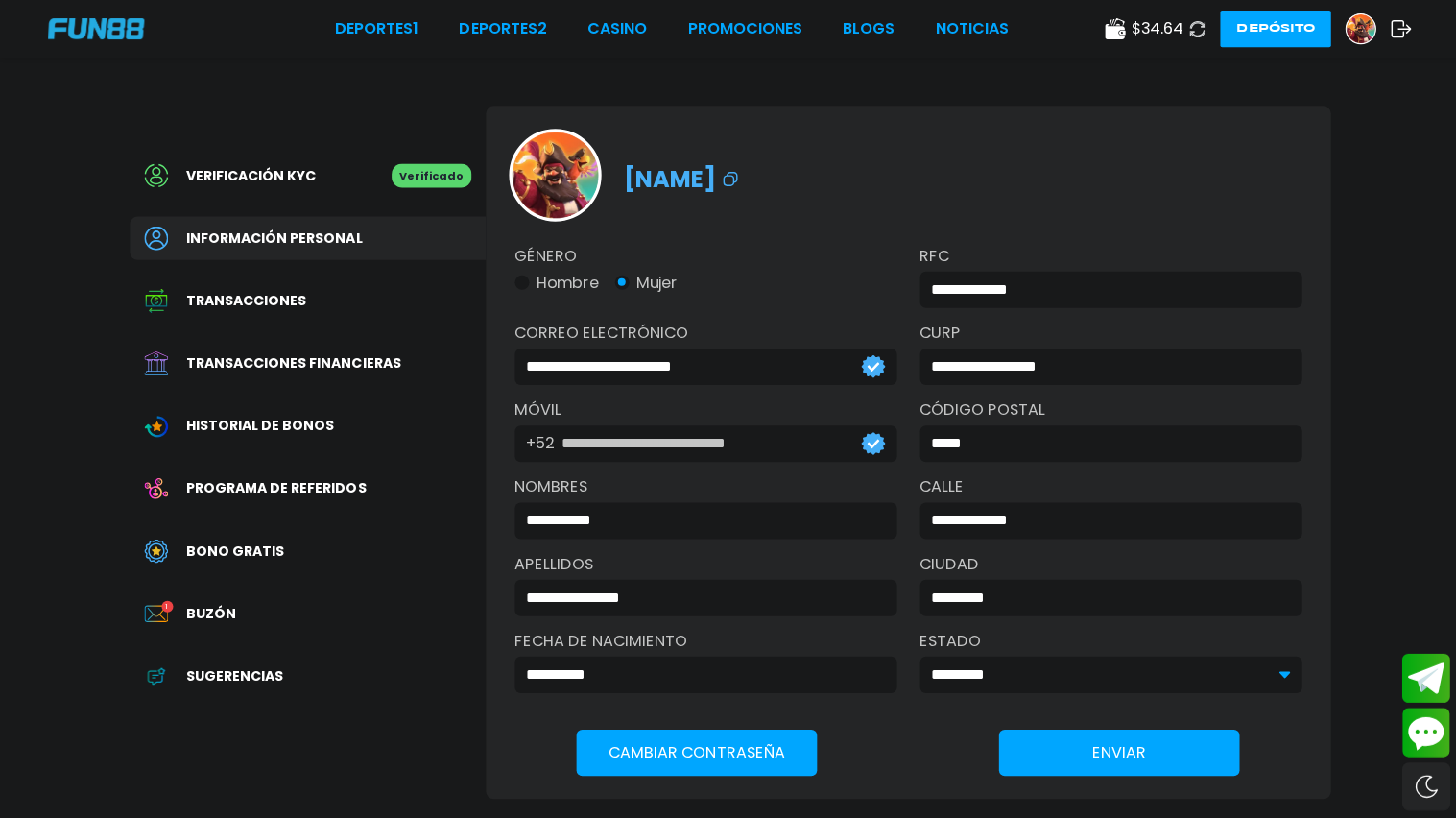 click 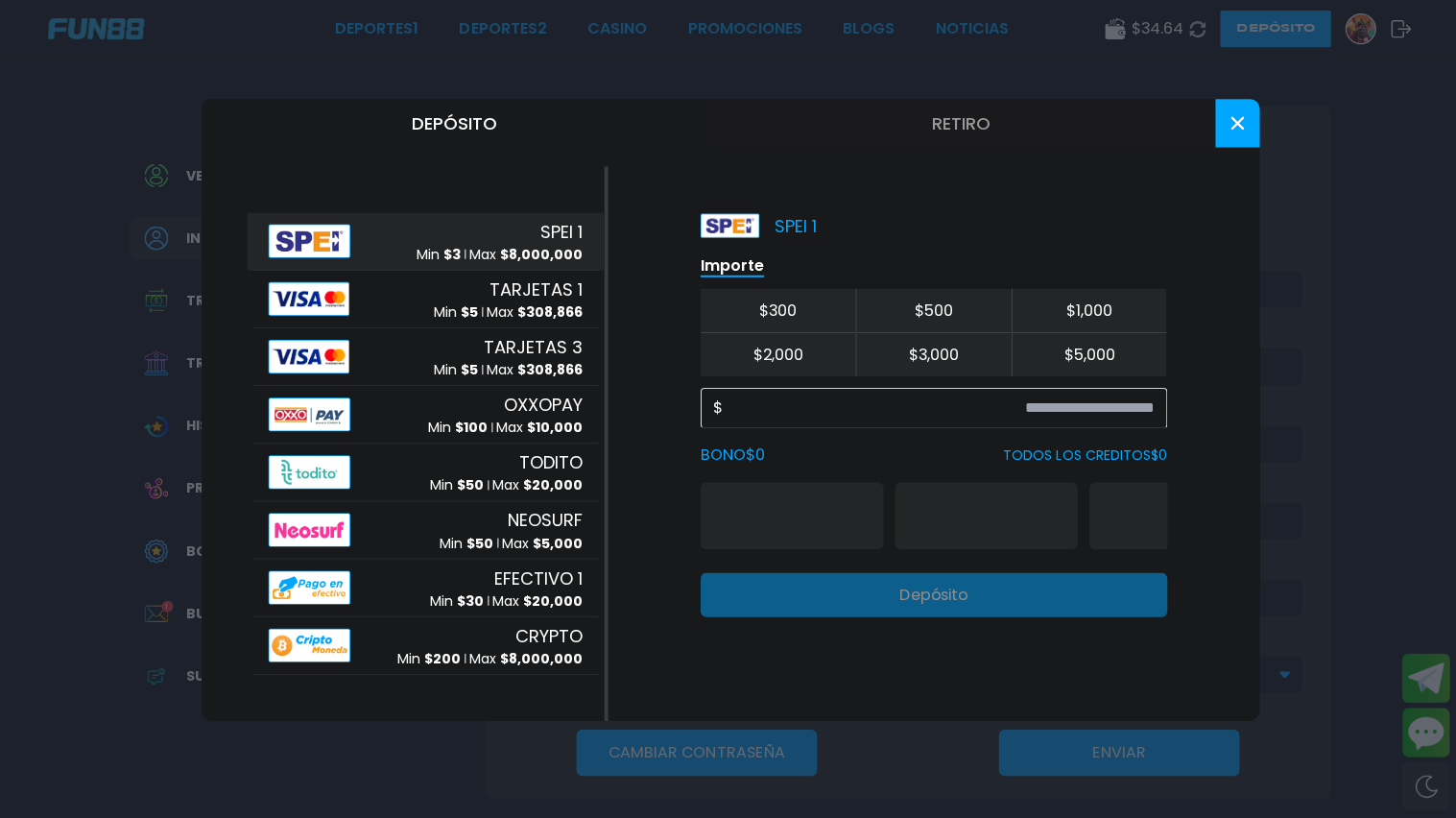 click 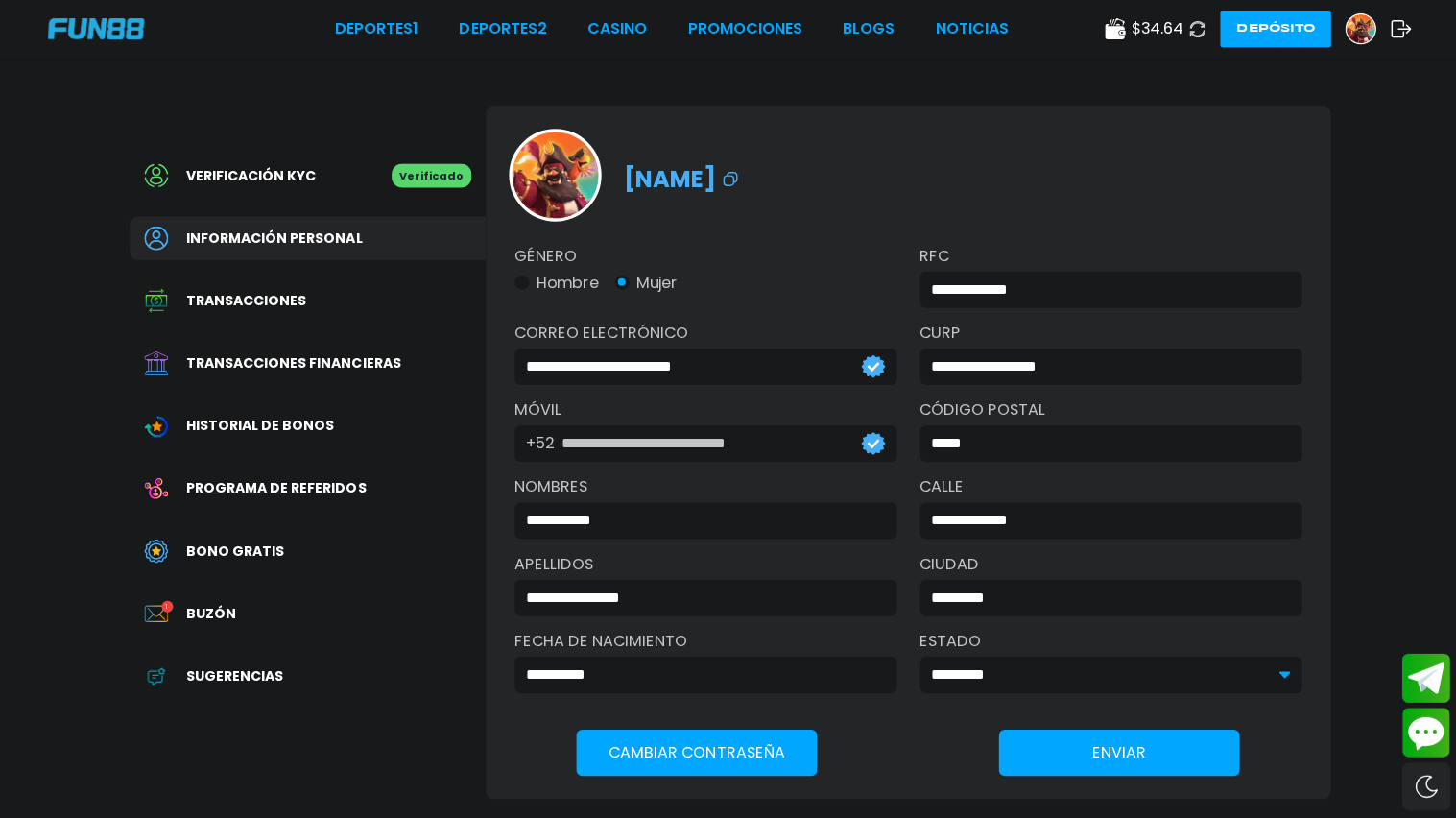 click on "Depósito" at bounding box center [1272, 29] 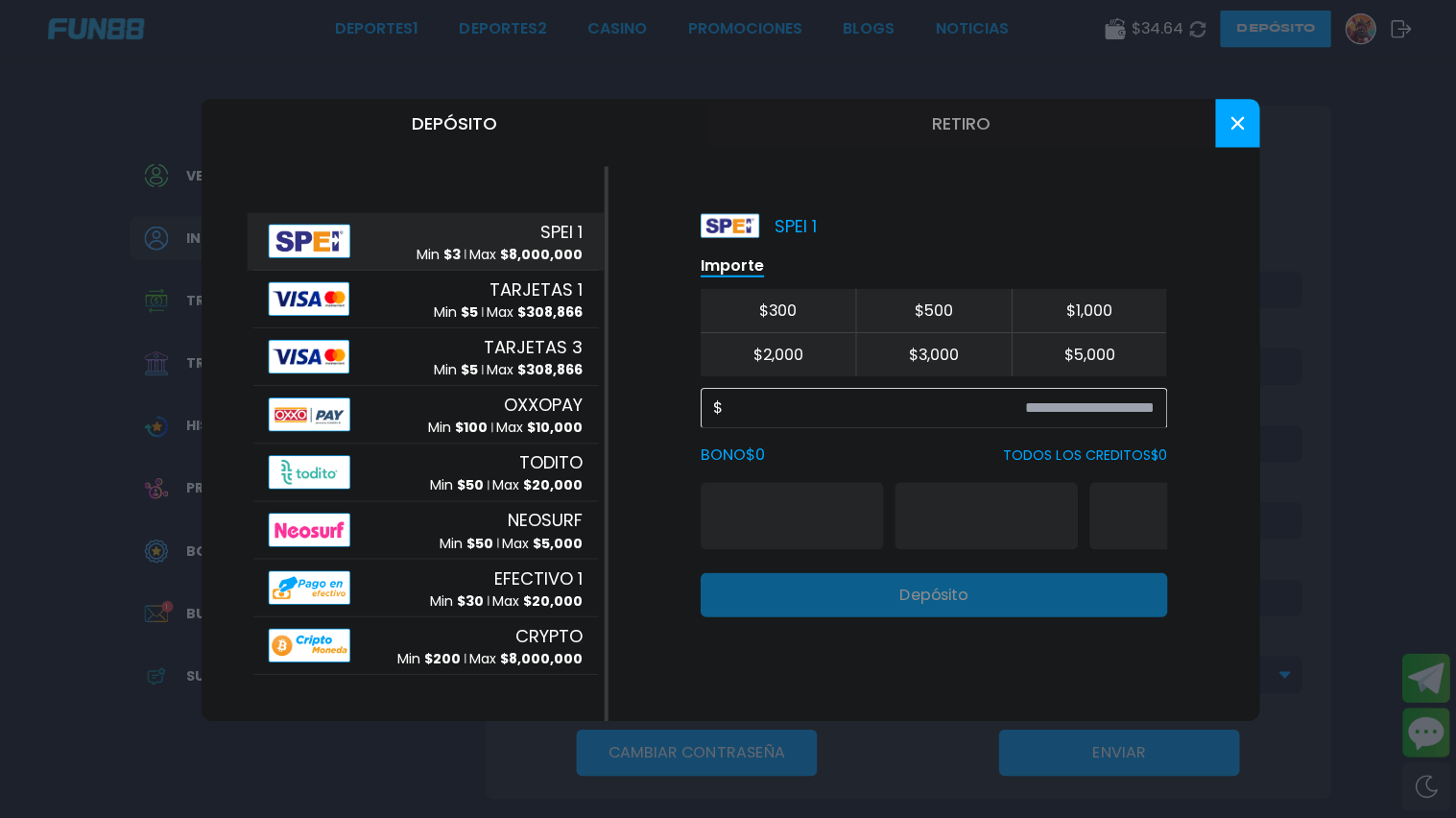 click at bounding box center (1234, 123) 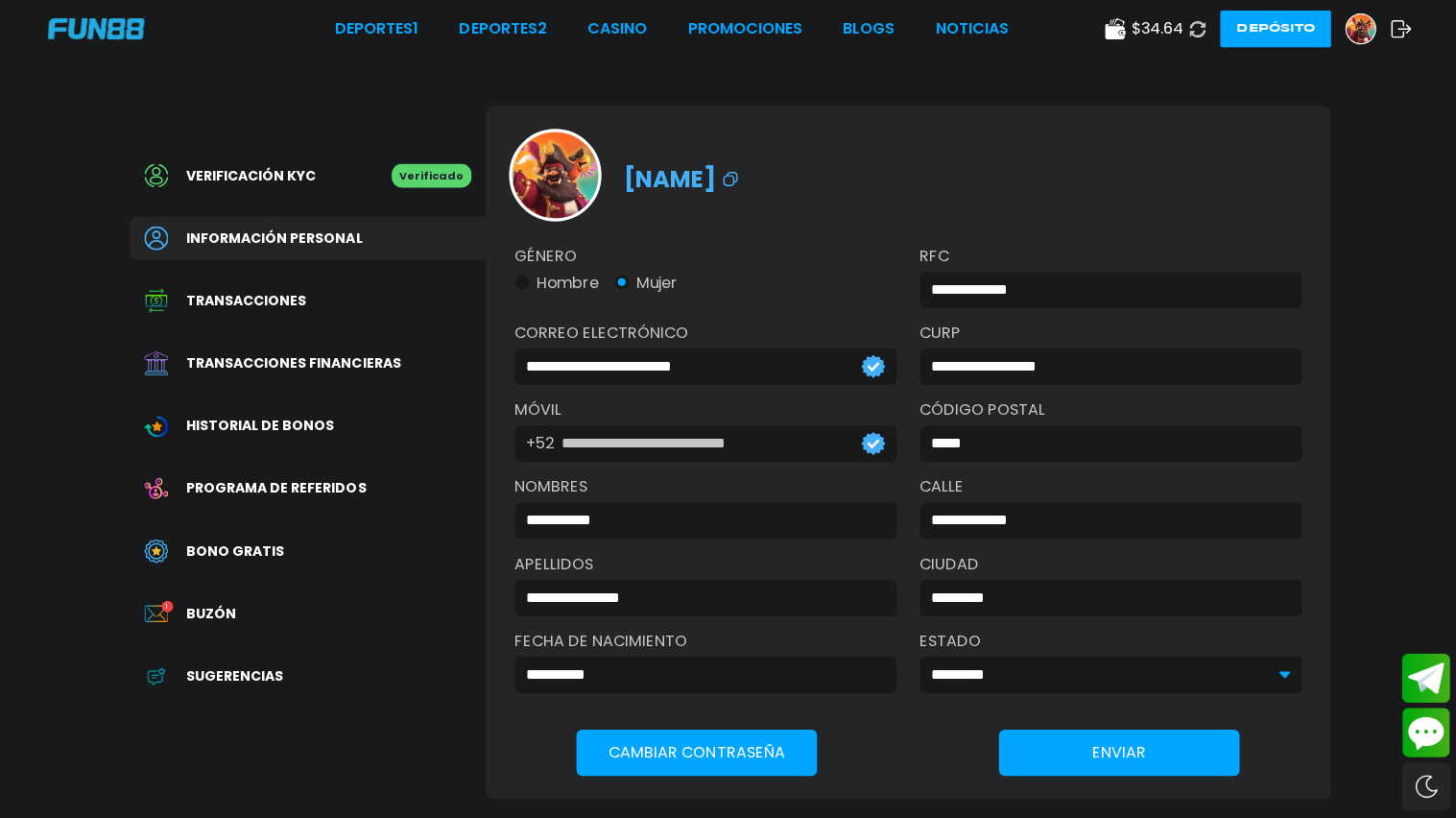 click at bounding box center [1364, 29] 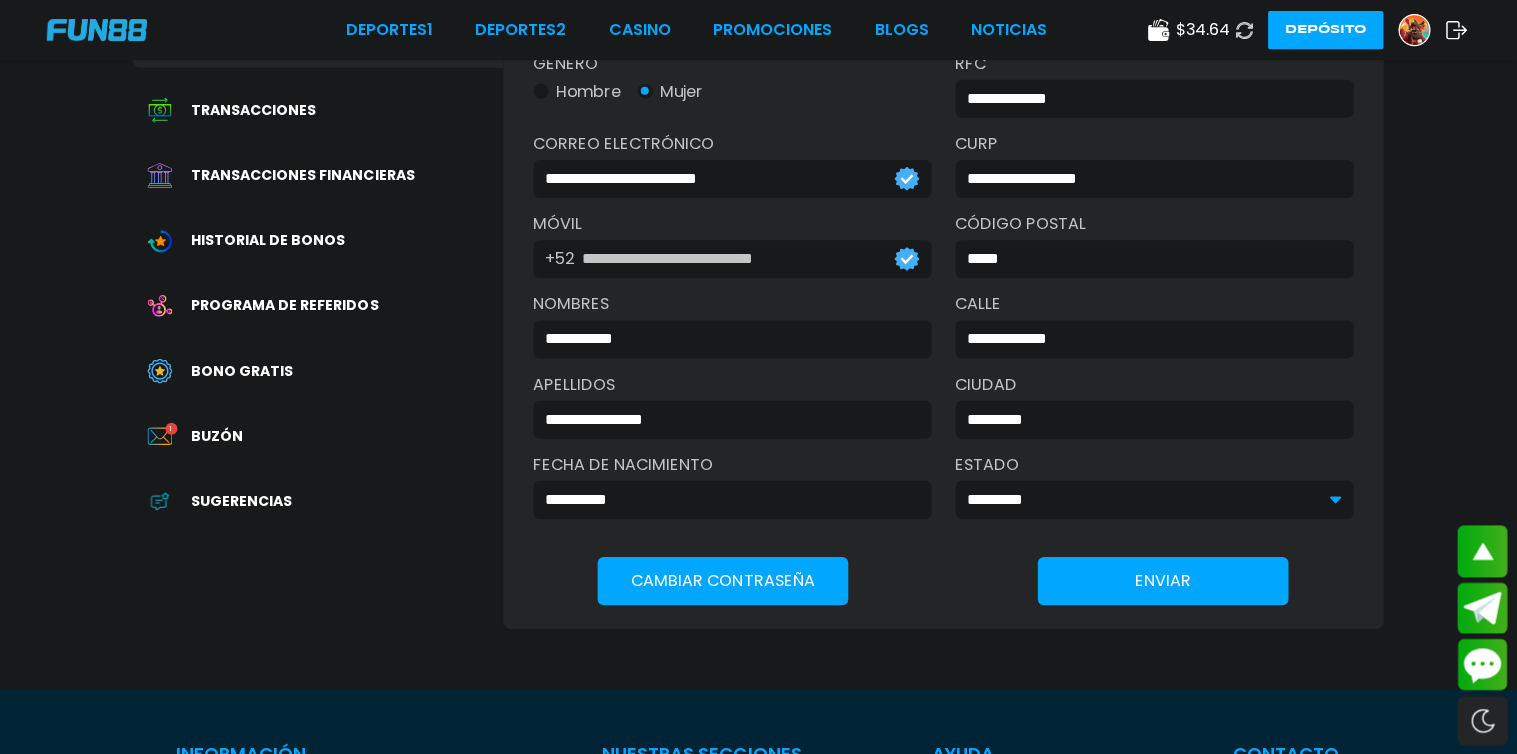 scroll, scrollTop: 0, scrollLeft: 0, axis: both 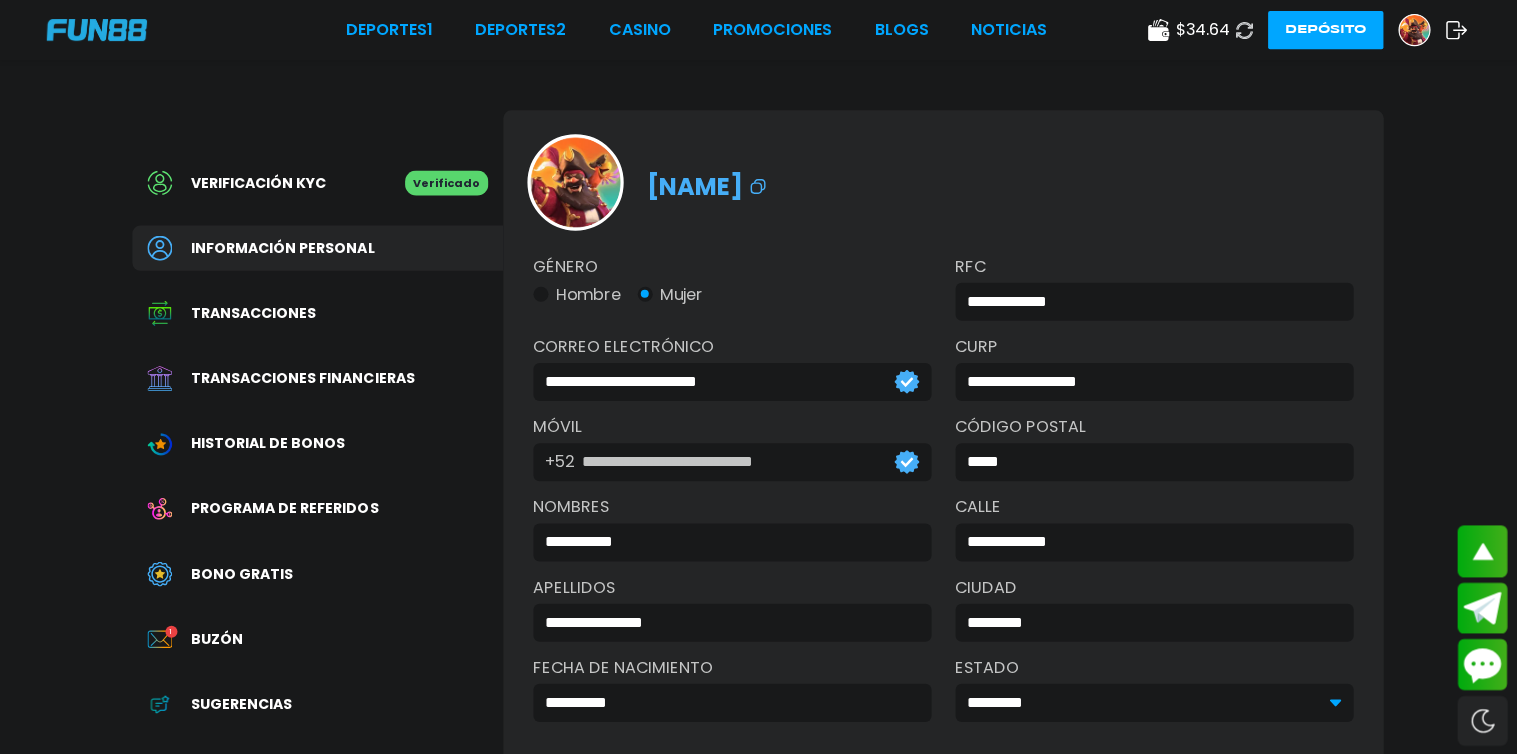 click at bounding box center (100, 30) 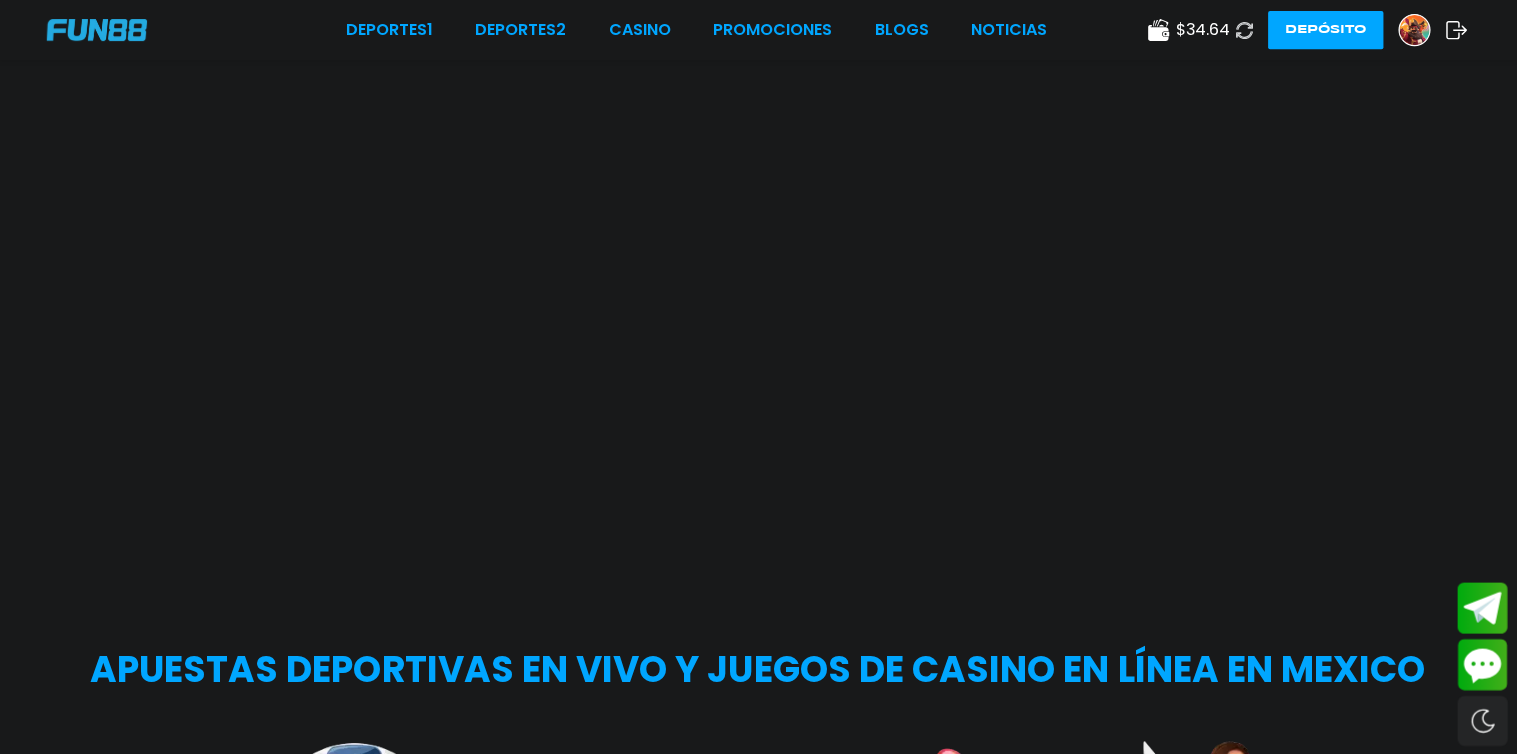 click on "Deportes  1 Deportes  2 CASINO Promociones BLOGS NOTICIAS $ 34.64 Depósito" at bounding box center (758, 30) 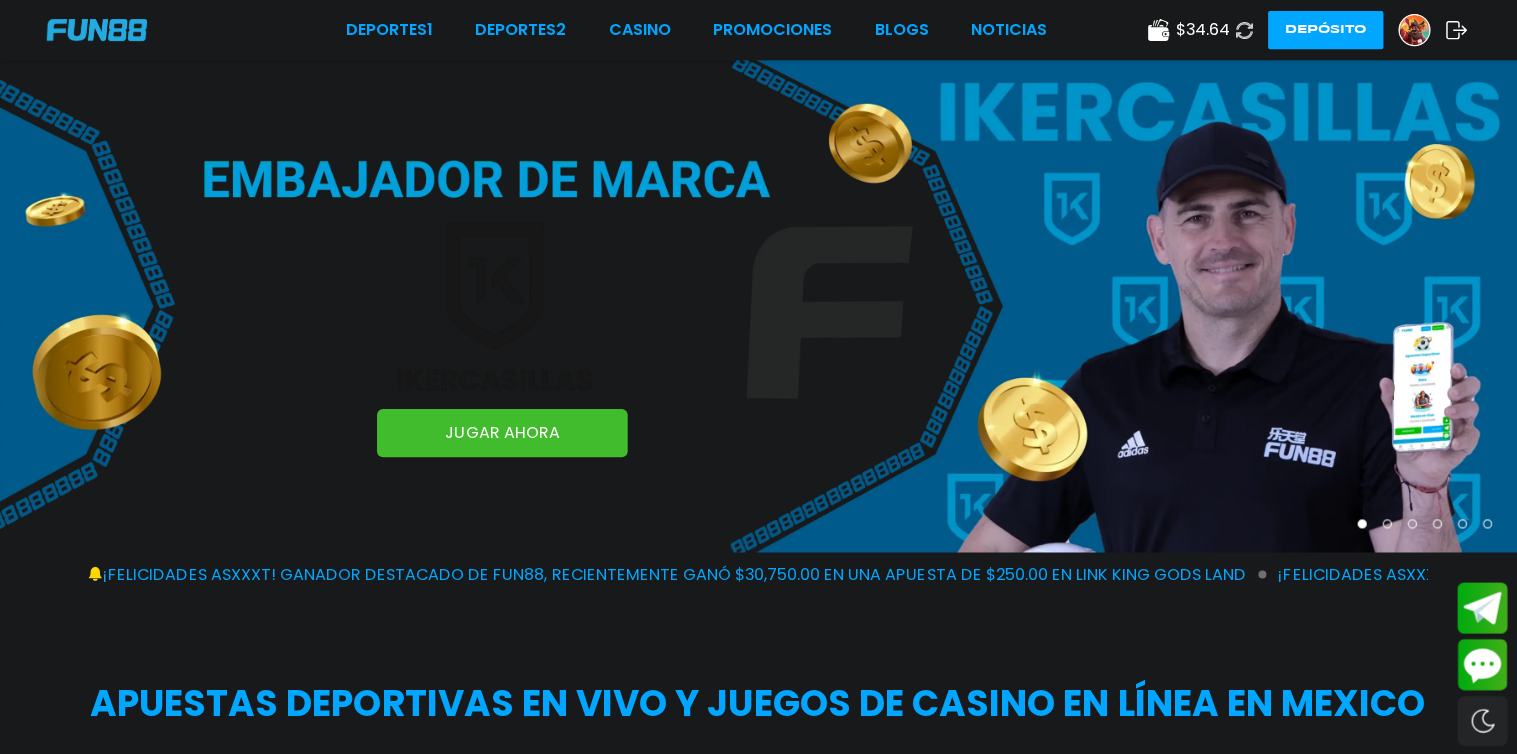 click on "Deportes  1 Deportes  2 CASINO Promociones BLOGS NOTICIAS $ 34.64 Depósito" at bounding box center [758, 30] 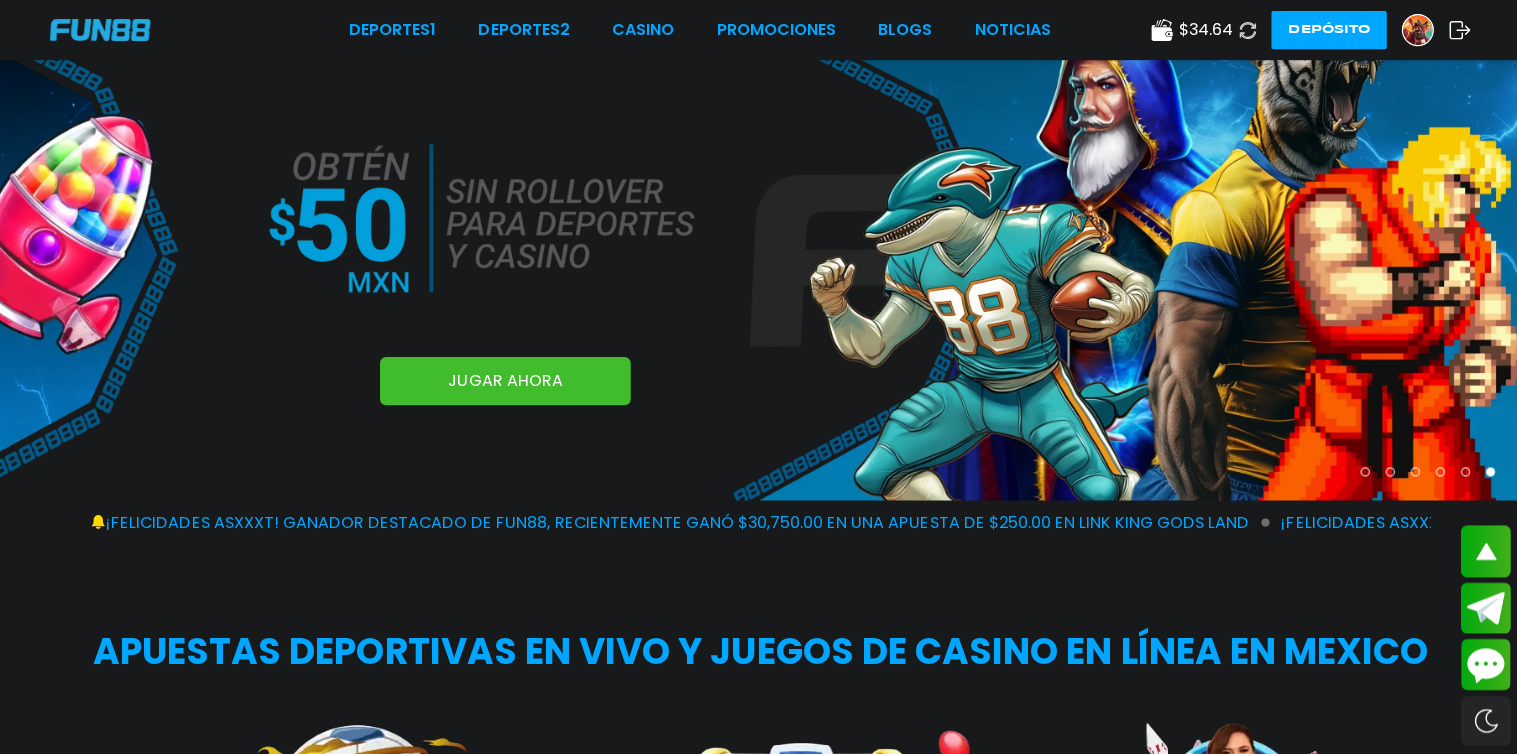 scroll, scrollTop: 0, scrollLeft: 0, axis: both 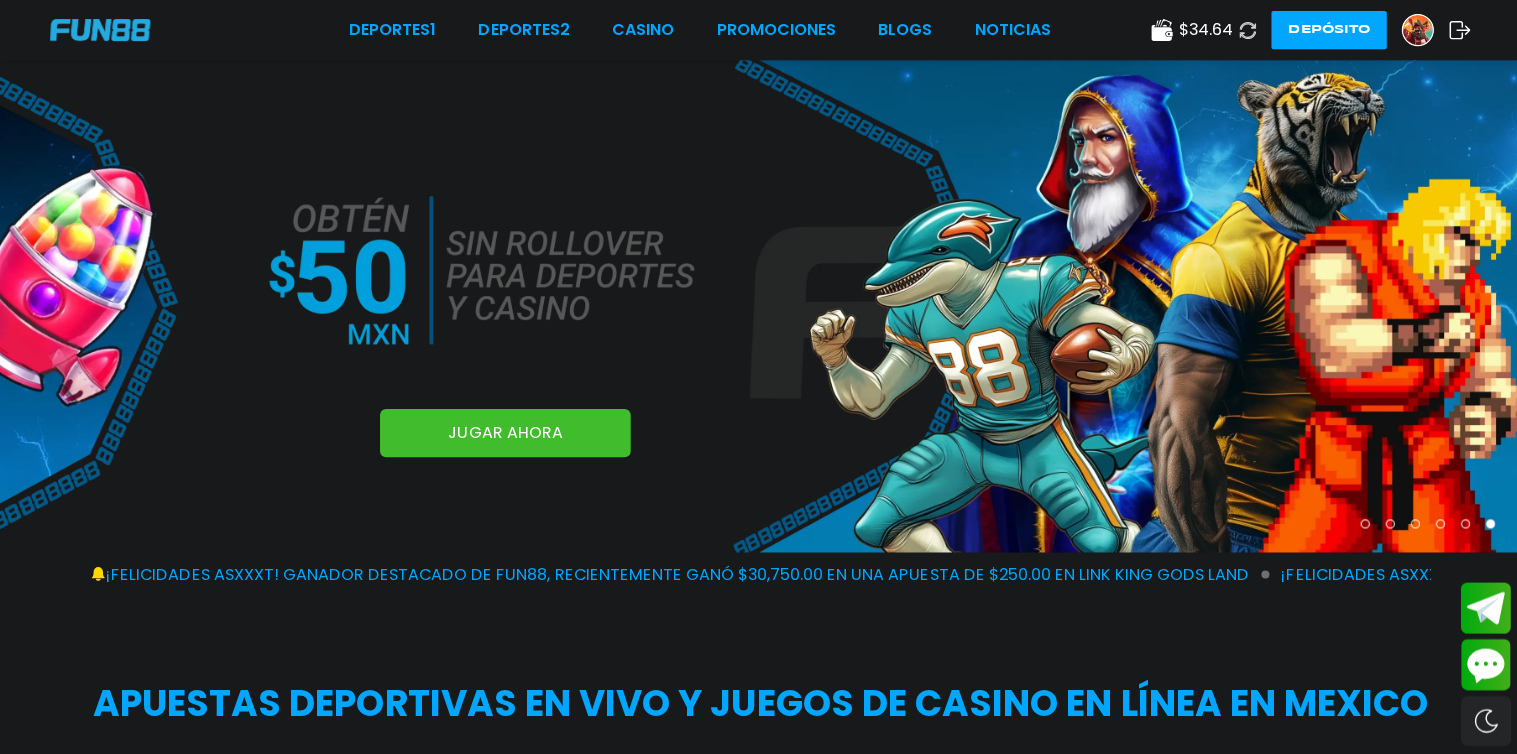 click at bounding box center (758, 305) 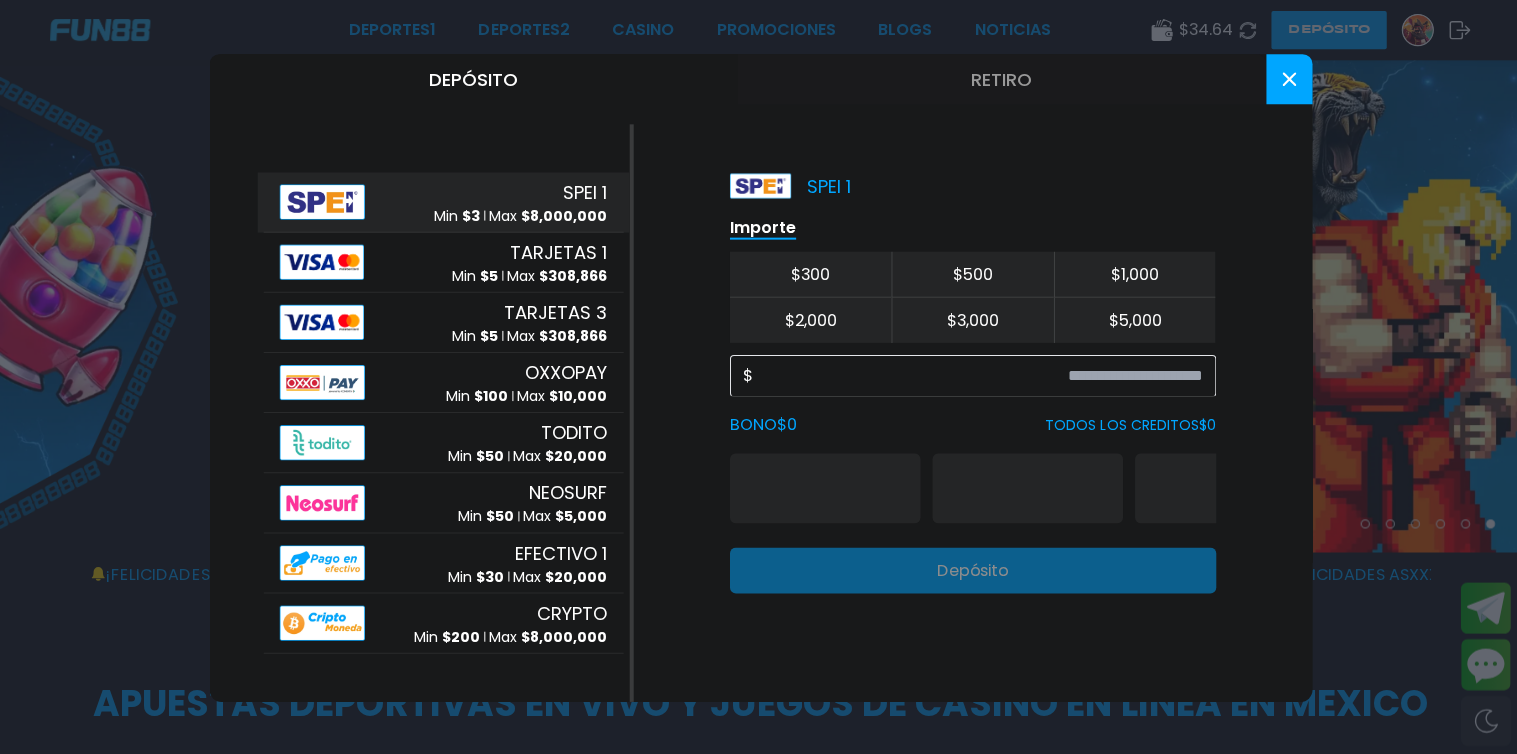 click at bounding box center (758, 377) 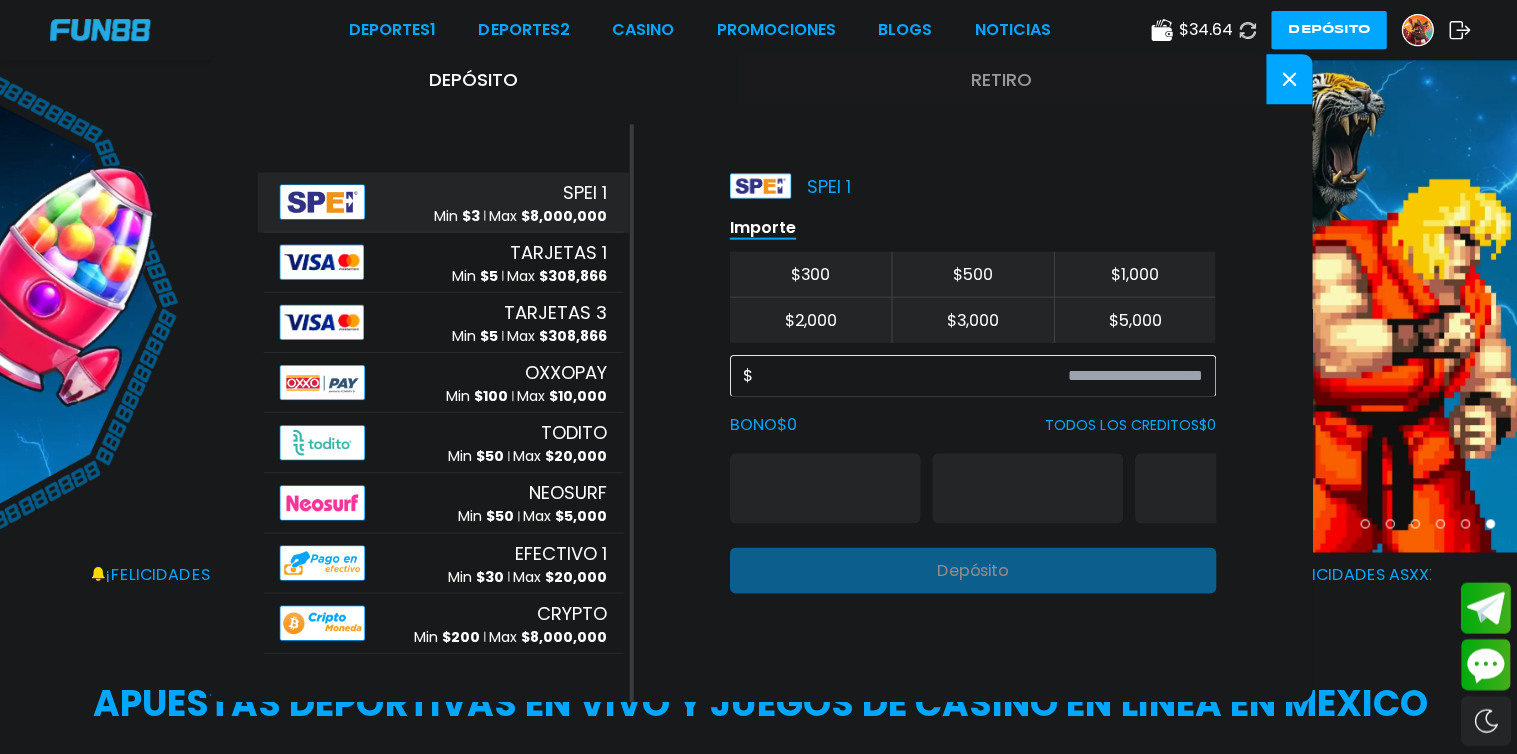 click 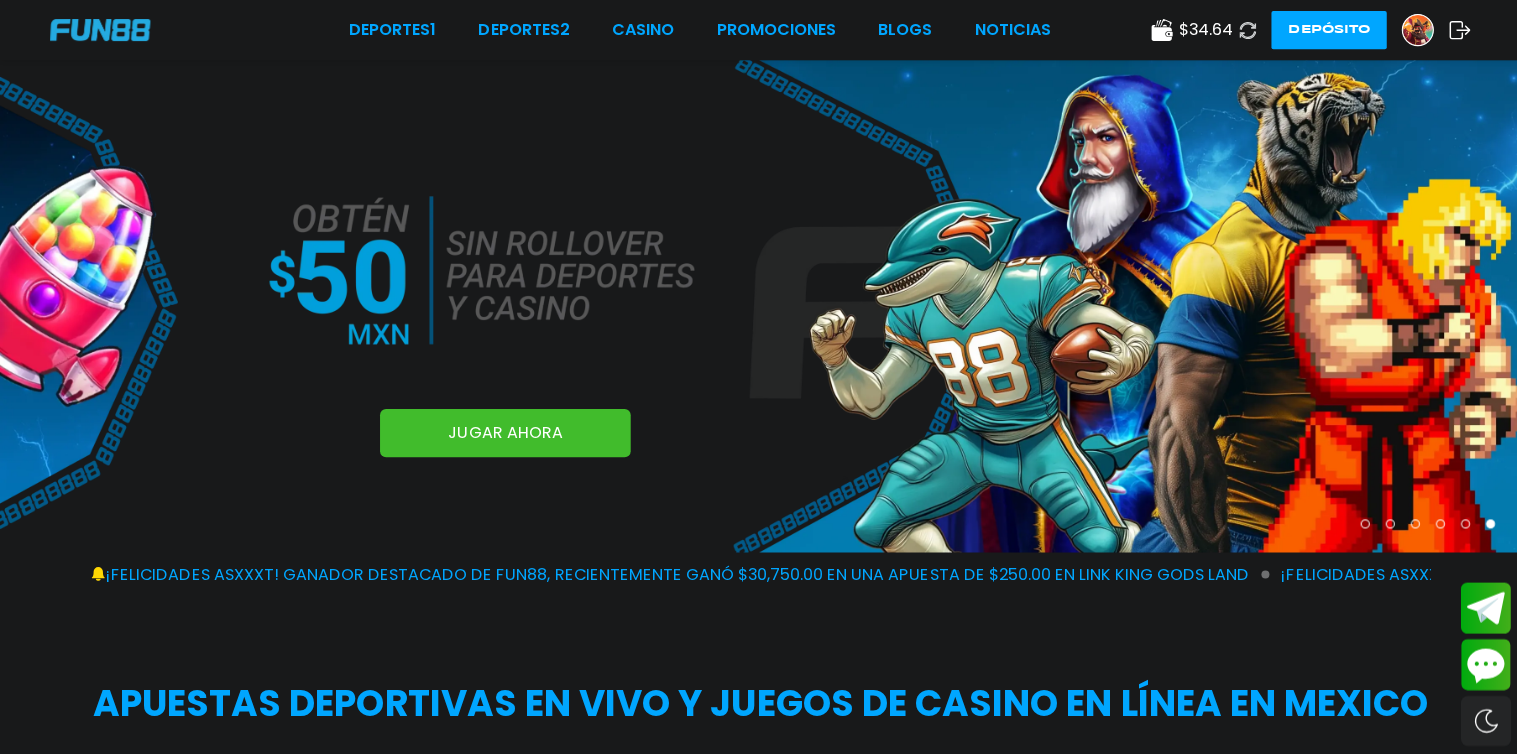 click on "$ [PRICE]" at bounding box center (1203, 30) 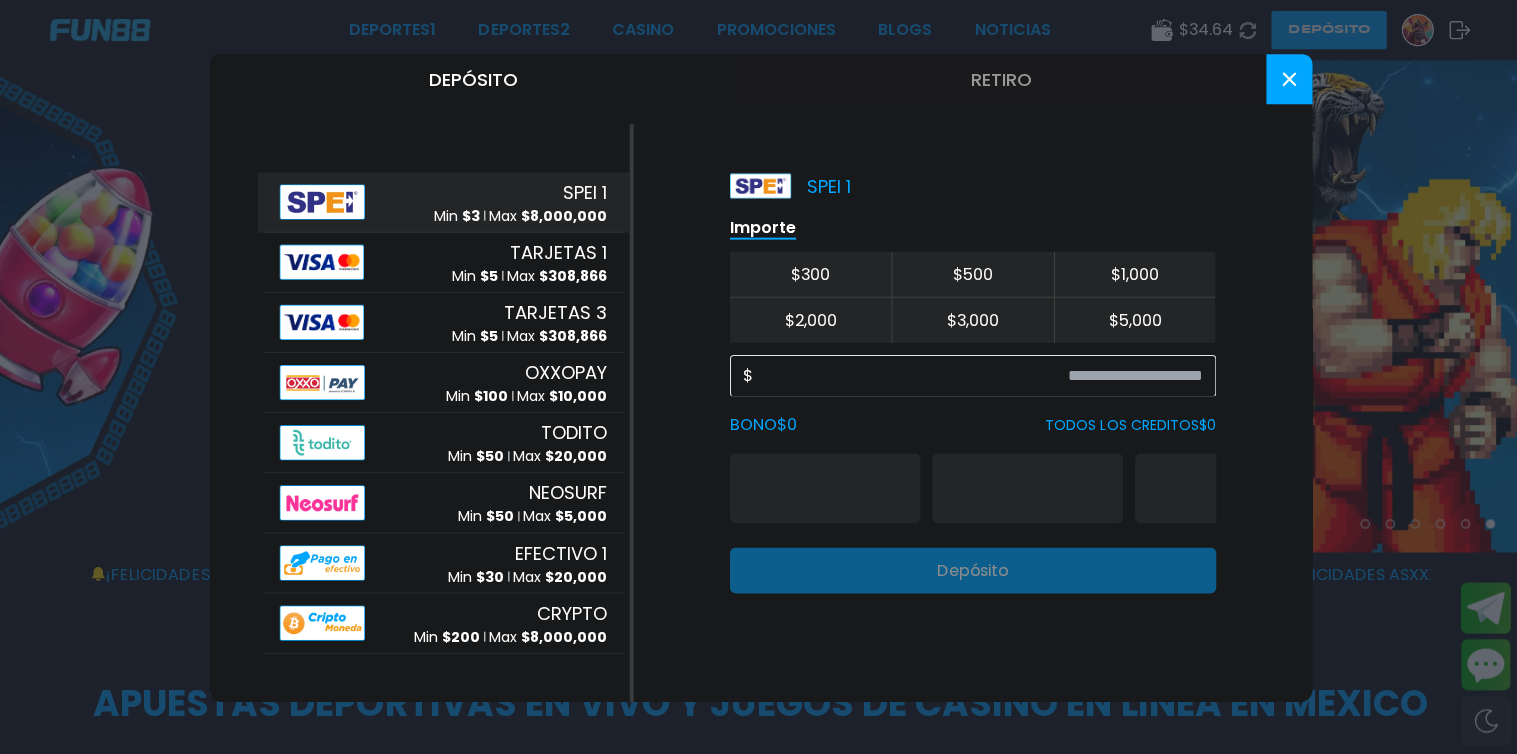 click at bounding box center (758, 377) 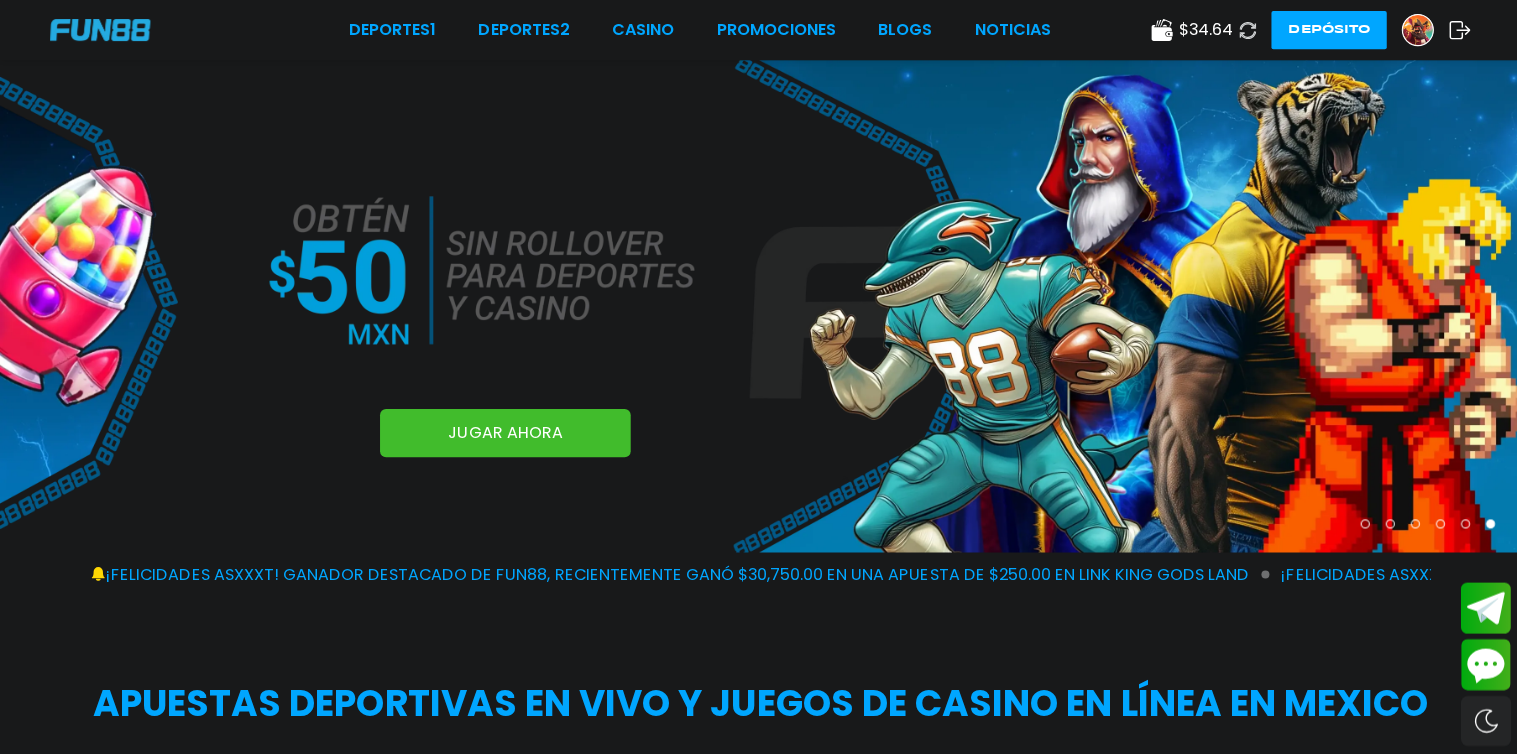 click at bounding box center (1414, 30) 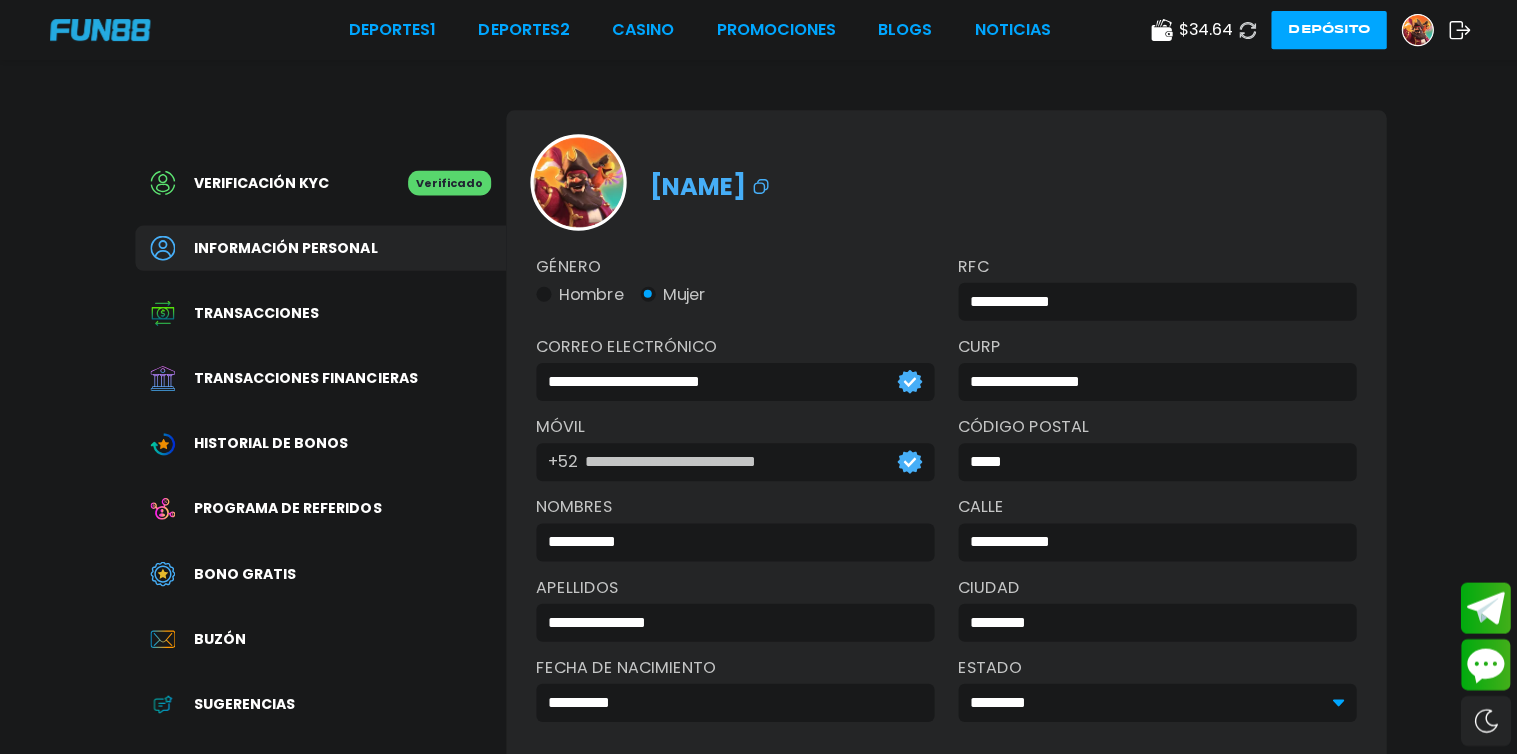 click at bounding box center [1414, 30] 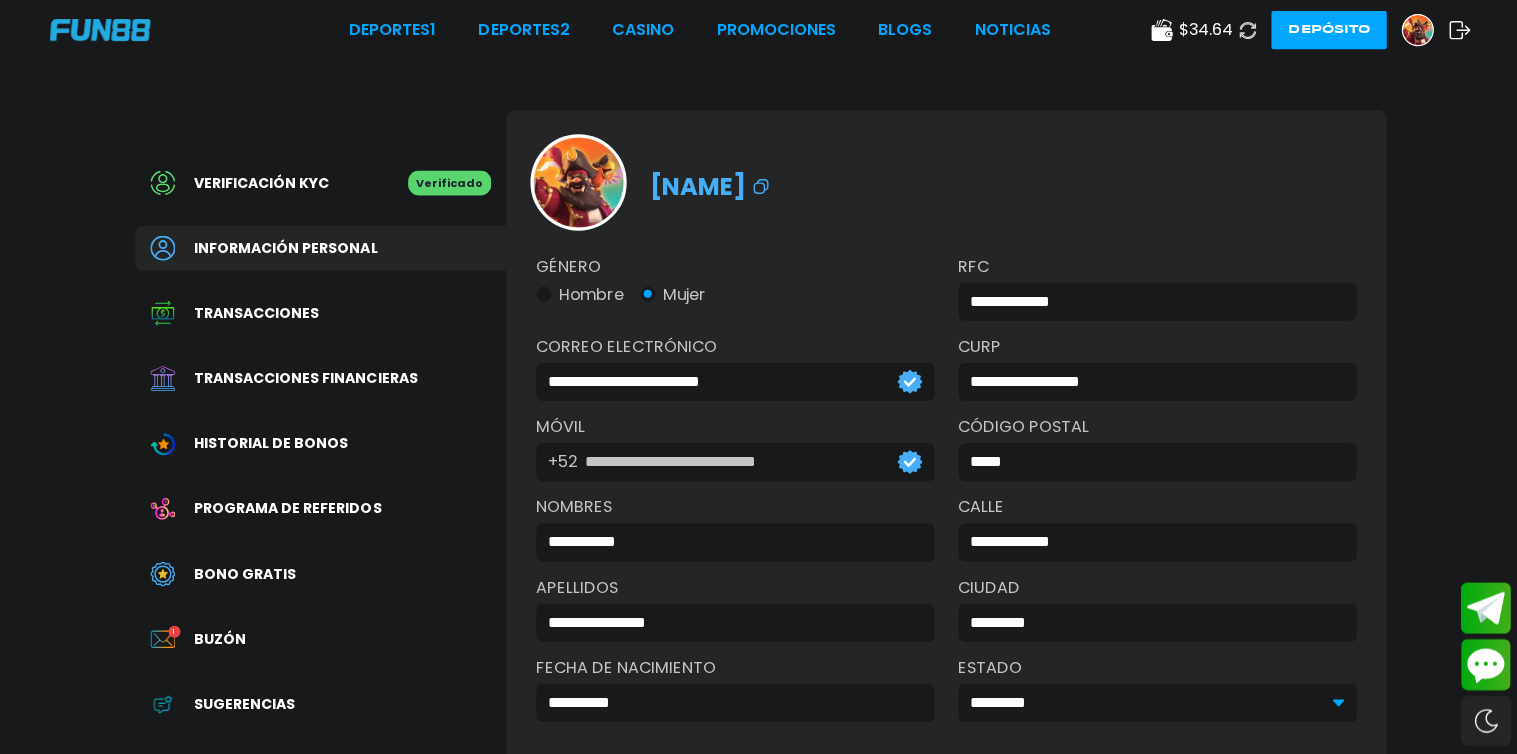 click on "Transacciones" at bounding box center (256, 312) 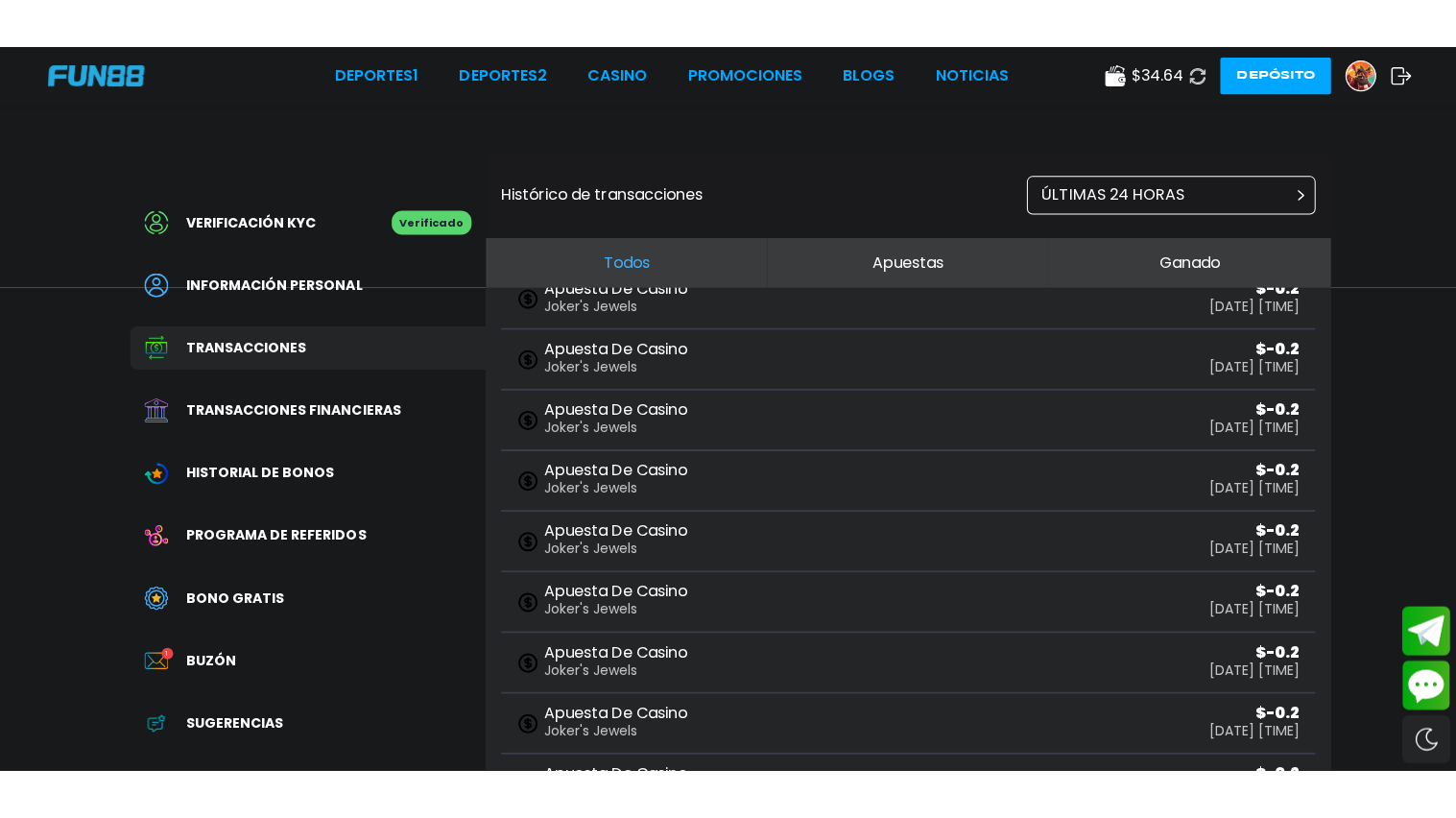 scroll, scrollTop: 217, scrollLeft: 0, axis: vertical 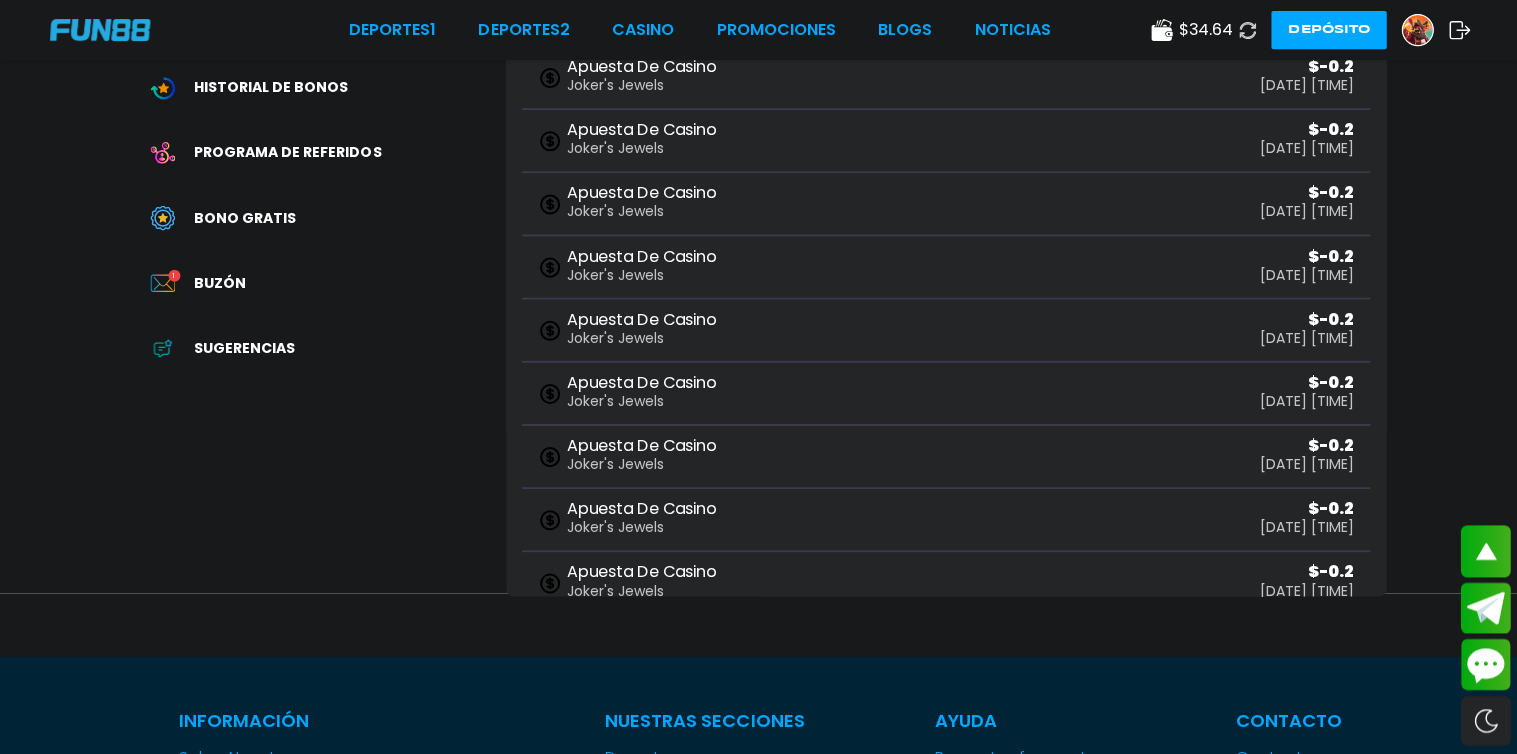 click on "Información Sobre Nosotros Términos y condiciones Juego Responsable Aviso de privacidad y cookies del sitio Programa de afiliación Mecánica de apuestas Condiciones de apuesta Nuestras Secciones Deportes Juegos popular inicio jackpot nuevo casual crash pragmatic fat panda playtech slots bingo en vivo cartas otros Promociones Patrocinadoras Ayuda Preguntas frecuentes Depósito Retirar Política de reembolso Contacto Contacto WWW.FUN88MX.MX OPERADA EN MEXICO POR PRODUCCIONES MÓVILES S.A. DE C.V., TITULAR DEL PERMISO DGAJS/SCEVF/P-06/2005-TER EN UNIÓN DE UNOCAPALI LA PAZ OPERADORA S.A. DE C.V. DE CONFORMIDAD CON LOS OFICIOS DGJS/1580/2021 Y DGJS/DCRCA/1424/2022. JUEGOS PROHIBIDOS PARA MENORES DE EDAD, JUEGUE RESPONSABLEMENTE, NO OLVIDE QUE EL PRINCIPAL PROPÓSITO ES LA RECREACIÓN, DIVERSIÓN Y ESPARCIMIENTO." at bounding box center (758, 1091) 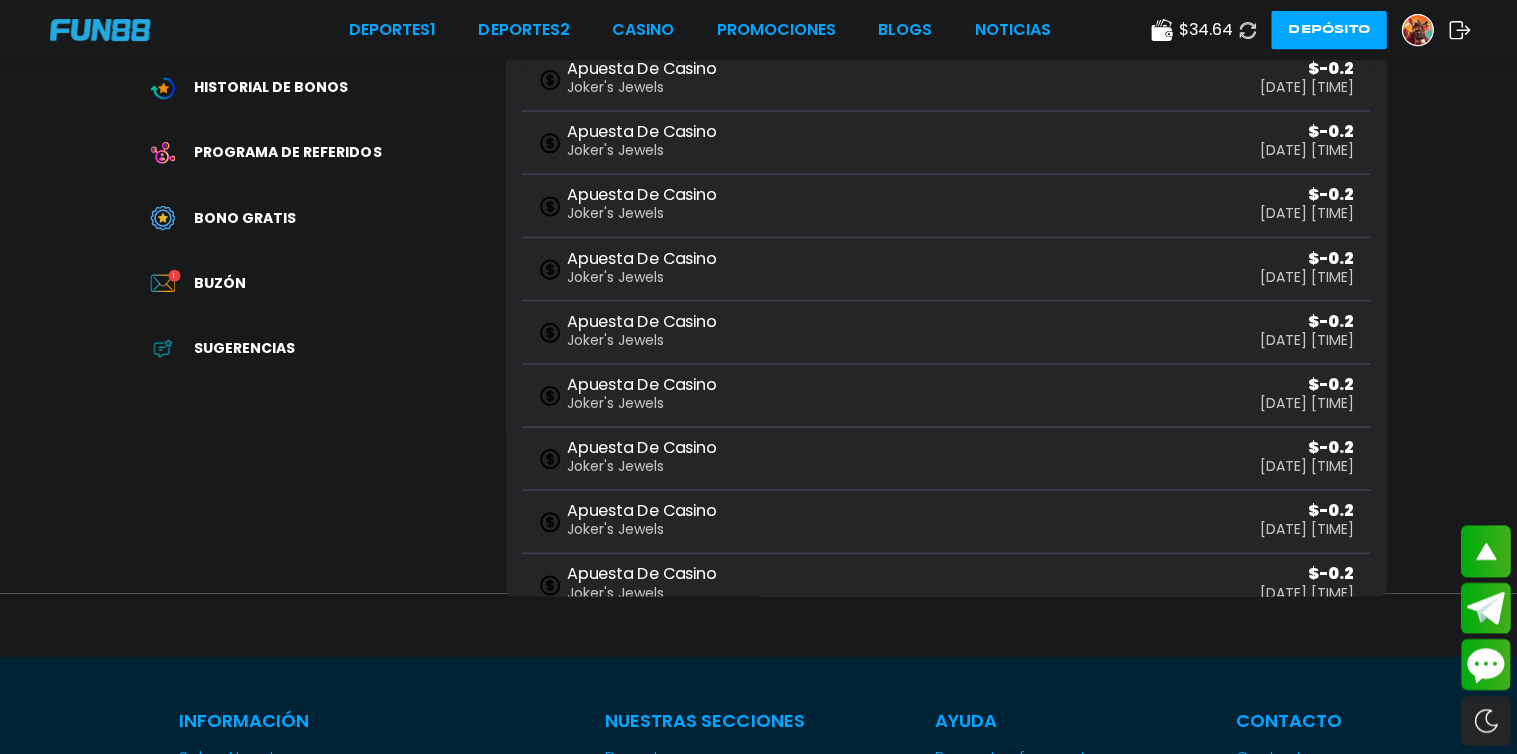 click on "- Final -" at bounding box center (944, 951) 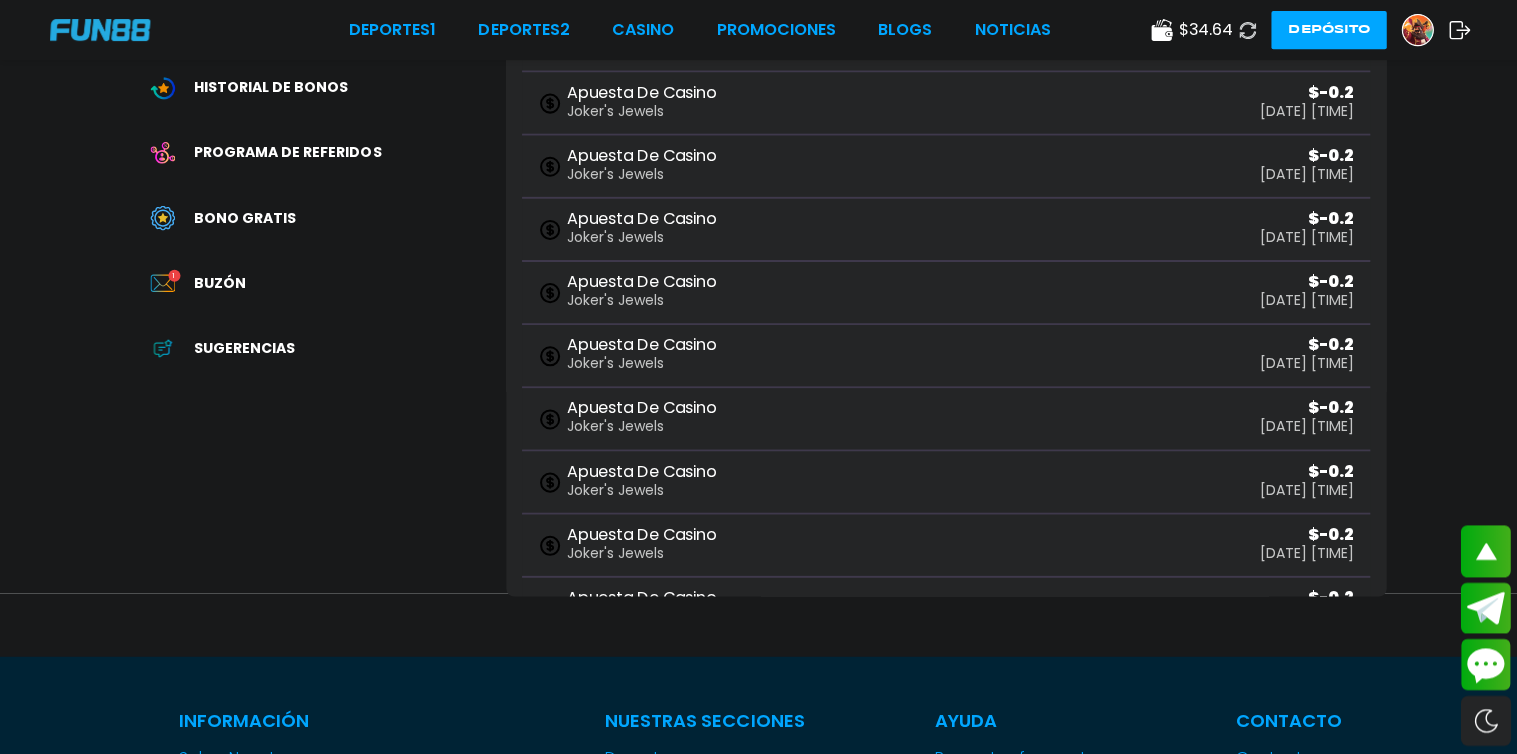 scroll, scrollTop: 0, scrollLeft: 0, axis: both 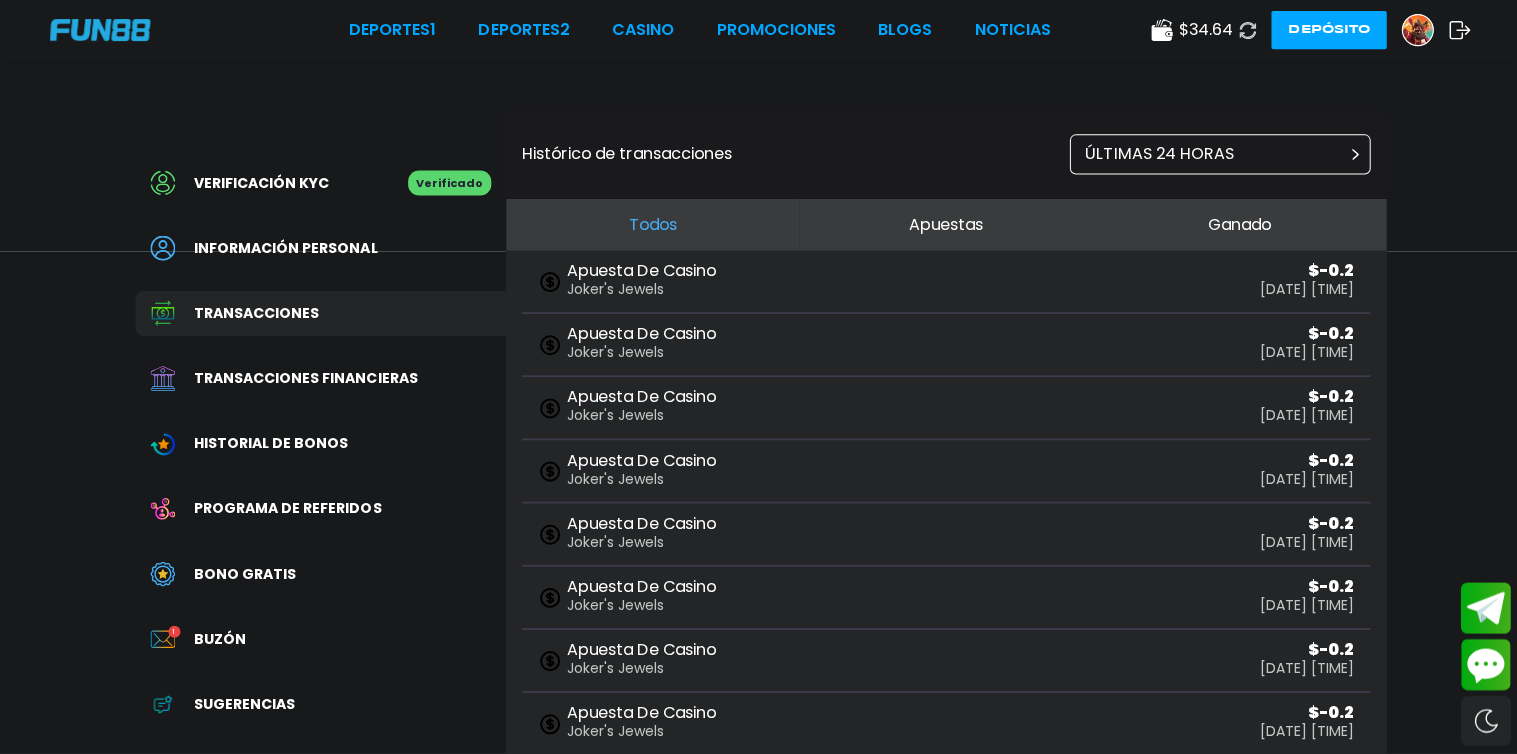 click on "Información personal" at bounding box center [320, 247] 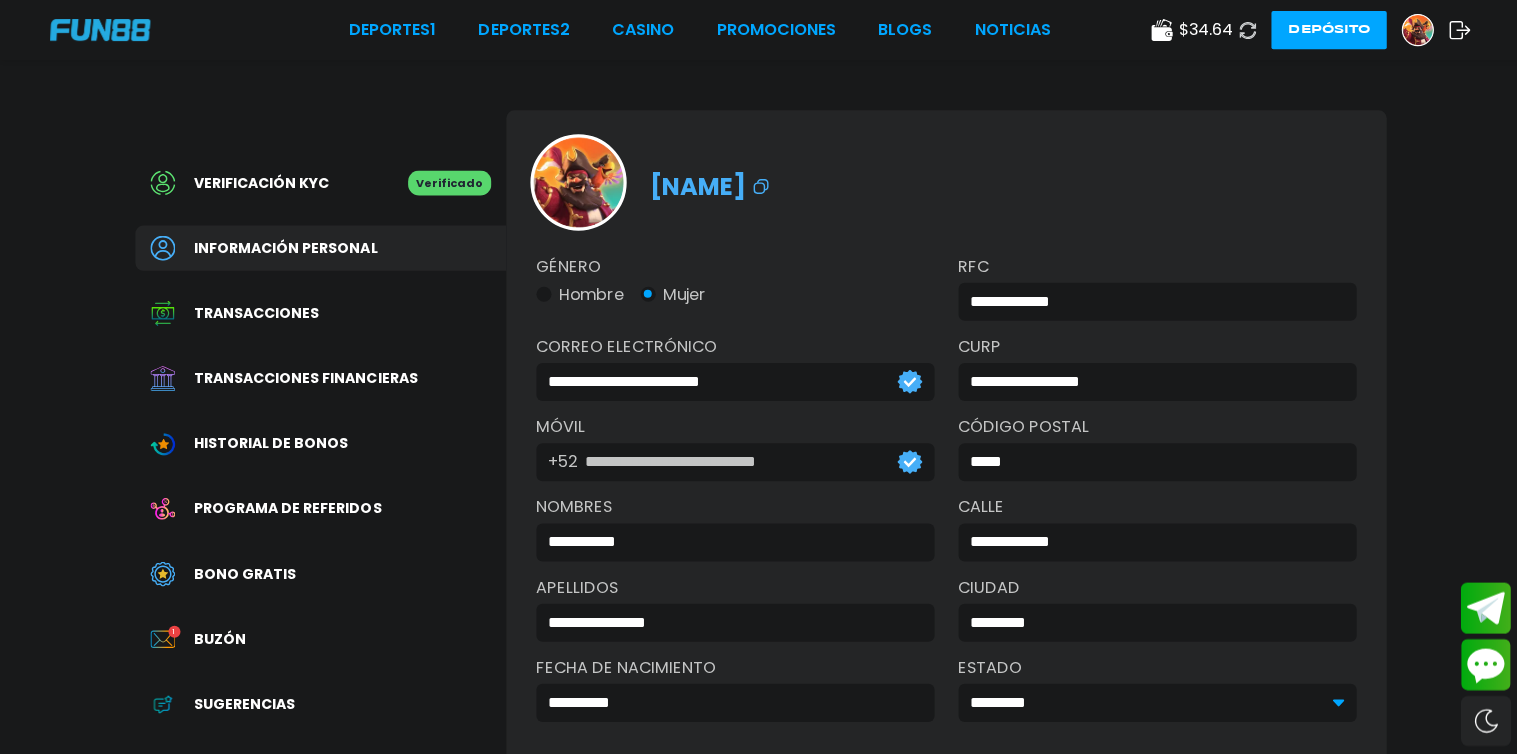 click on "Transacciones" at bounding box center [256, 312] 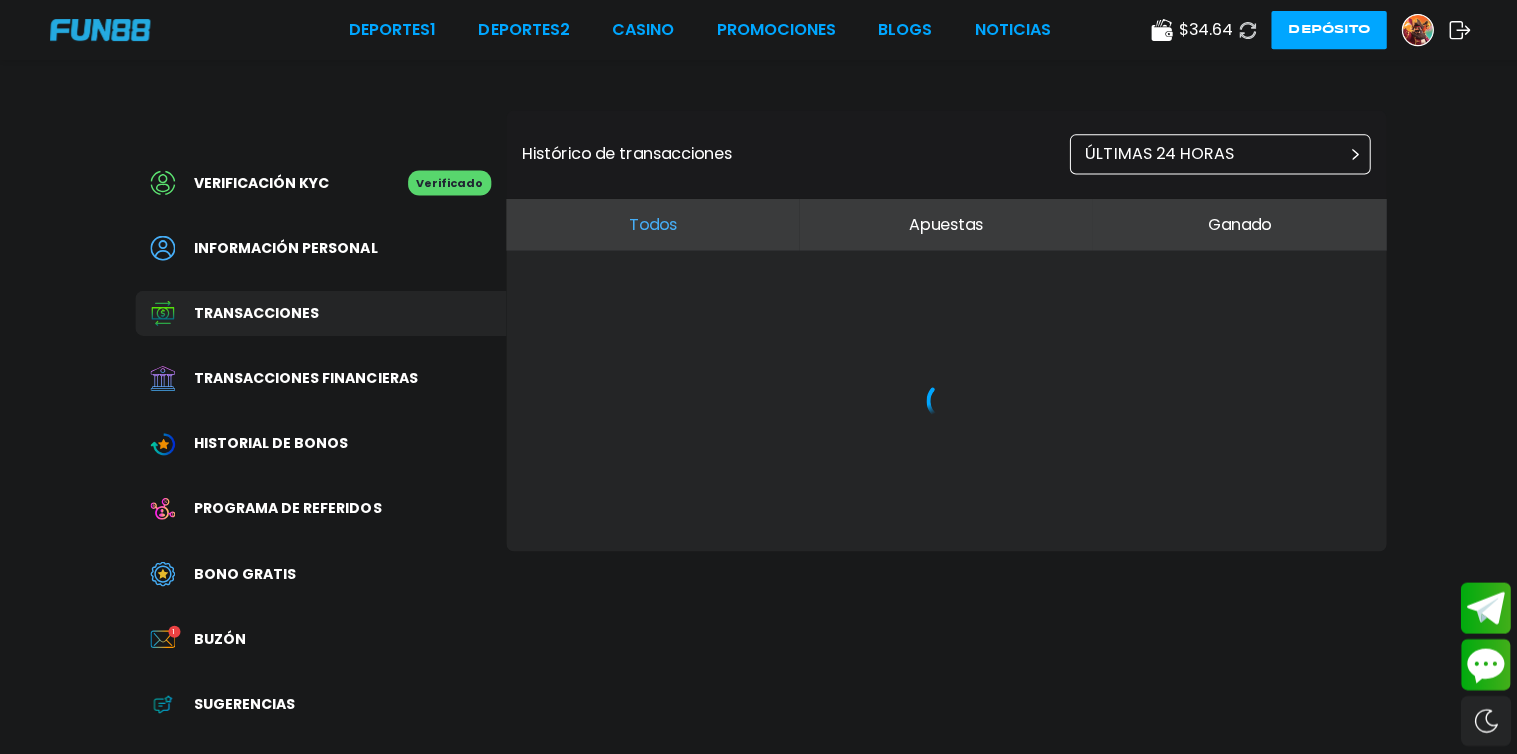 click on "Transacciones financieras" at bounding box center (305, 377) 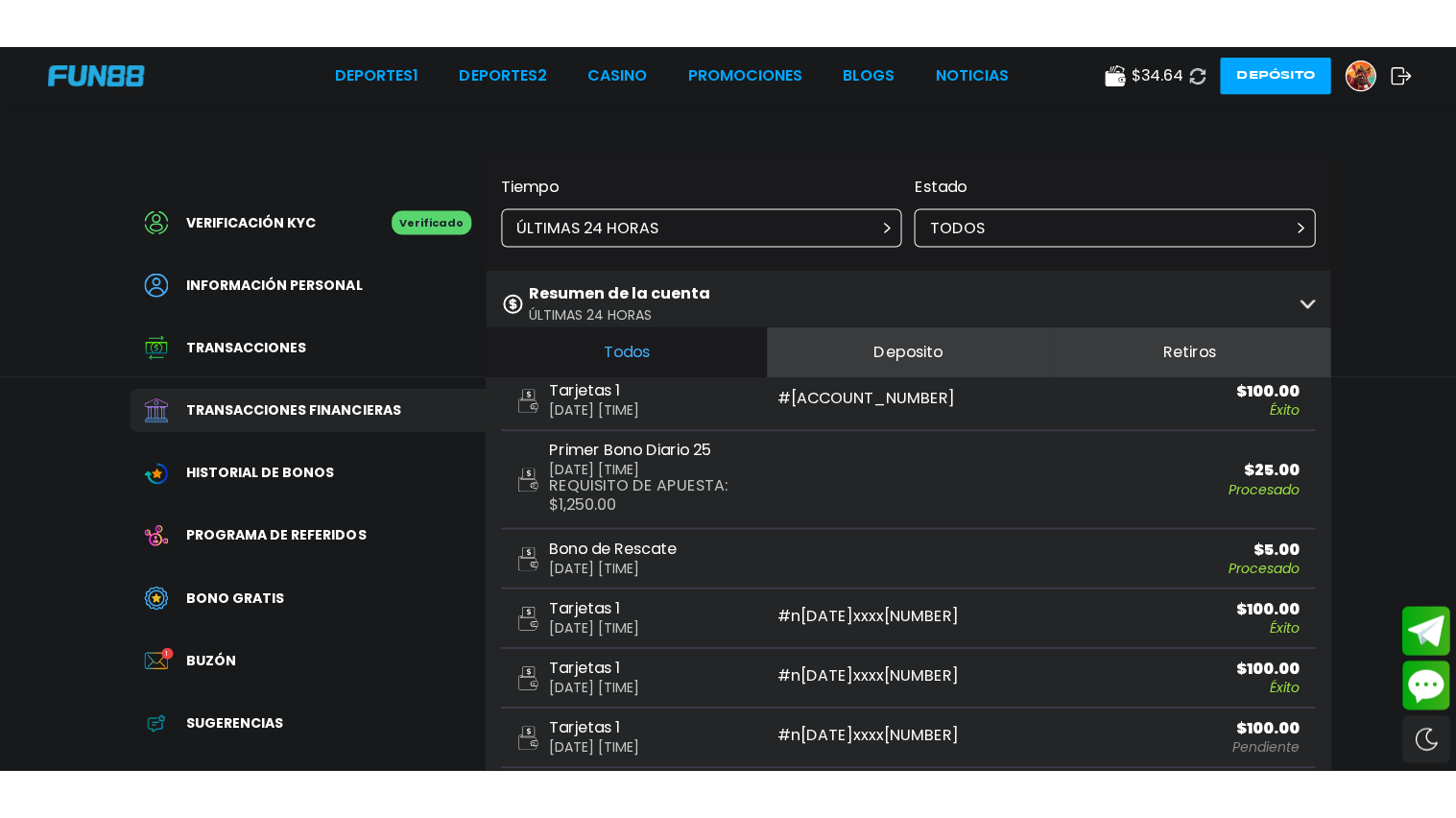 scroll, scrollTop: 102, scrollLeft: 0, axis: vertical 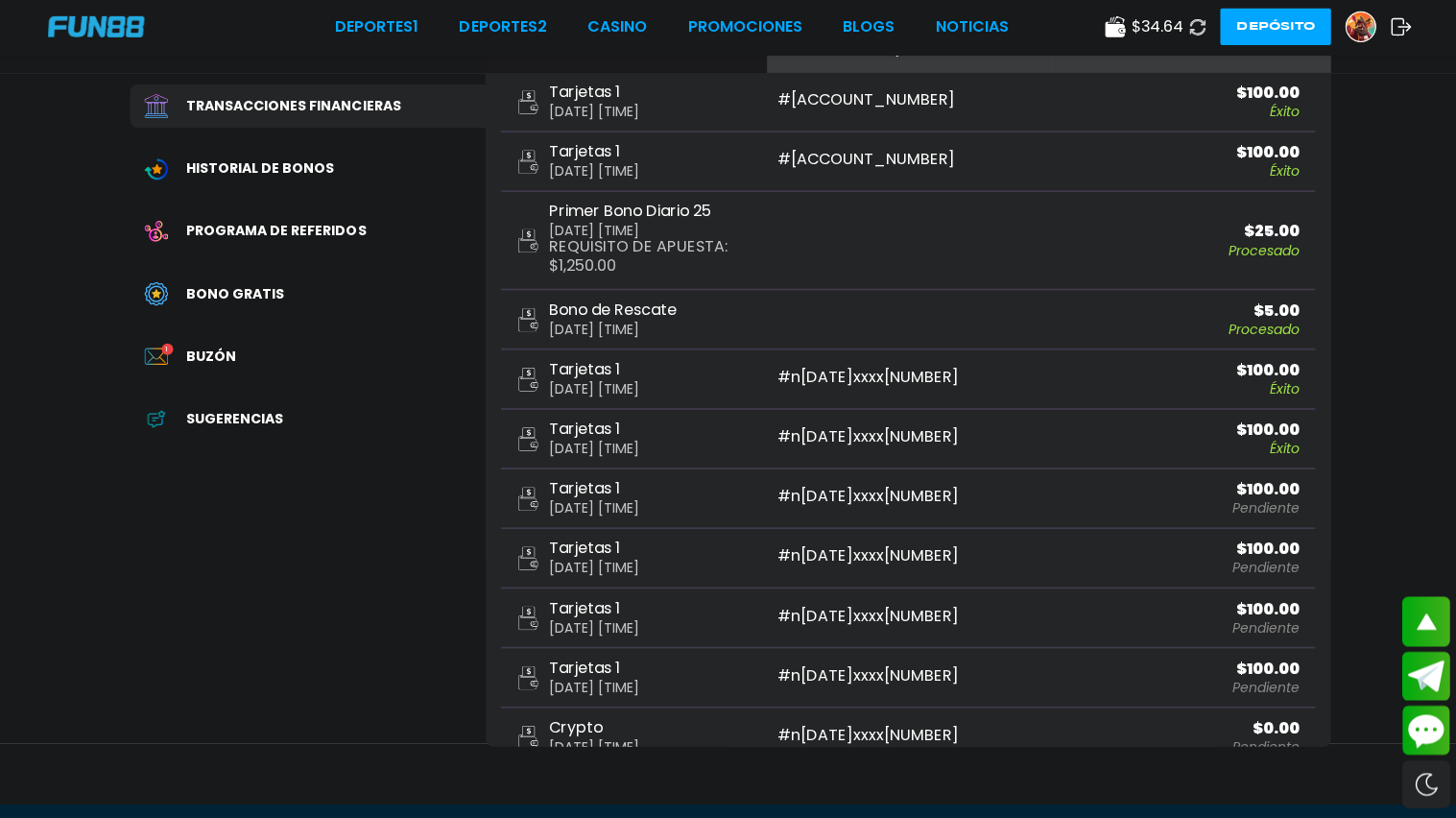 click on "Bono Gratis" at bounding box center [235, 295] 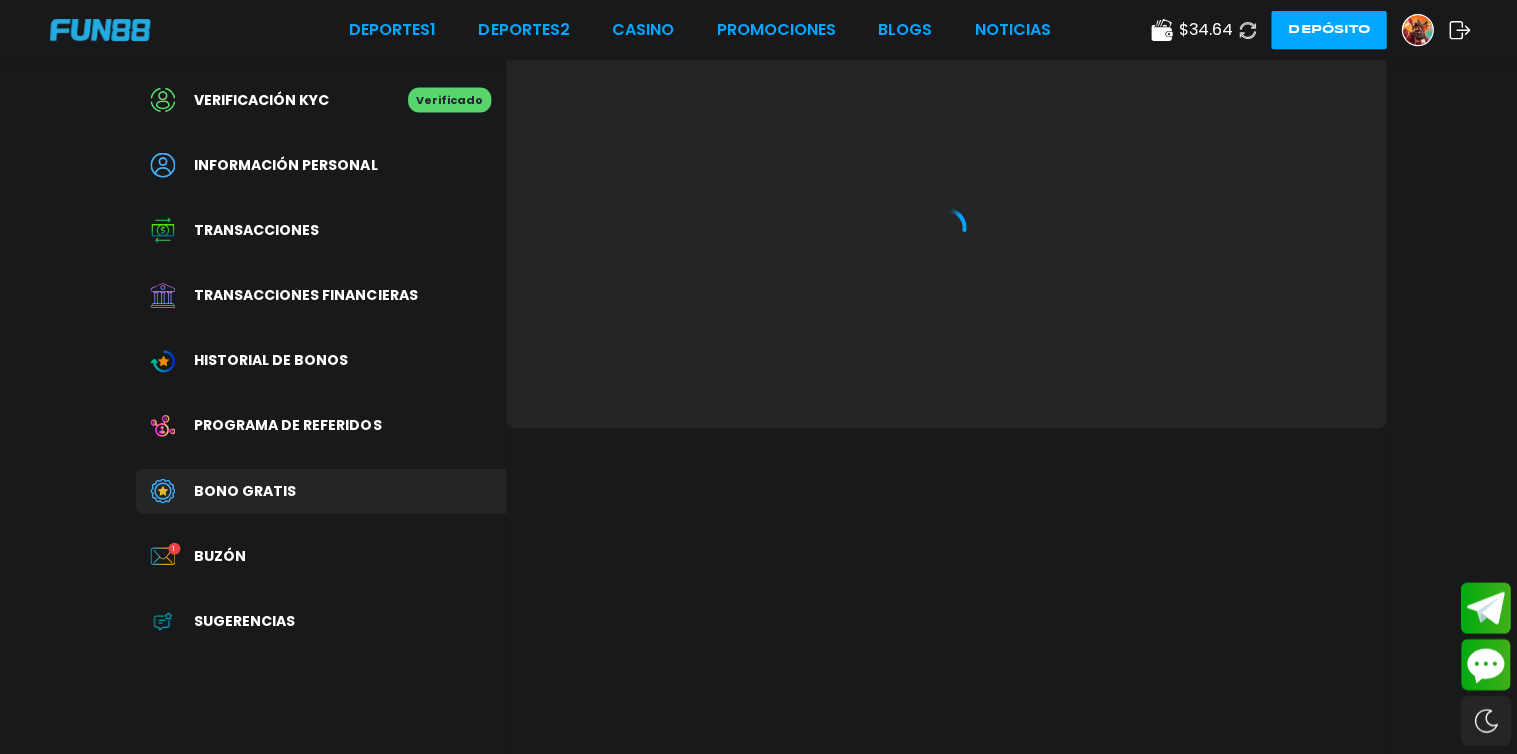 scroll, scrollTop: 0, scrollLeft: 0, axis: both 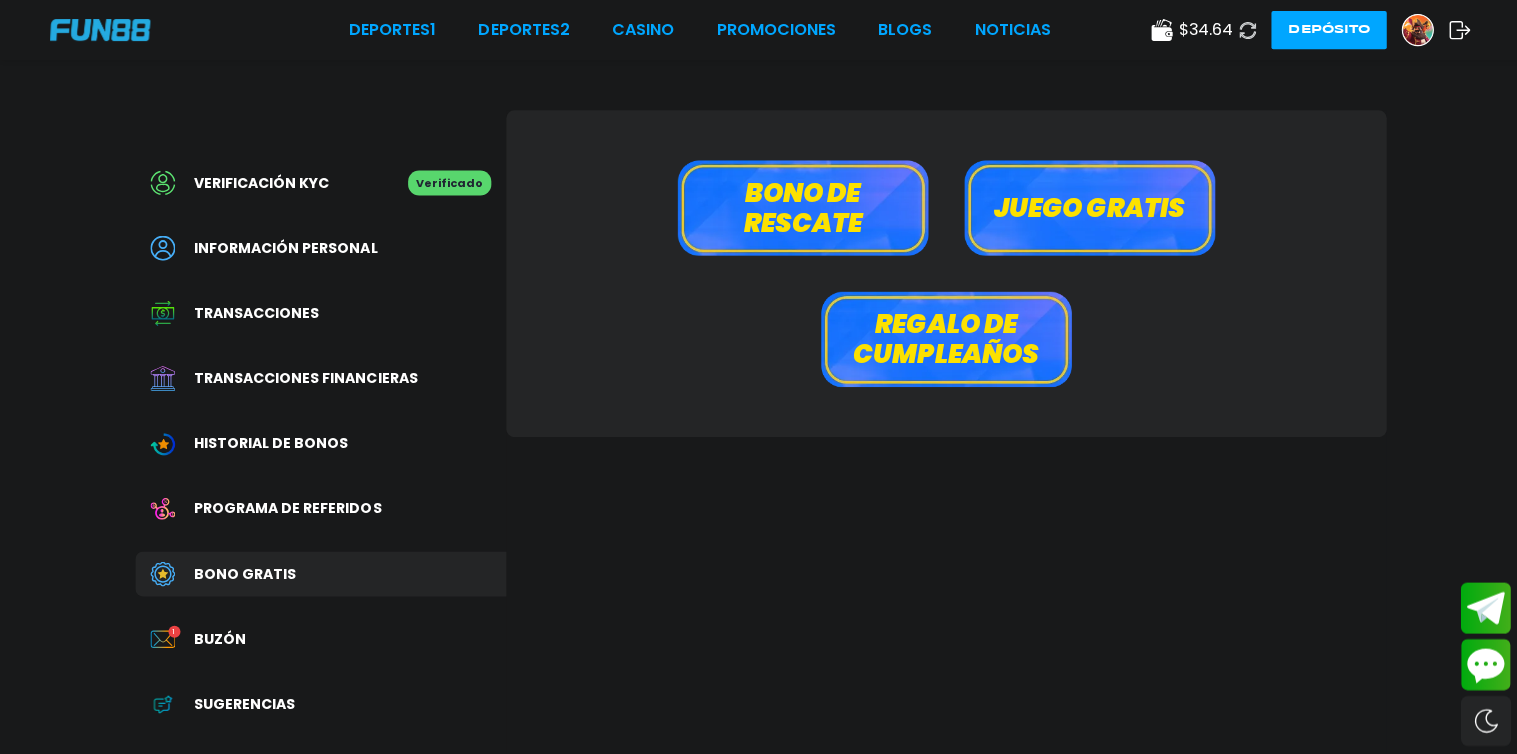click on "Transacciones financieras" at bounding box center [305, 377] 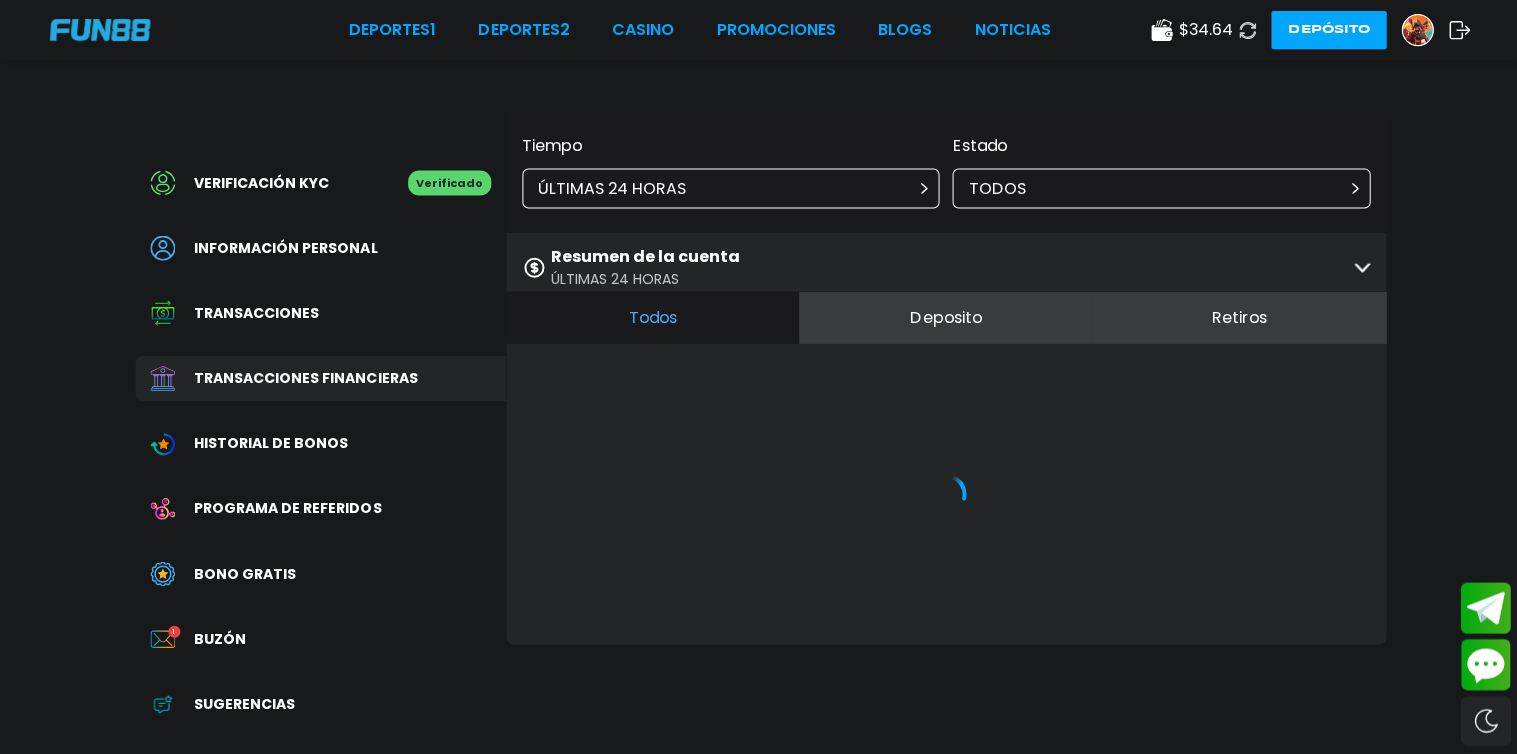 click on "Transacciones" at bounding box center (256, 312) 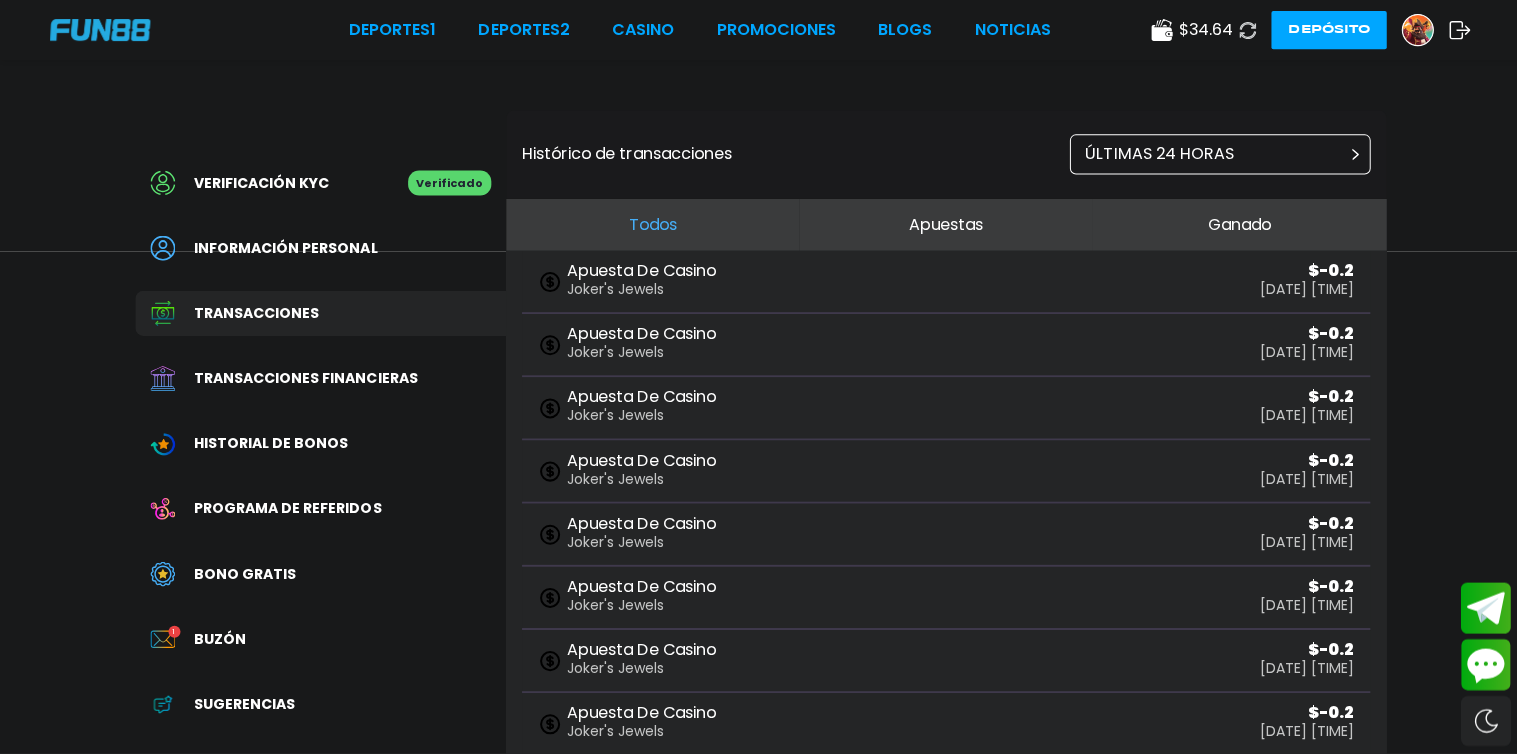 click on "Histórico de transacciones" at bounding box center [626, 154] 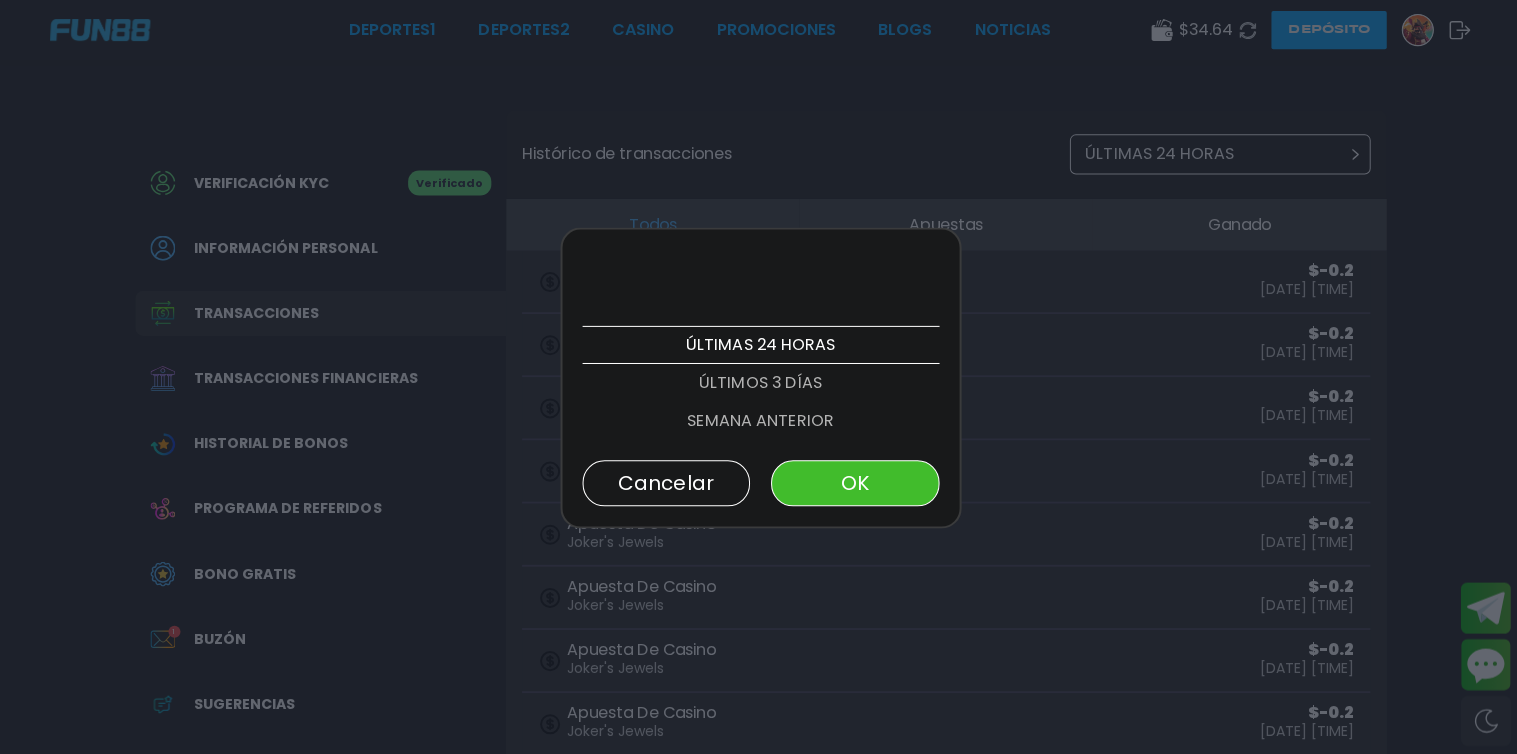 click on "ÚLTIMAS 24 HORAS" at bounding box center (759, 344) 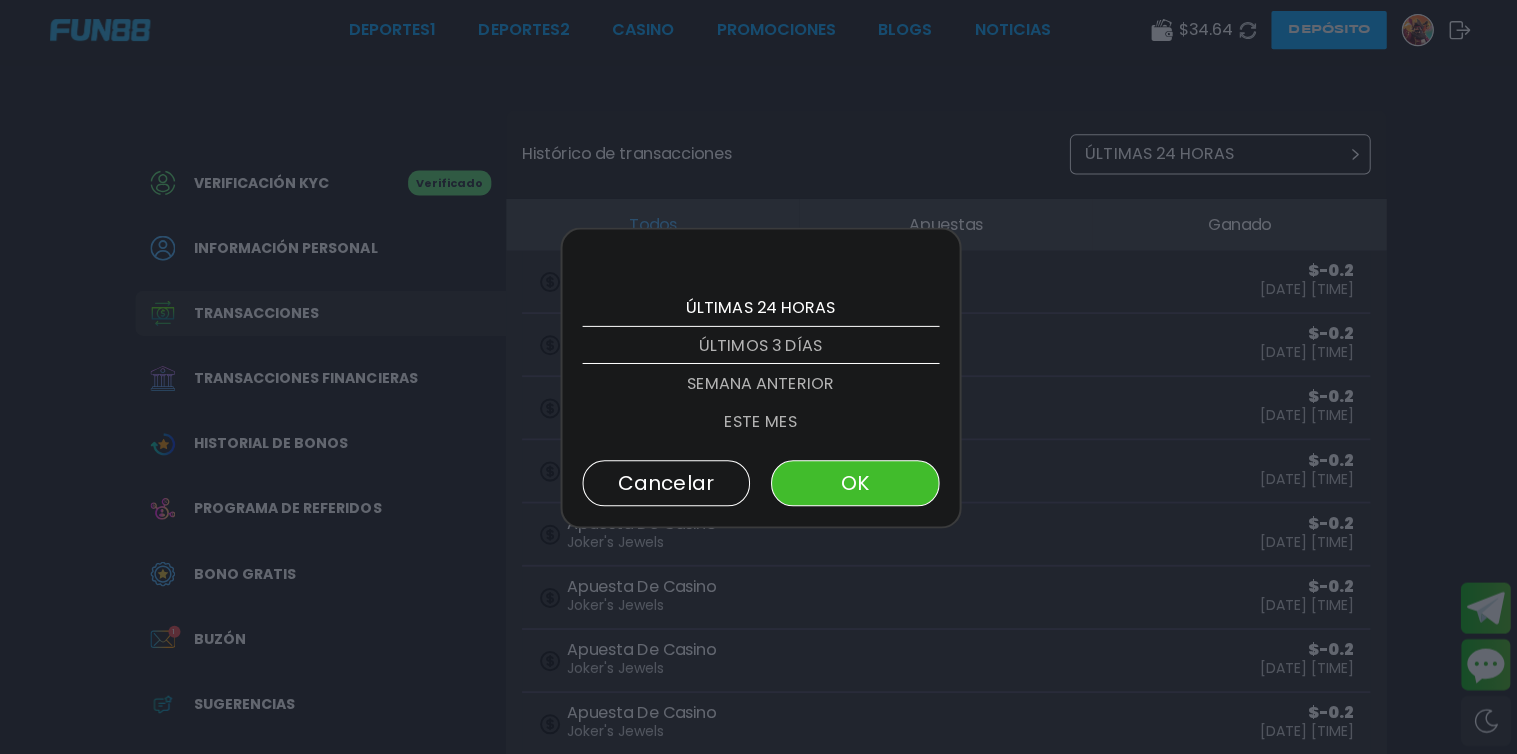 click on "SEMANA ANTERIOR" at bounding box center (759, 383) 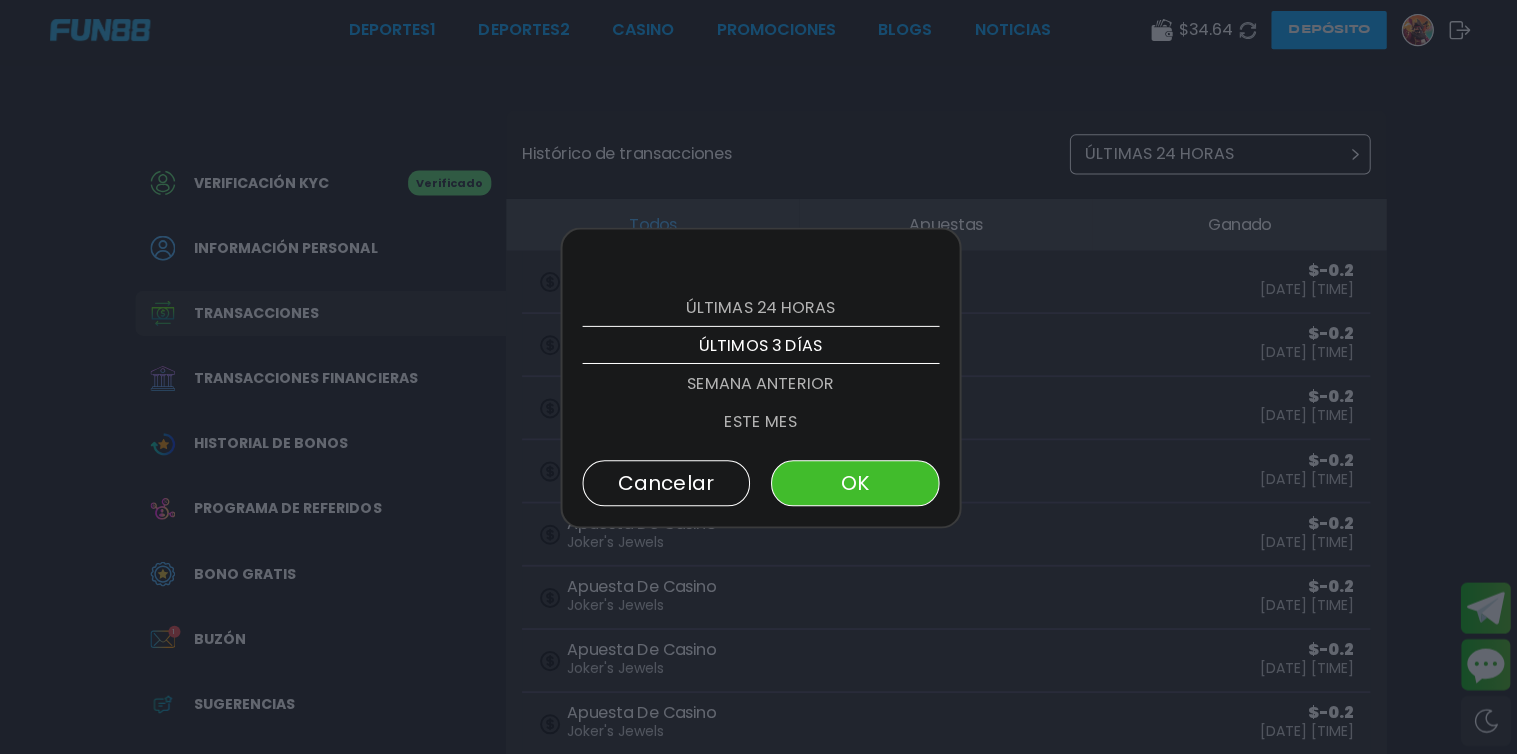 scroll, scrollTop: 75, scrollLeft: 0, axis: vertical 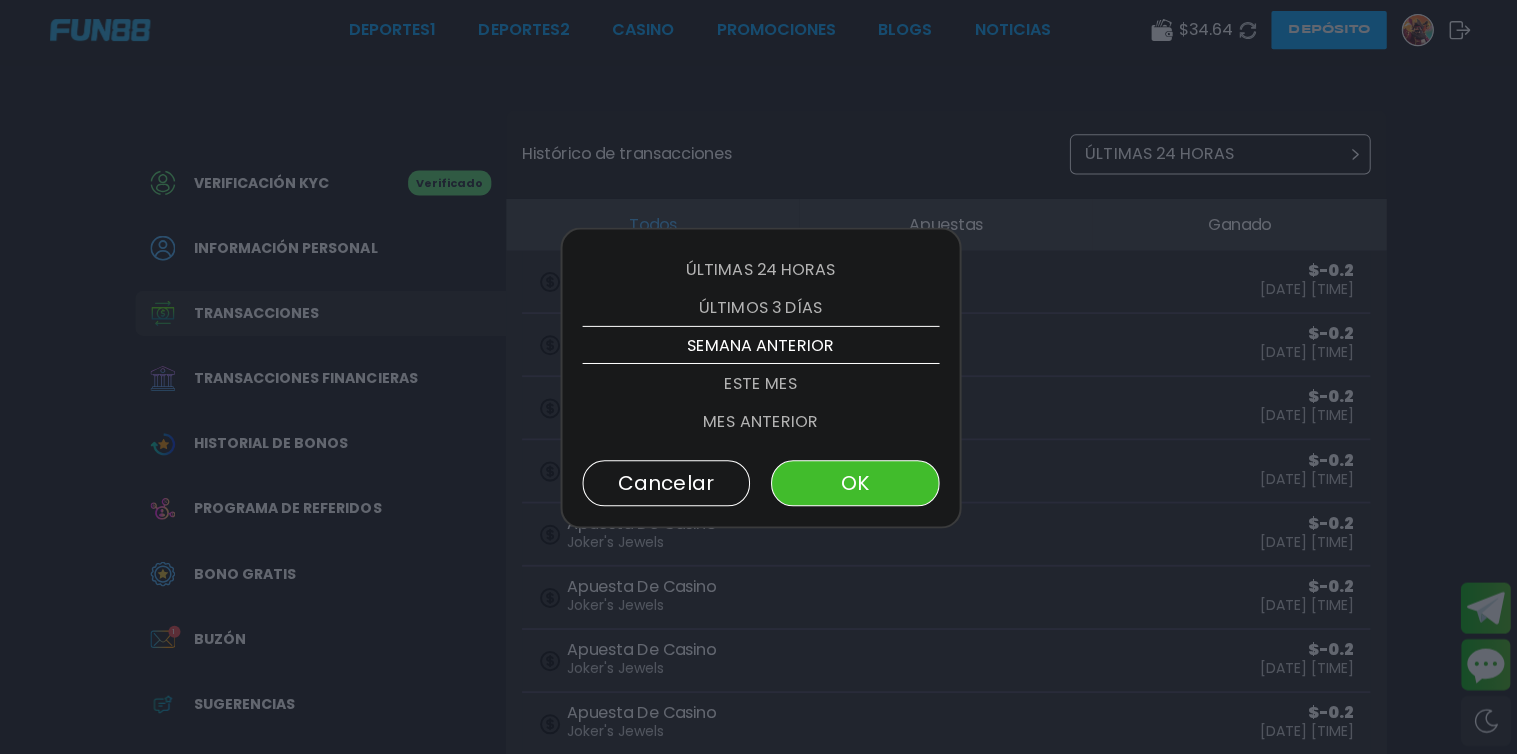 click on "OK" at bounding box center [852, 482] 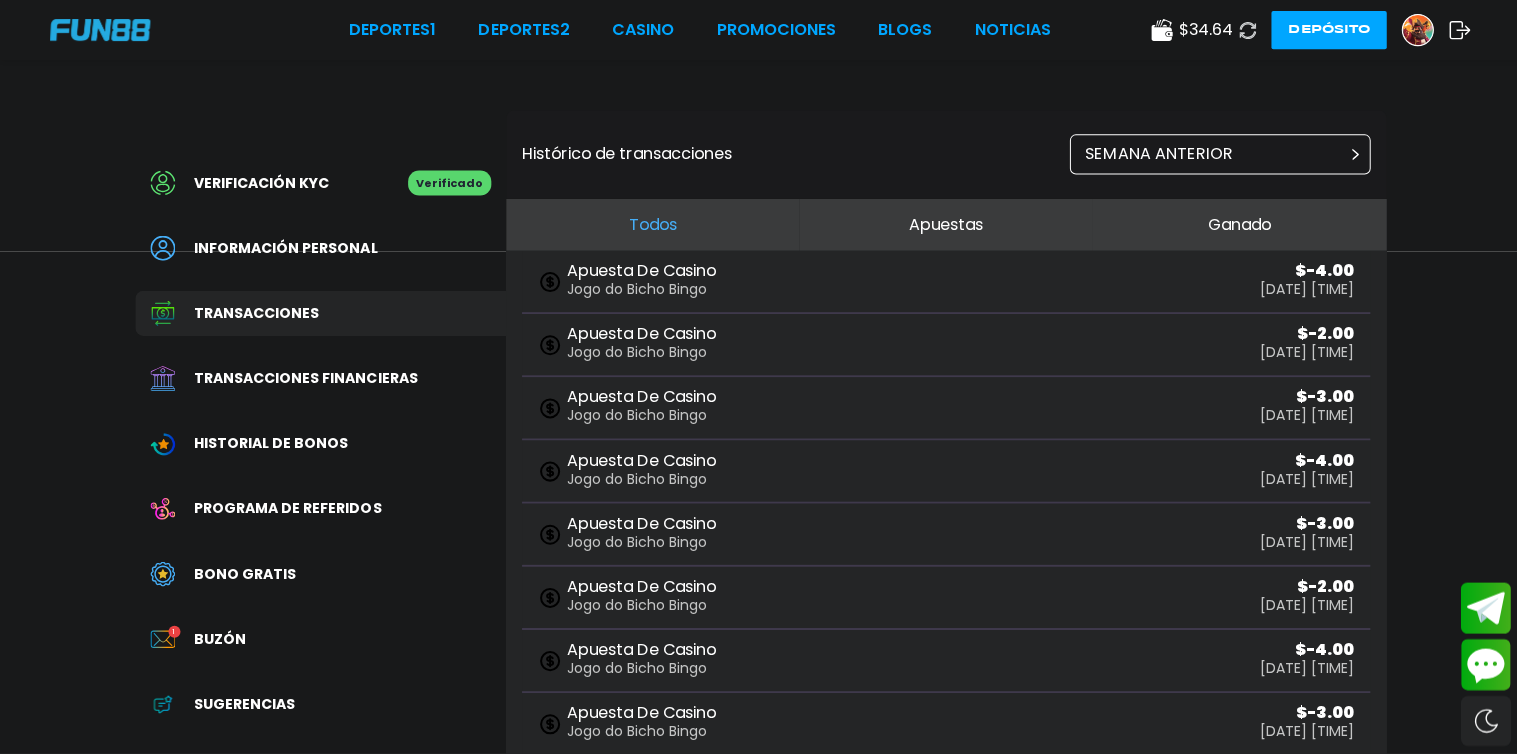 click on "Todos" at bounding box center [651, 224] 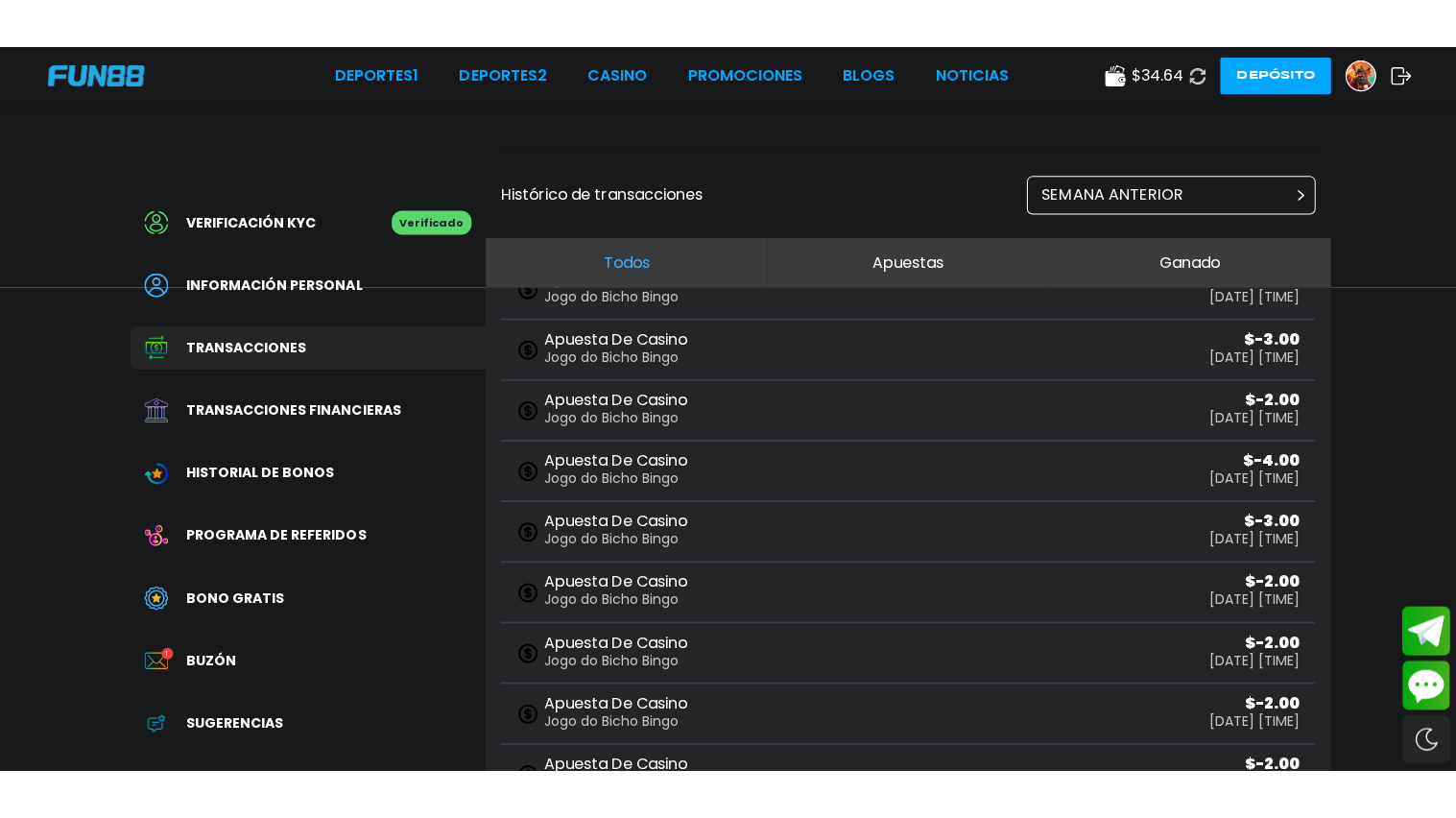 scroll, scrollTop: 217, scrollLeft: 0, axis: vertical 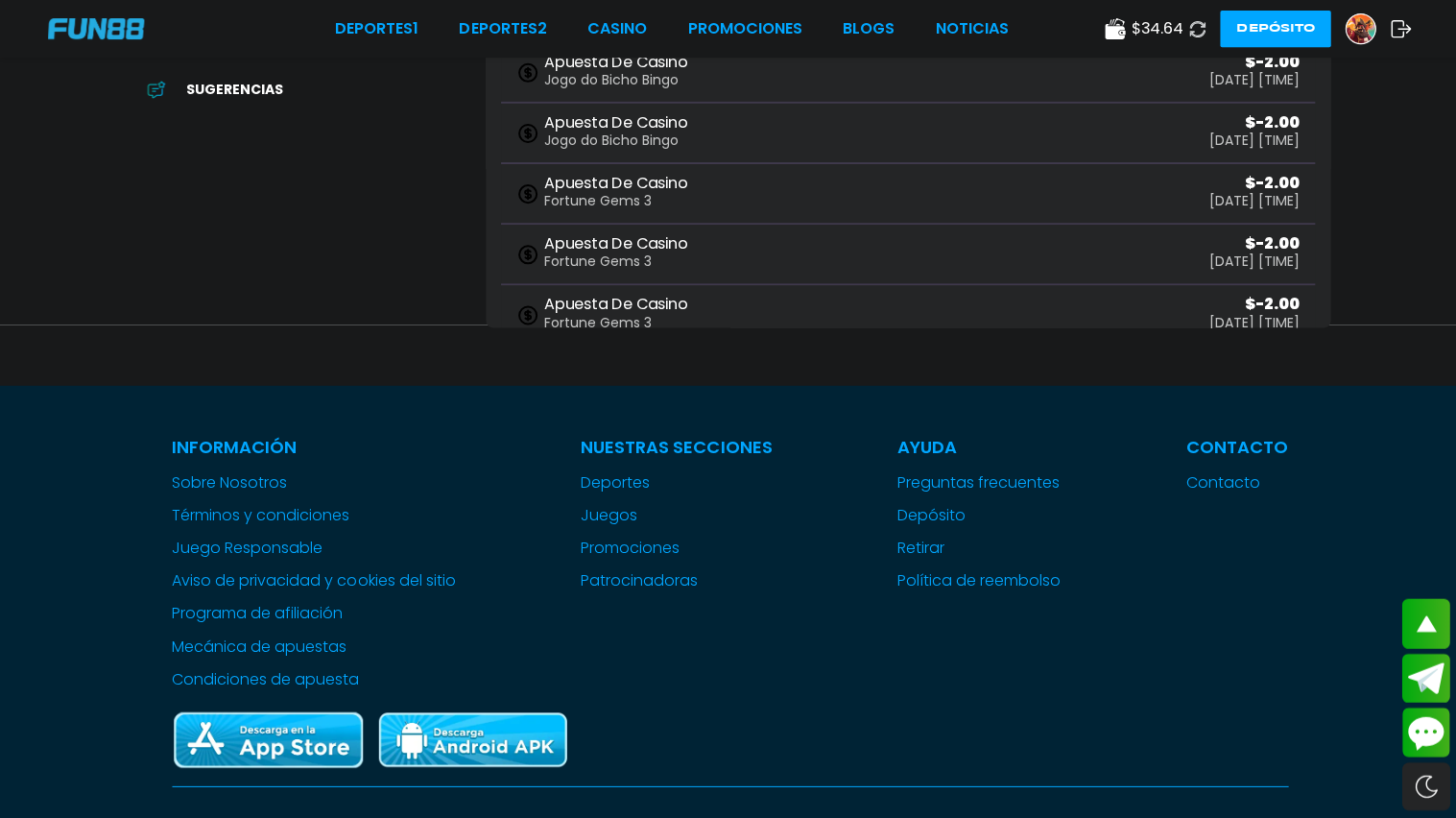 click at bounding box center [906, 669] 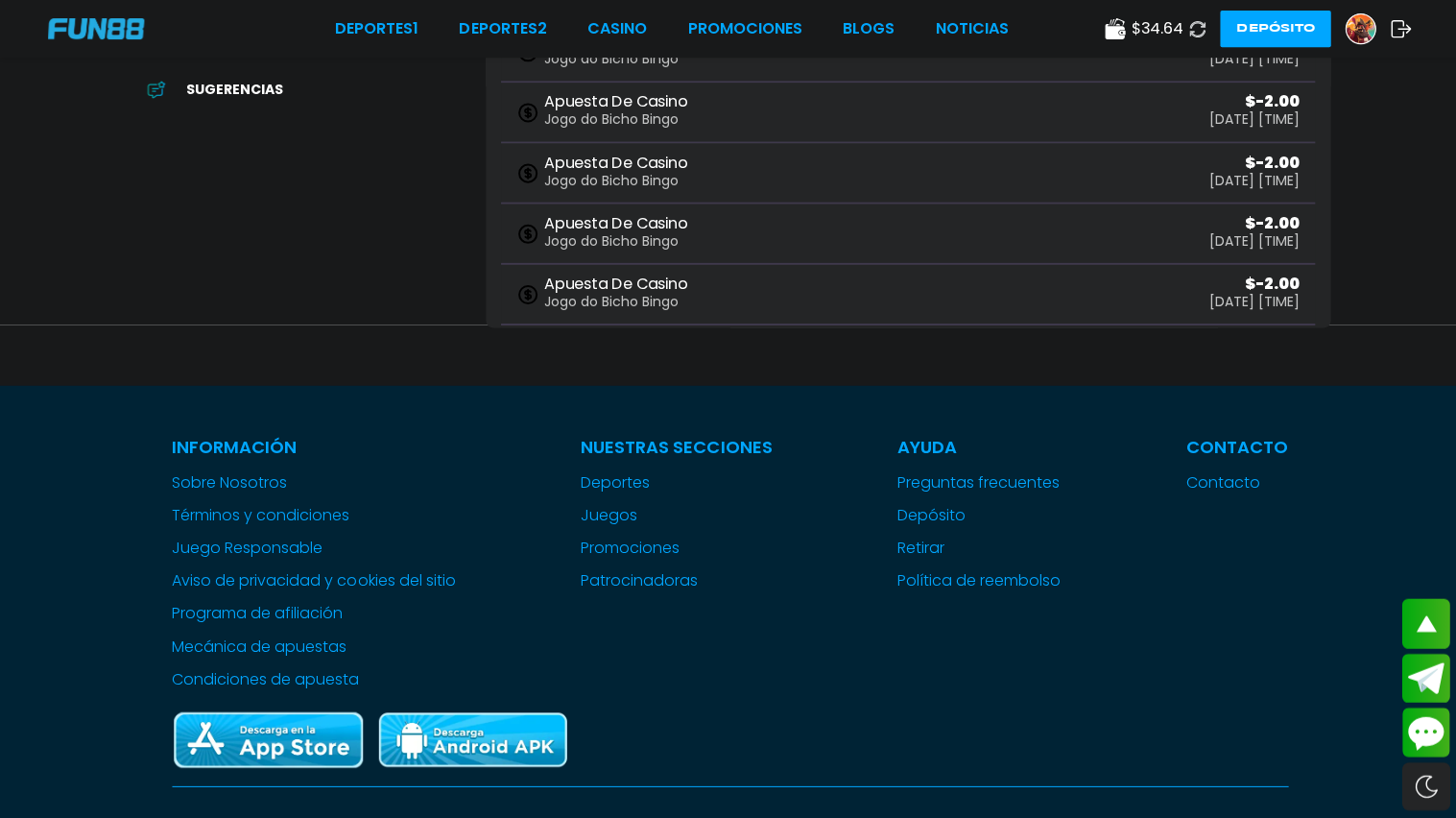 scroll, scrollTop: 0, scrollLeft: 0, axis: both 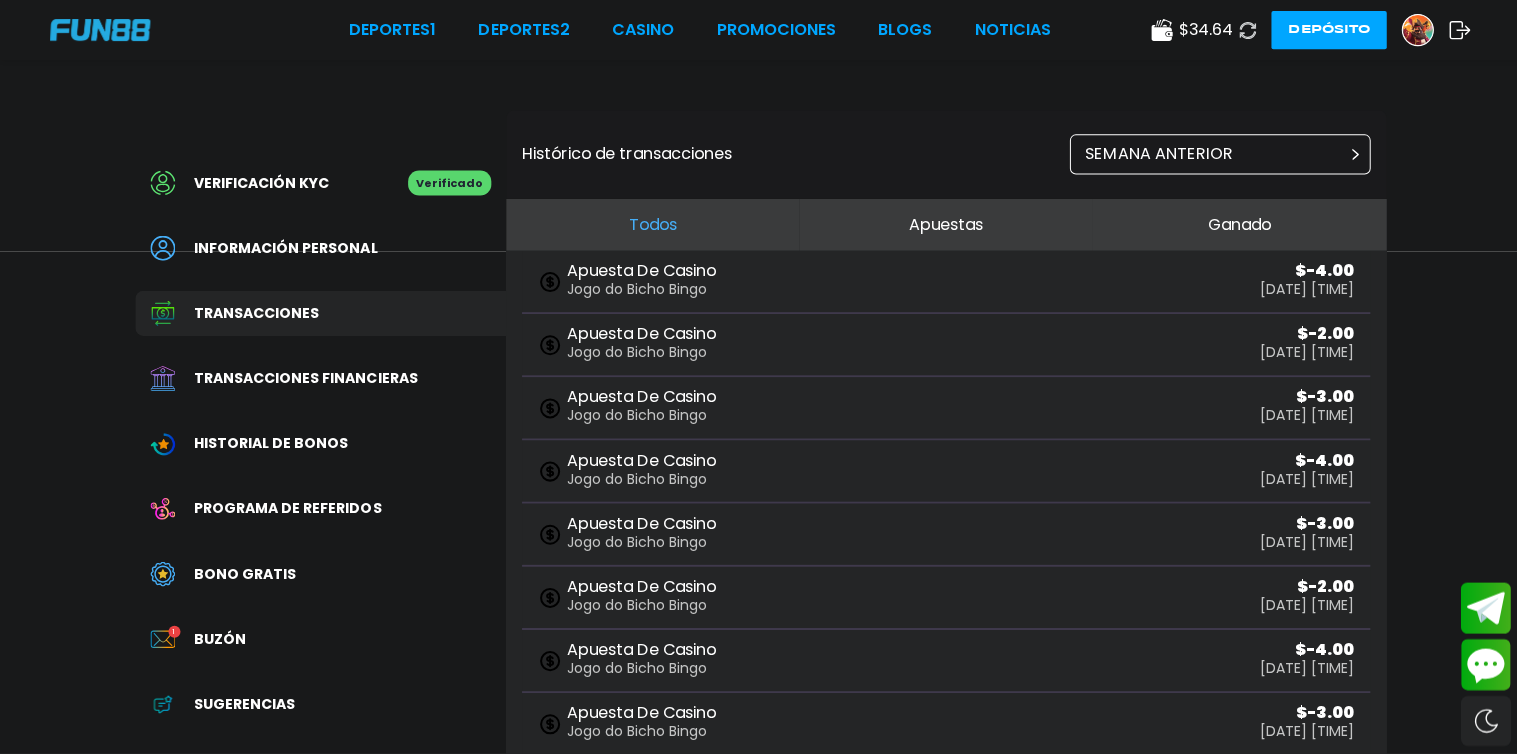 click on "SEMANA ANTERIOR" at bounding box center (1217, 154) 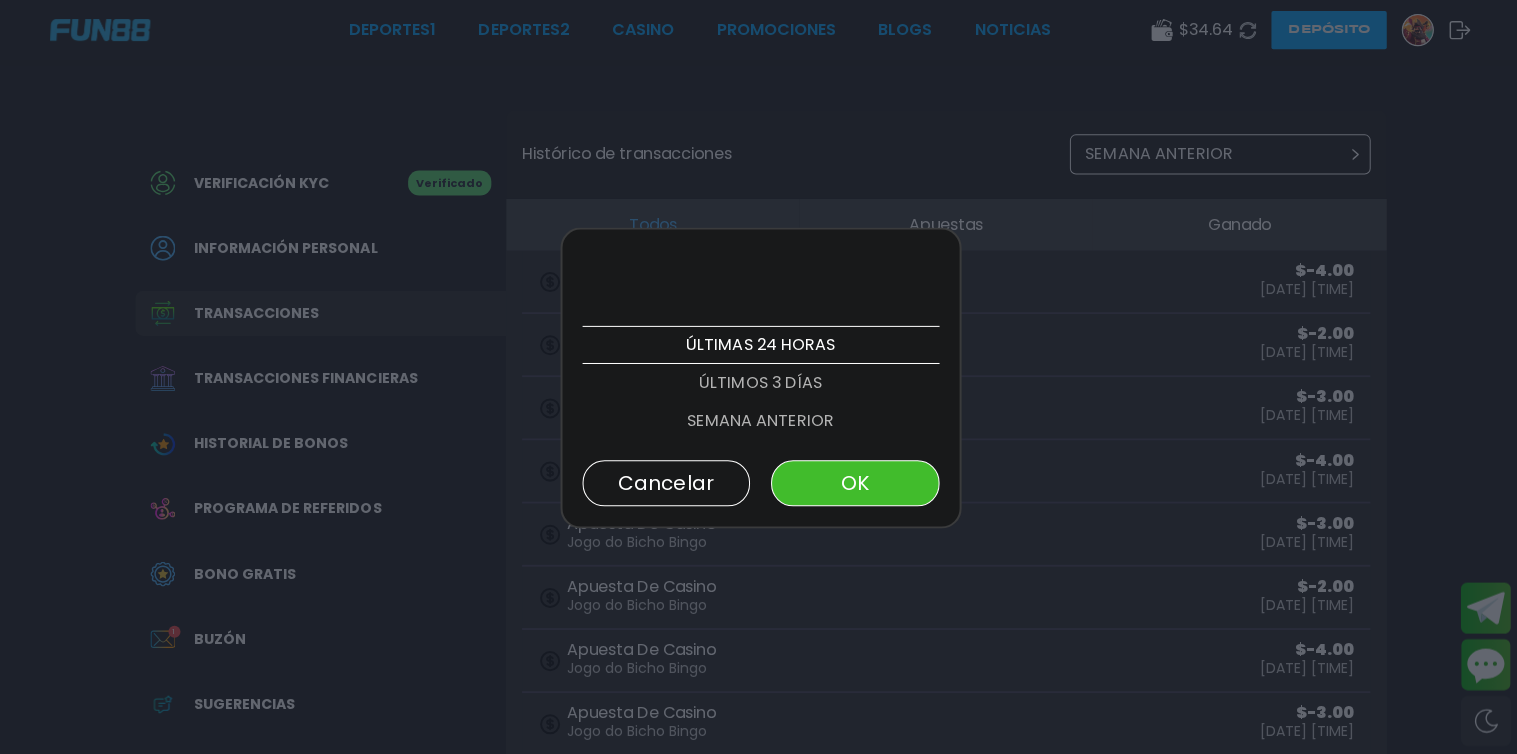 scroll, scrollTop: 75, scrollLeft: 0, axis: vertical 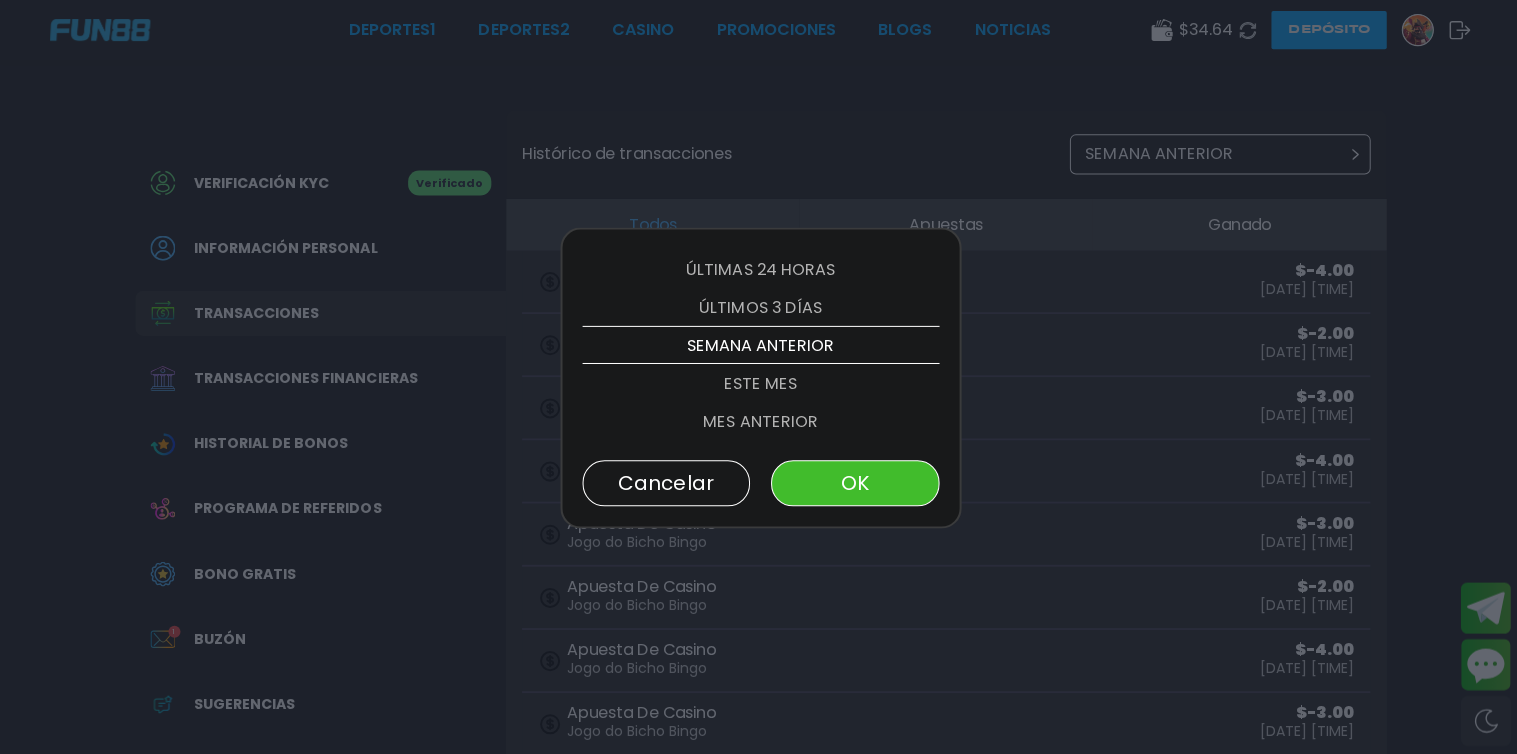 click on "SEMANA ANTERIOR" at bounding box center [759, 345] 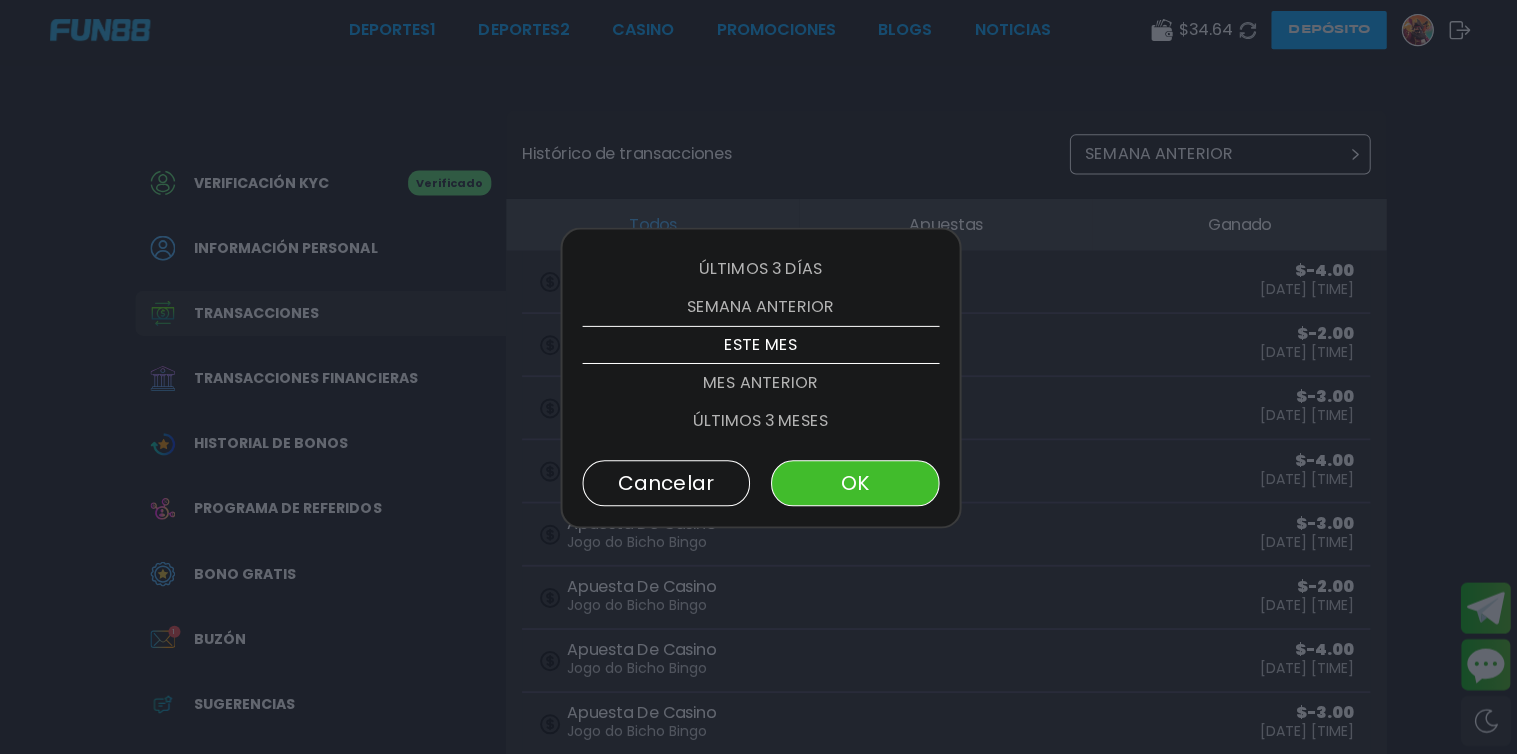 click on "OK" at bounding box center (852, 482) 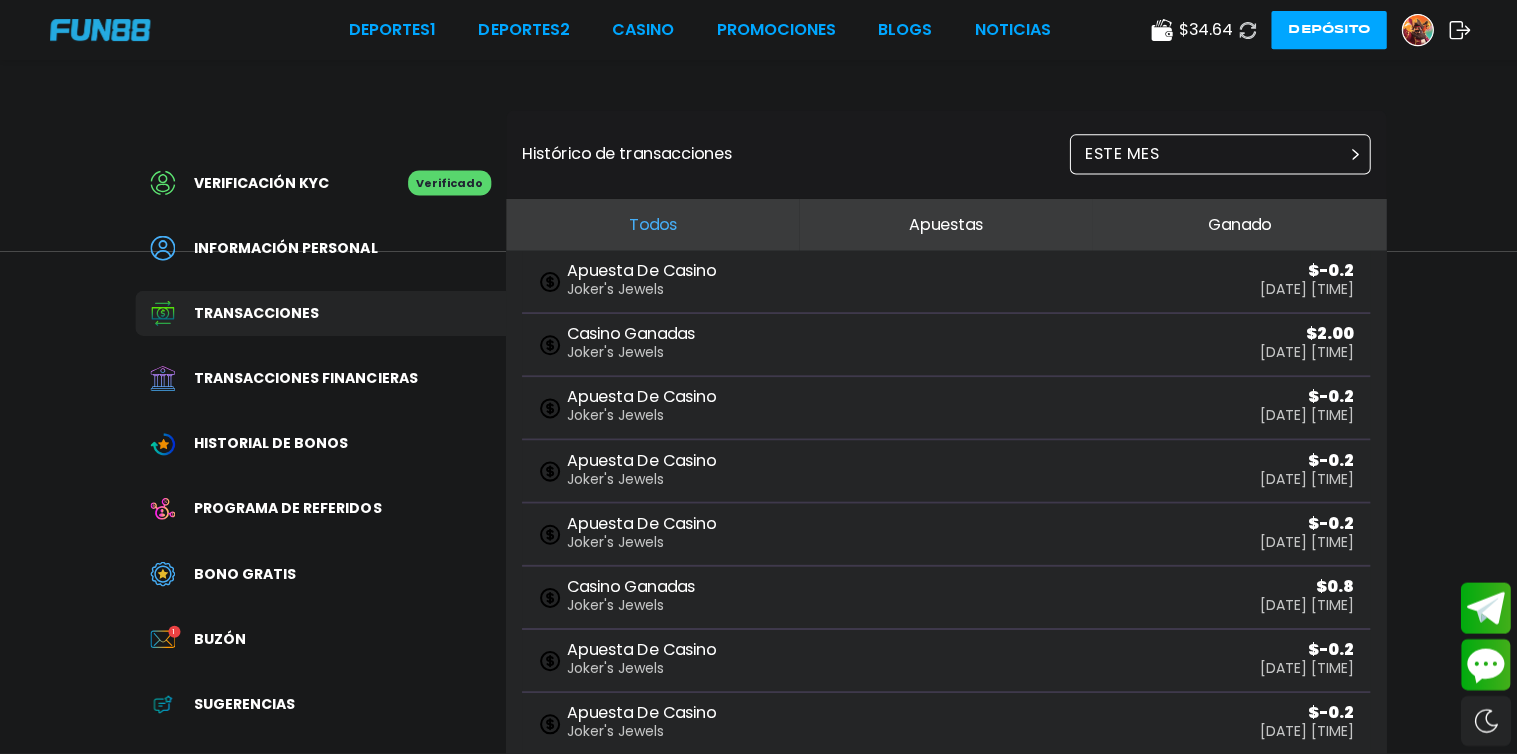click on "Todos" at bounding box center [651, 224] 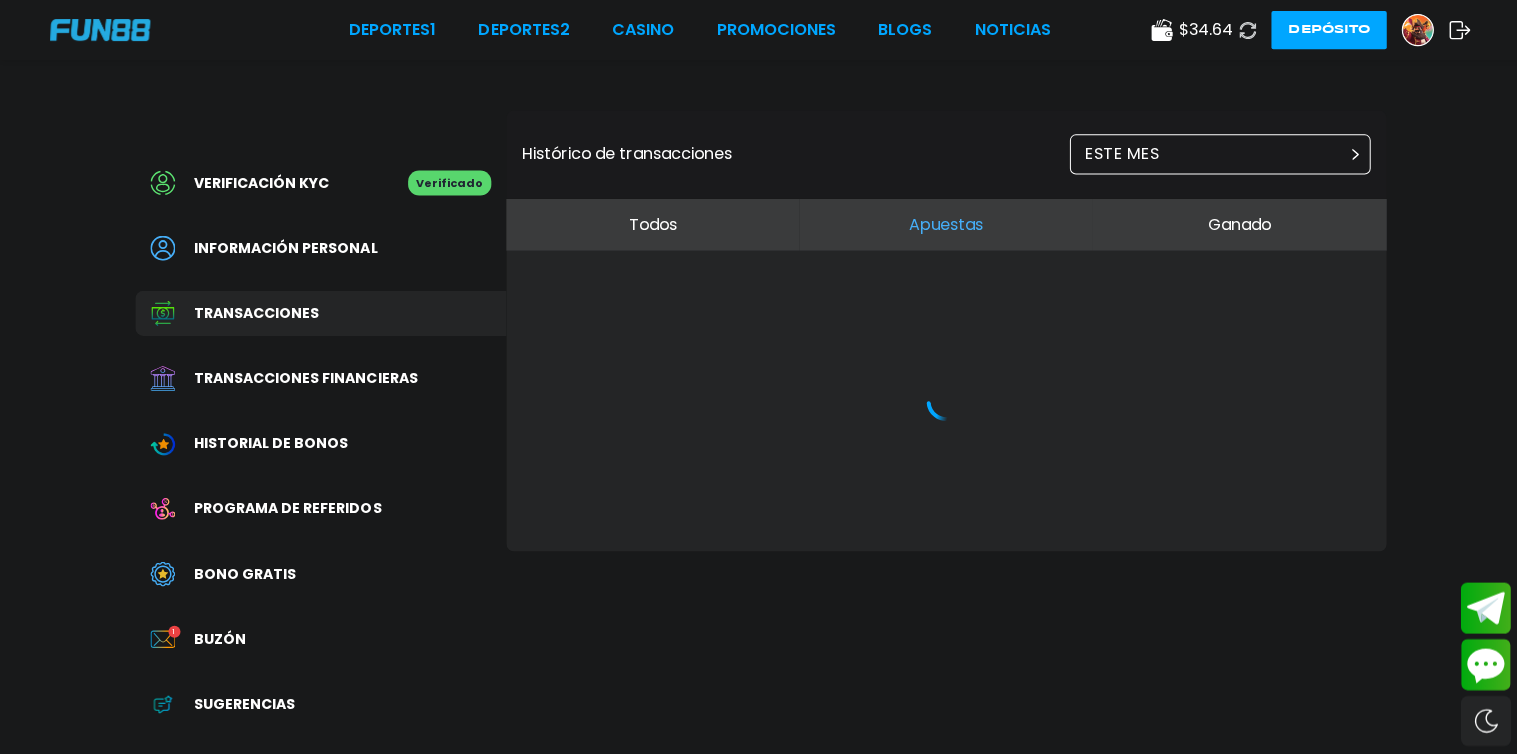 click on "Apuestas" at bounding box center [943, 224] 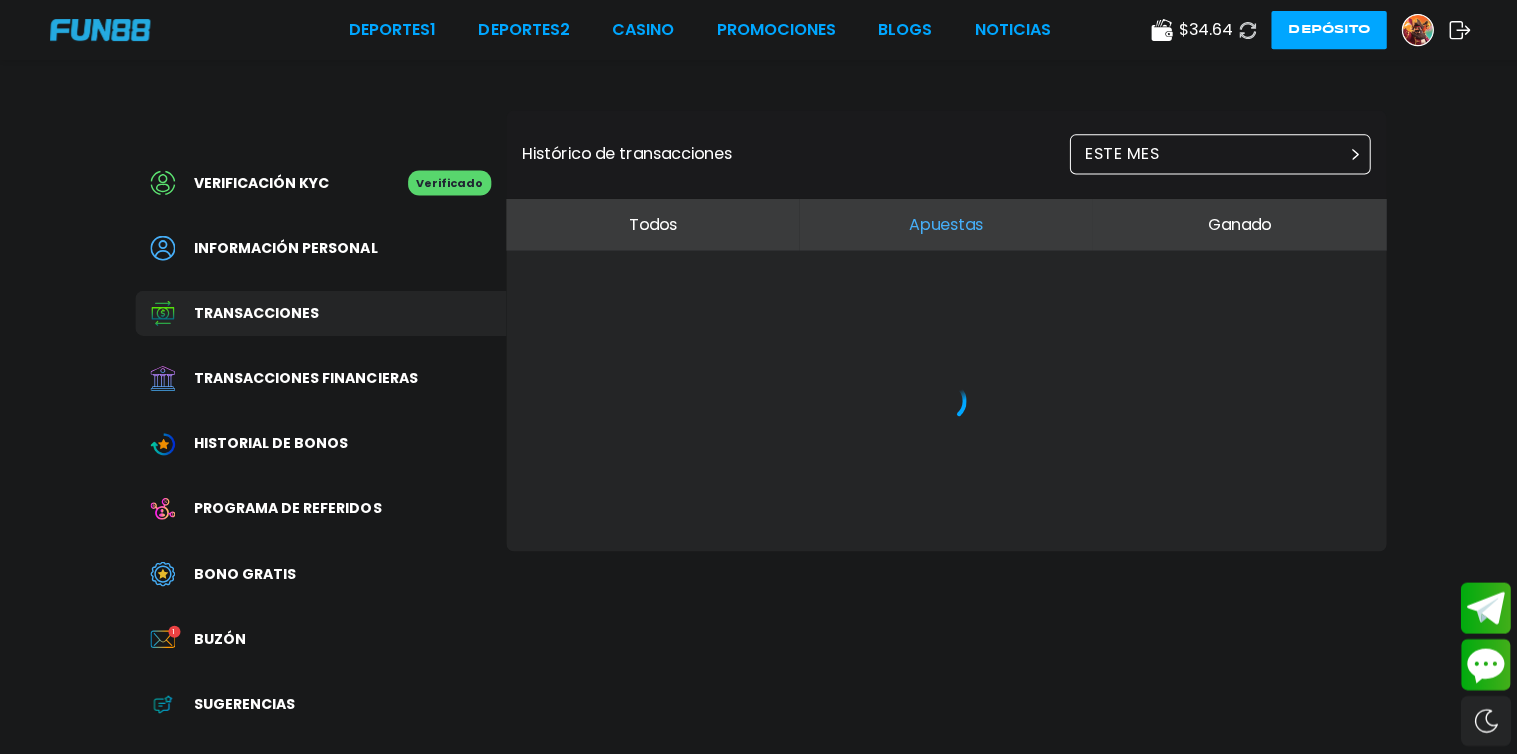 click on "Apuestas" at bounding box center [943, 224] 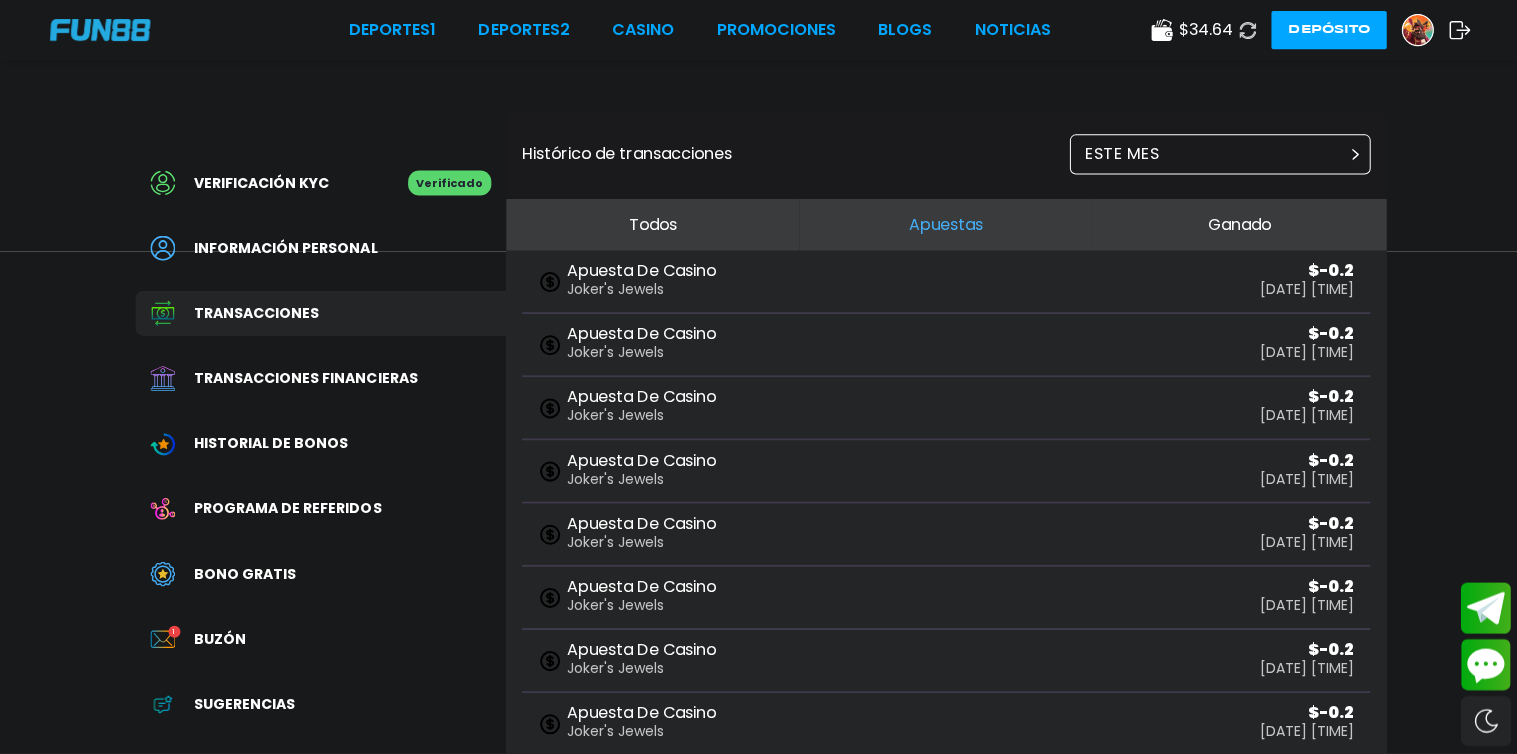 click on "Ganado" at bounding box center (1236, 224) 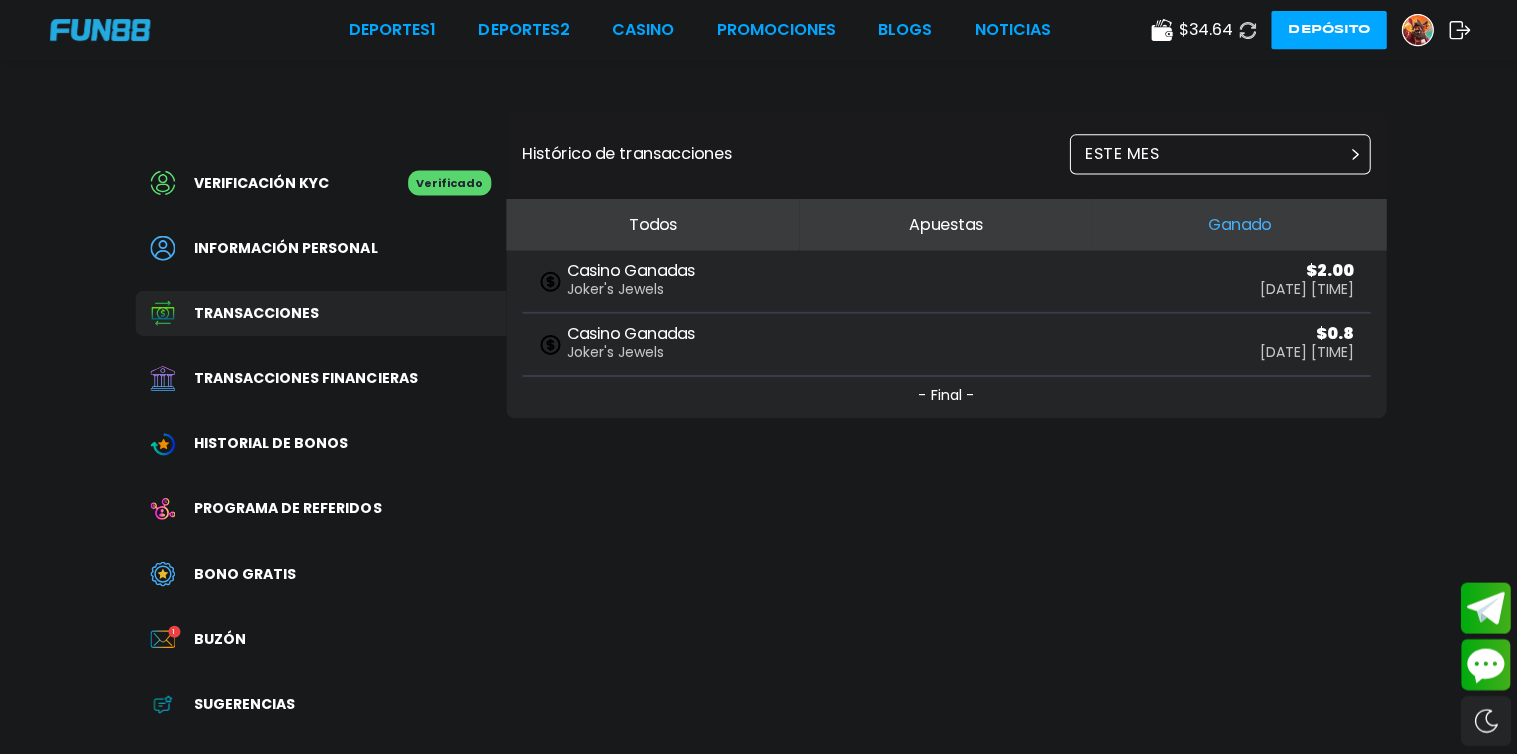 click on "Todos" at bounding box center (651, 224) 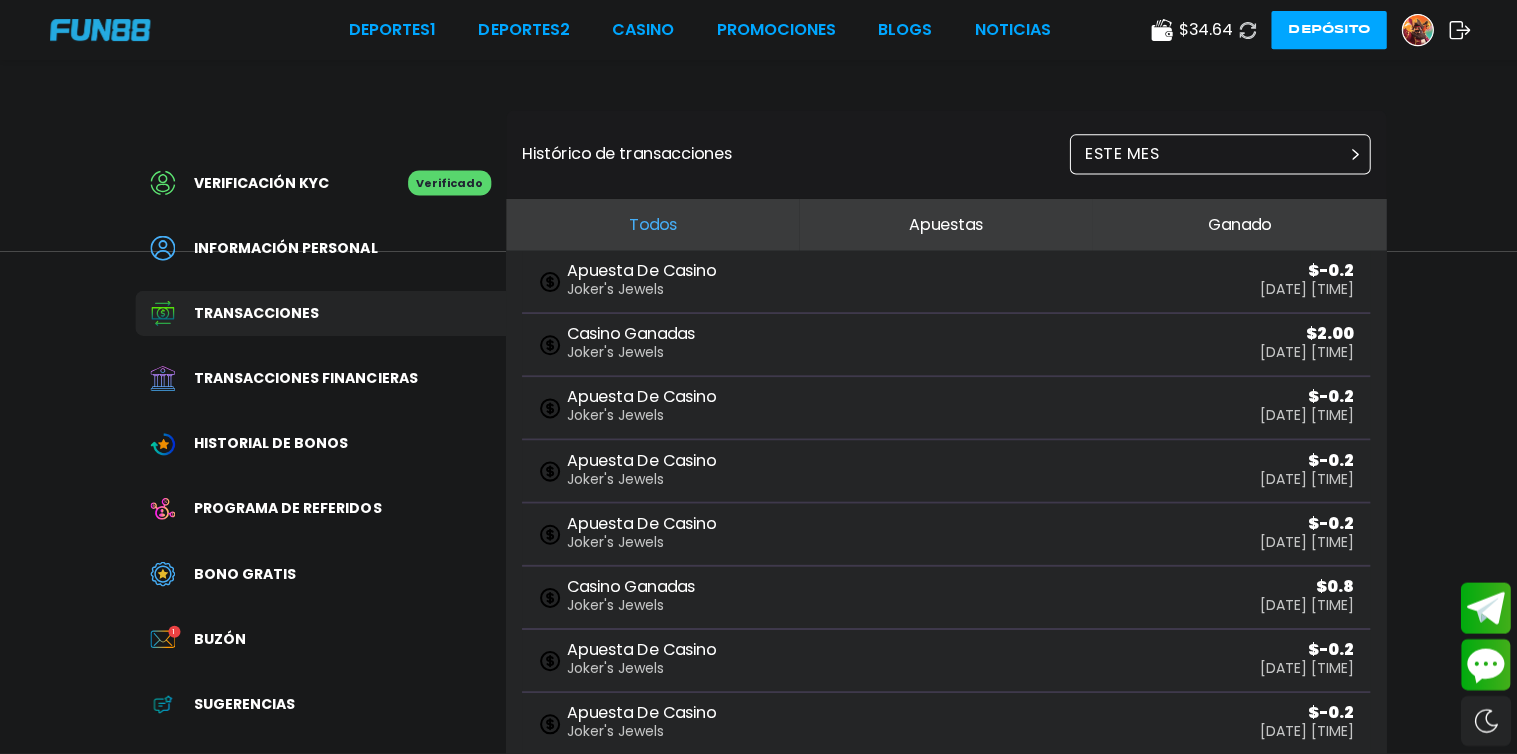 click on "Joker's Jewels" at bounding box center (640, 288) 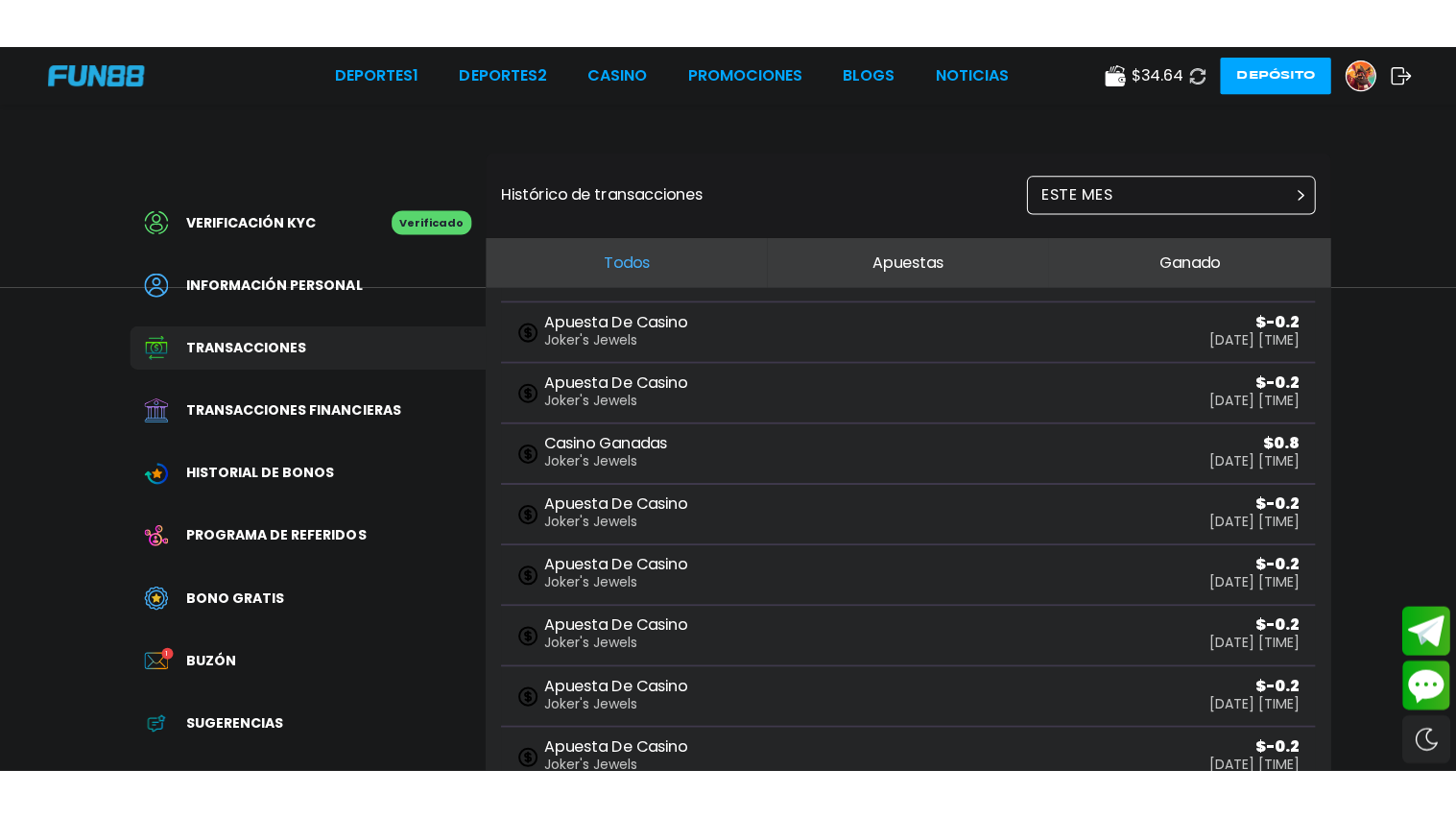scroll, scrollTop: 217, scrollLeft: 0, axis: vertical 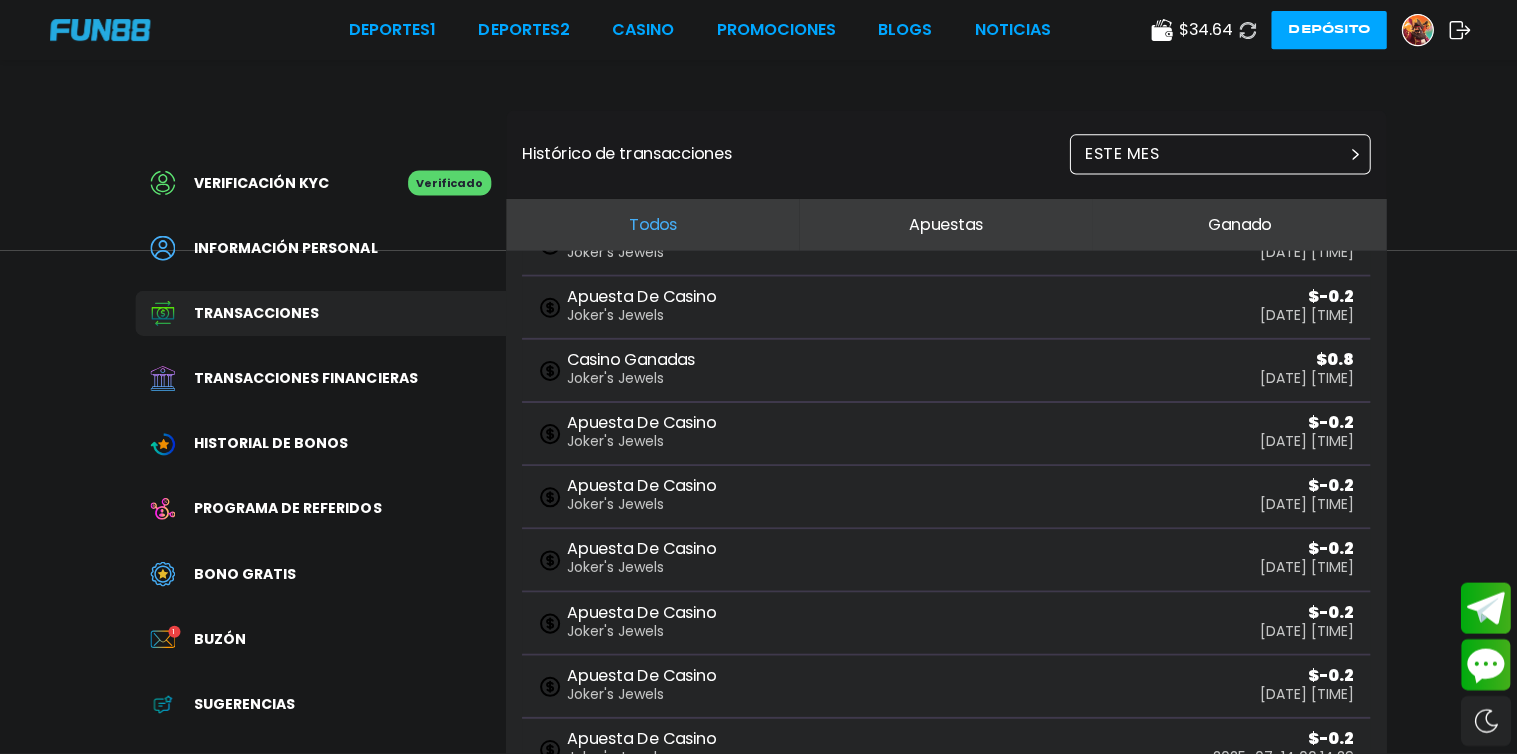 click on "Apuesta De Casino" at bounding box center (640, 422) 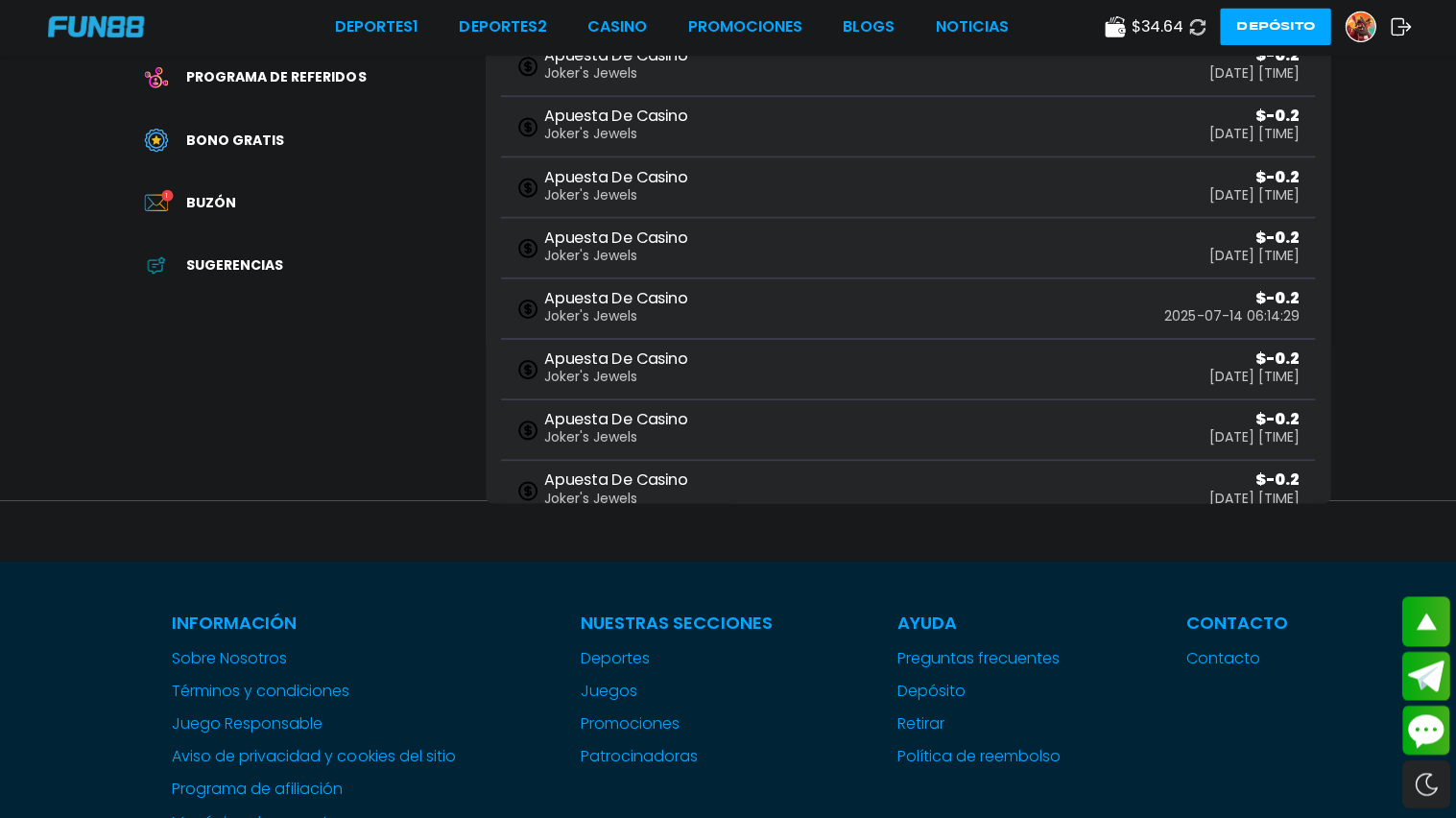 scroll, scrollTop: 421, scrollLeft: 0, axis: vertical 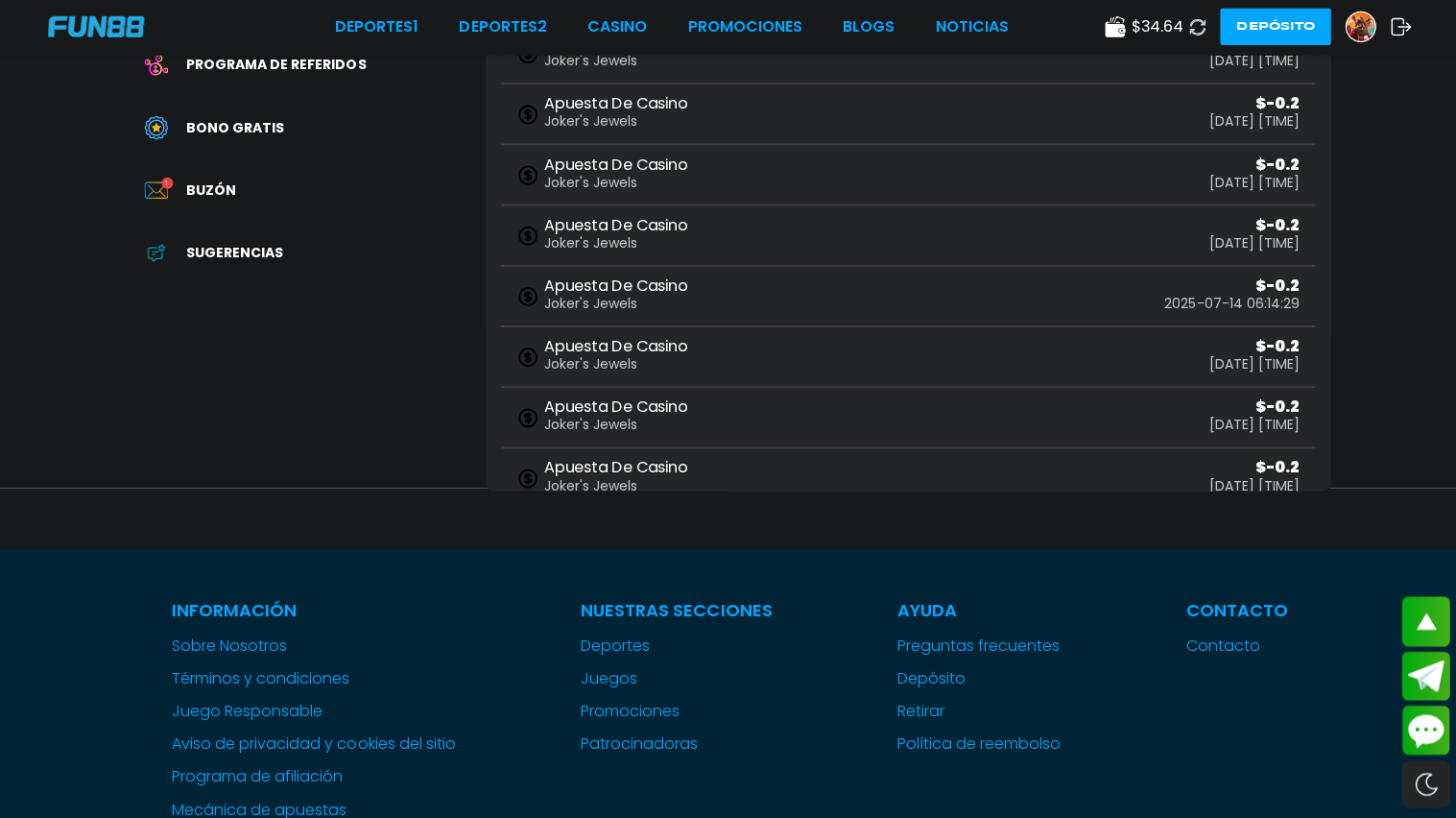 click at bounding box center (906, 833) 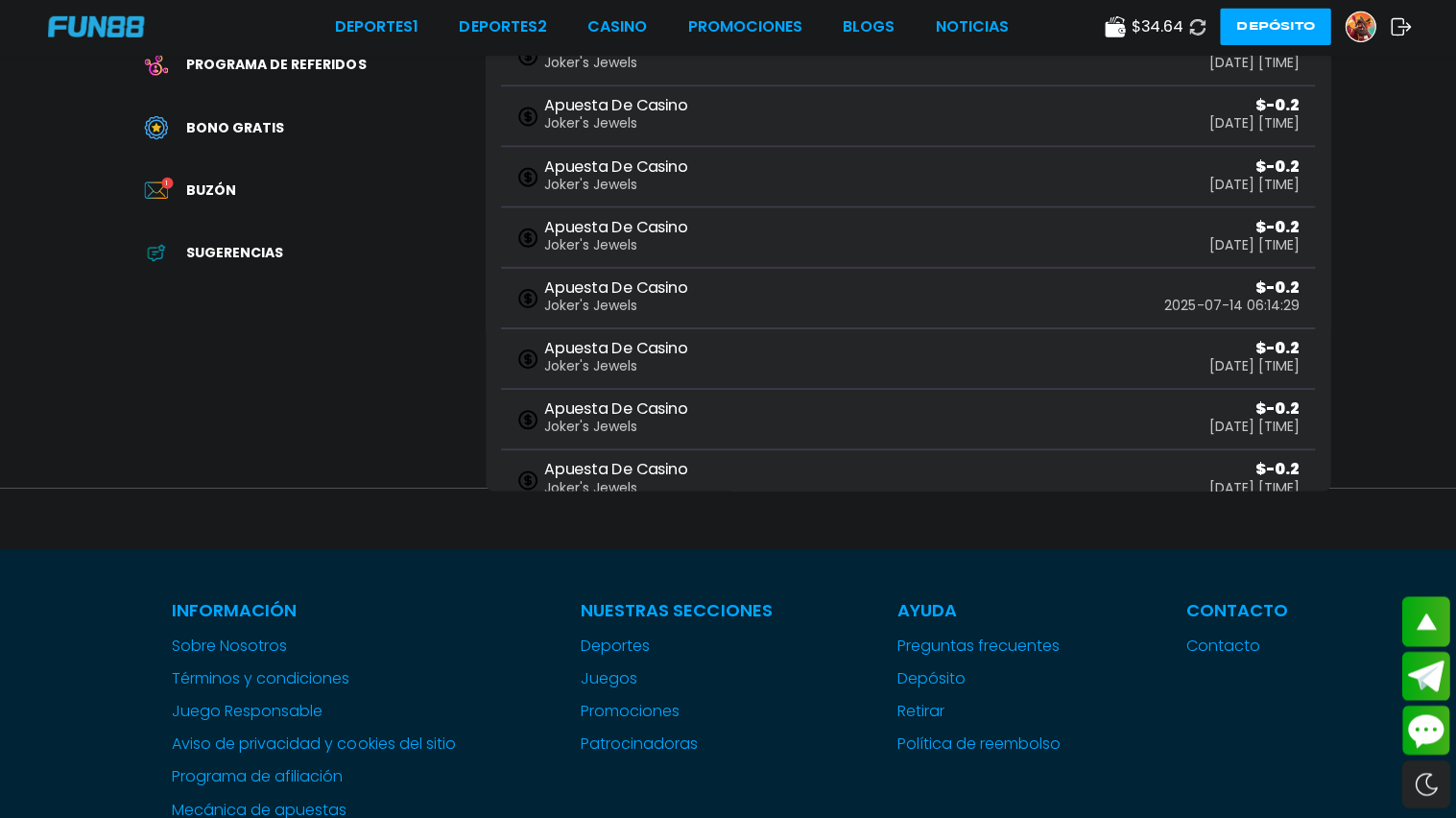 click on "- Final -" at bounding box center [906, 833] 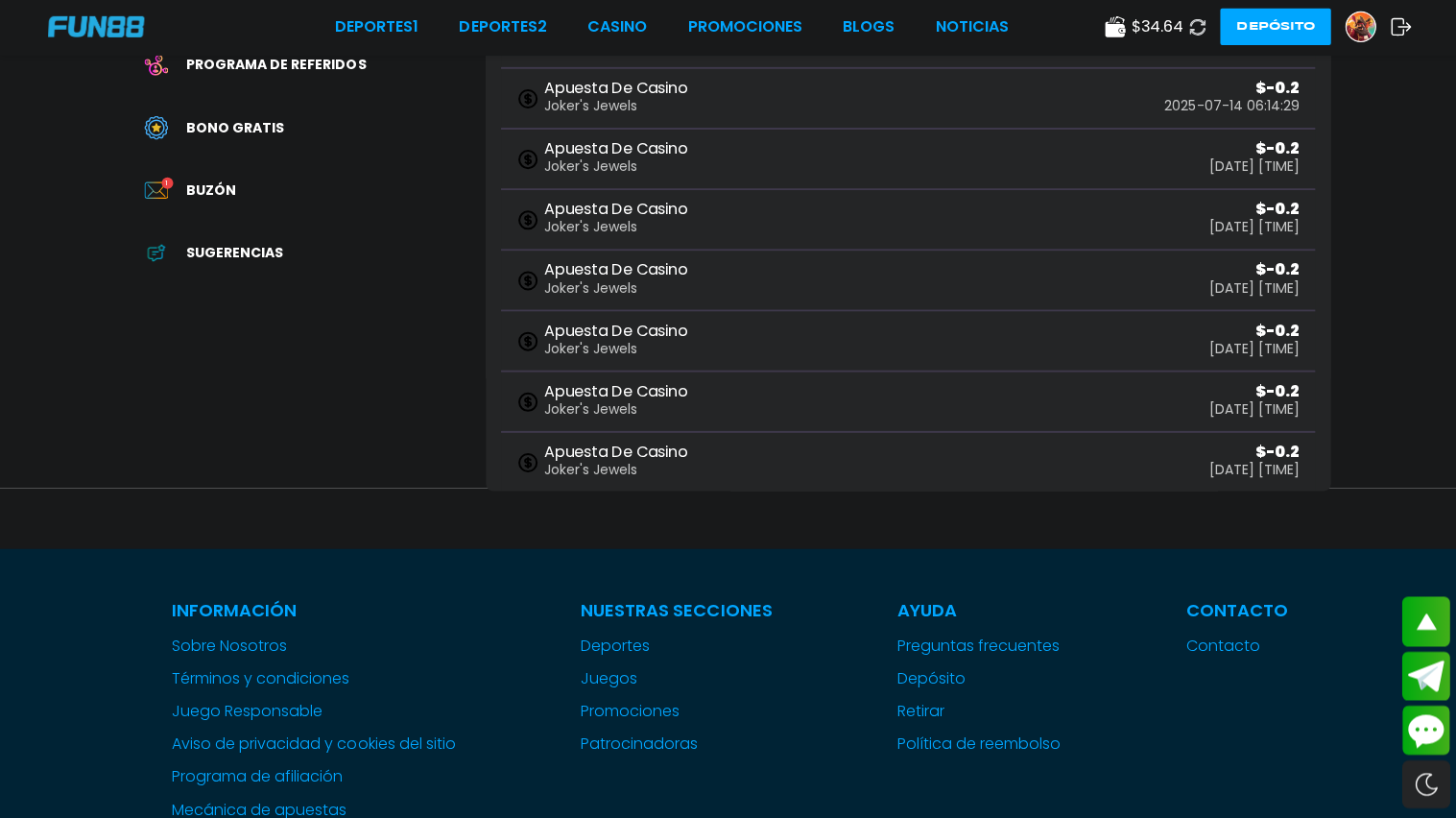 scroll, scrollTop: 514, scrollLeft: 0, axis: vertical 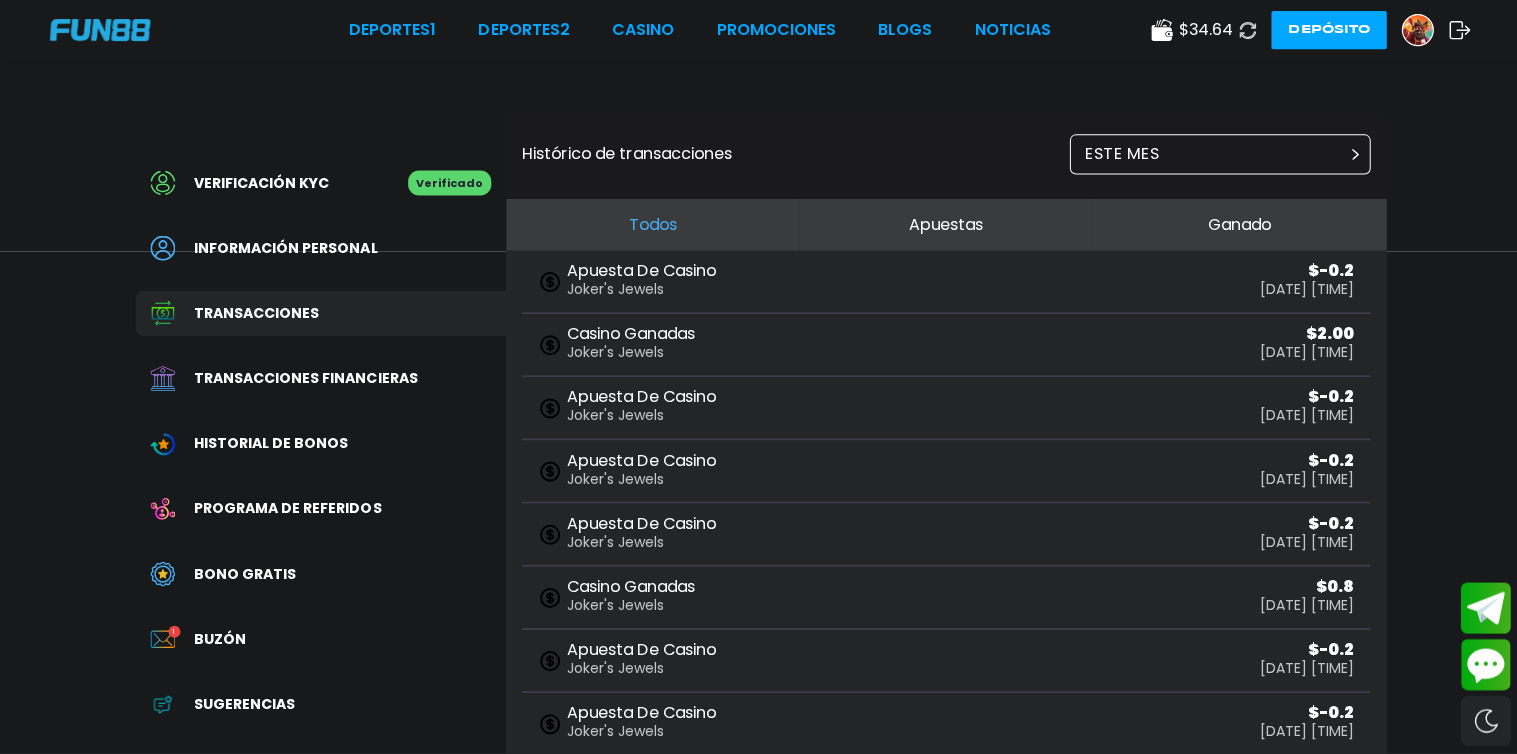 click on "Ganado" at bounding box center [1236, 224] 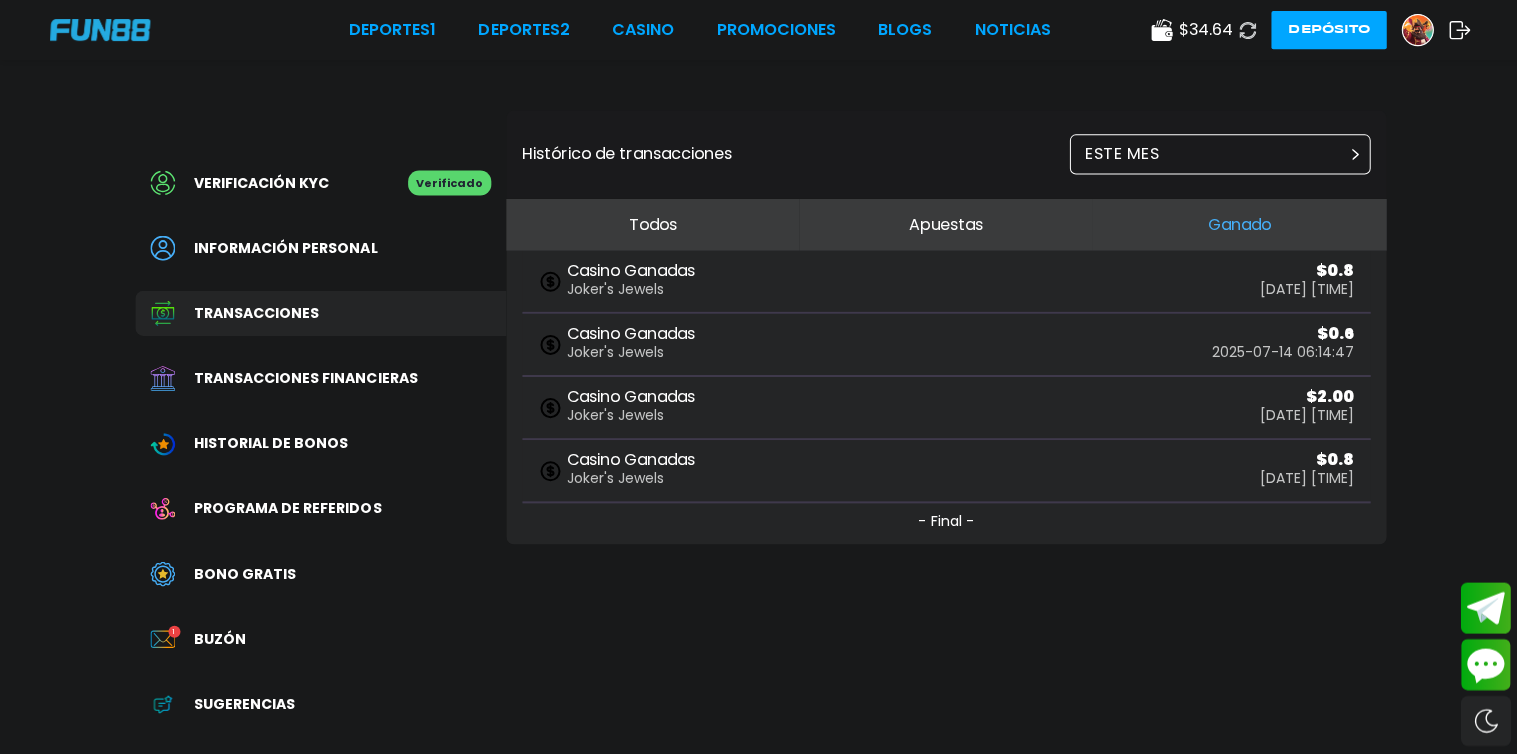 click on "$ [PRICE]" at bounding box center [1203, 30] 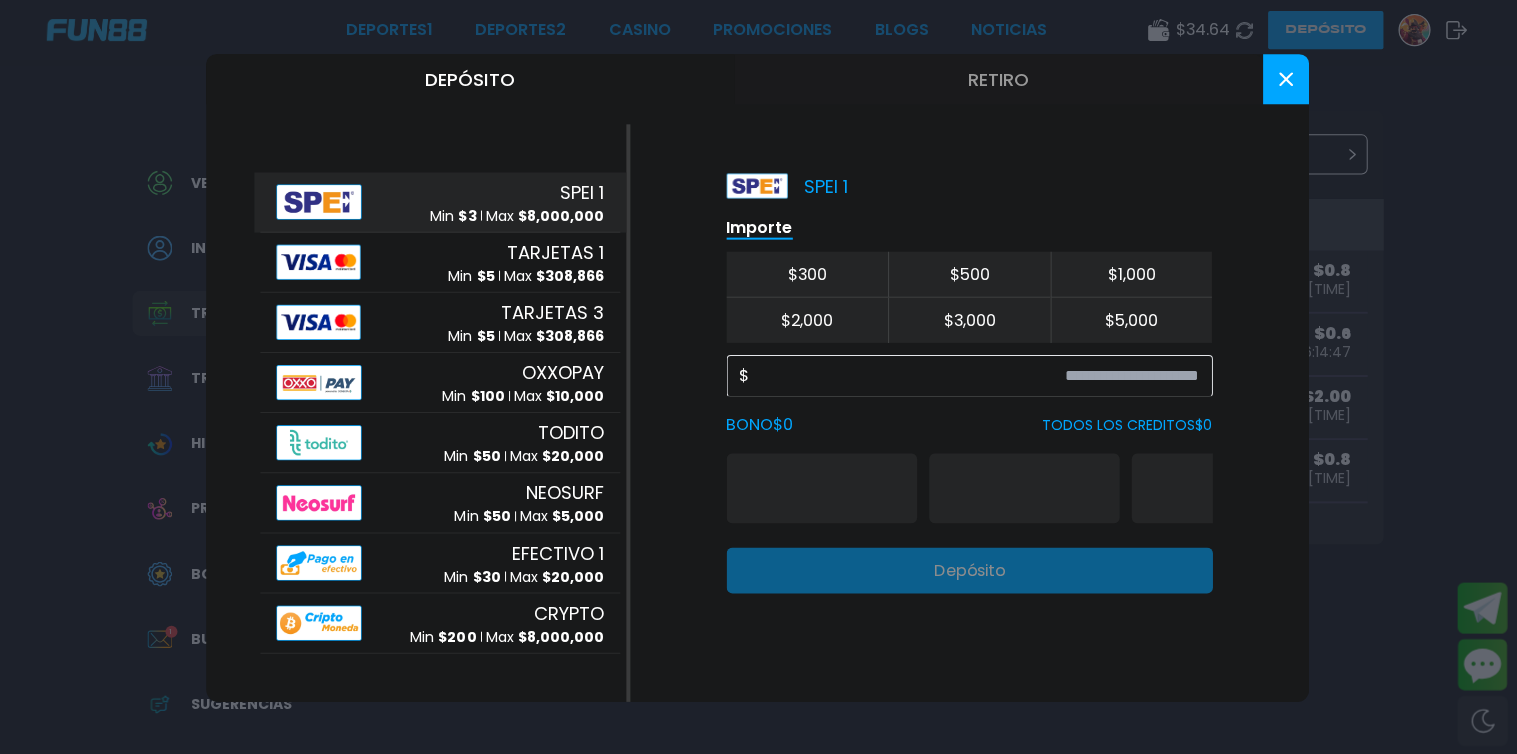 scroll, scrollTop: 0, scrollLeft: 0, axis: both 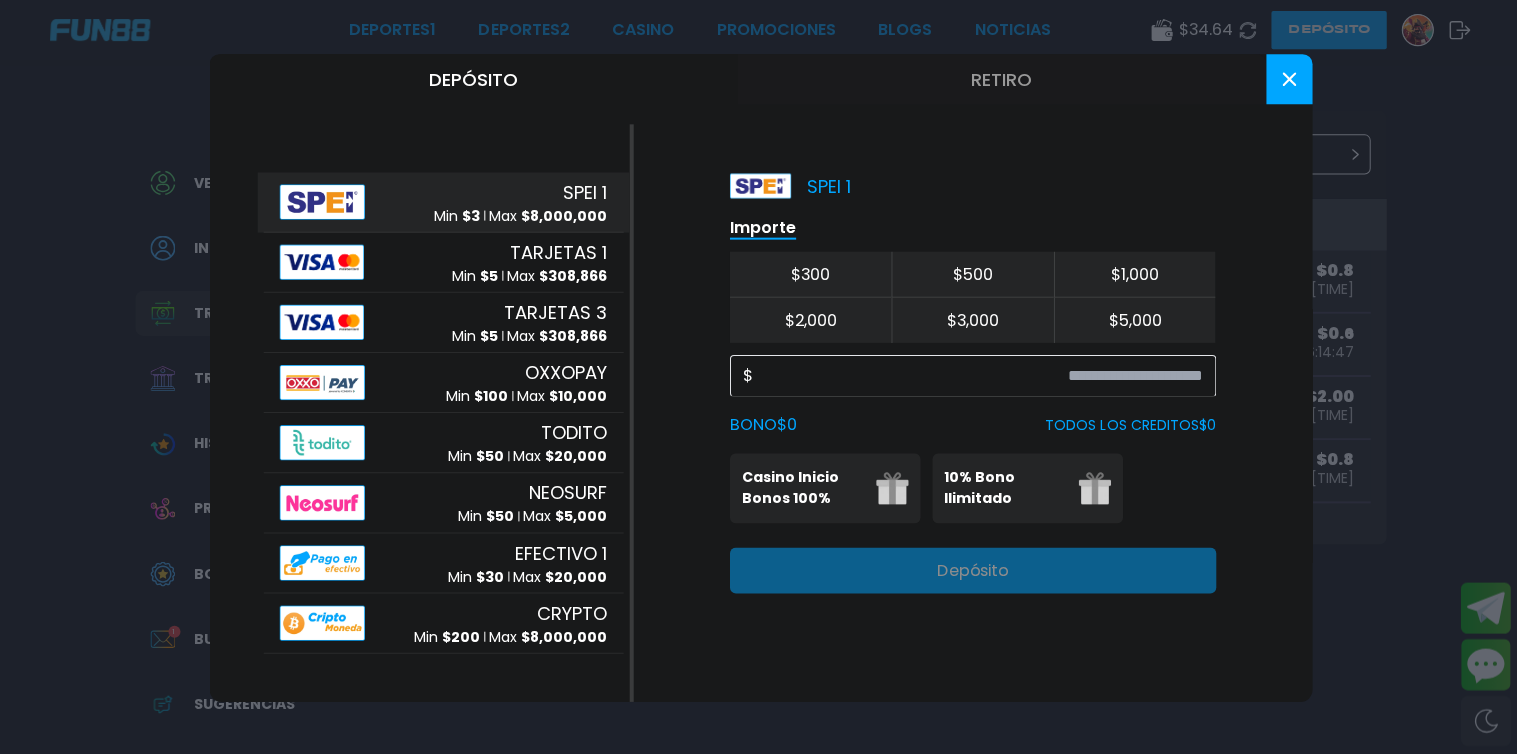 click at bounding box center [758, 377] 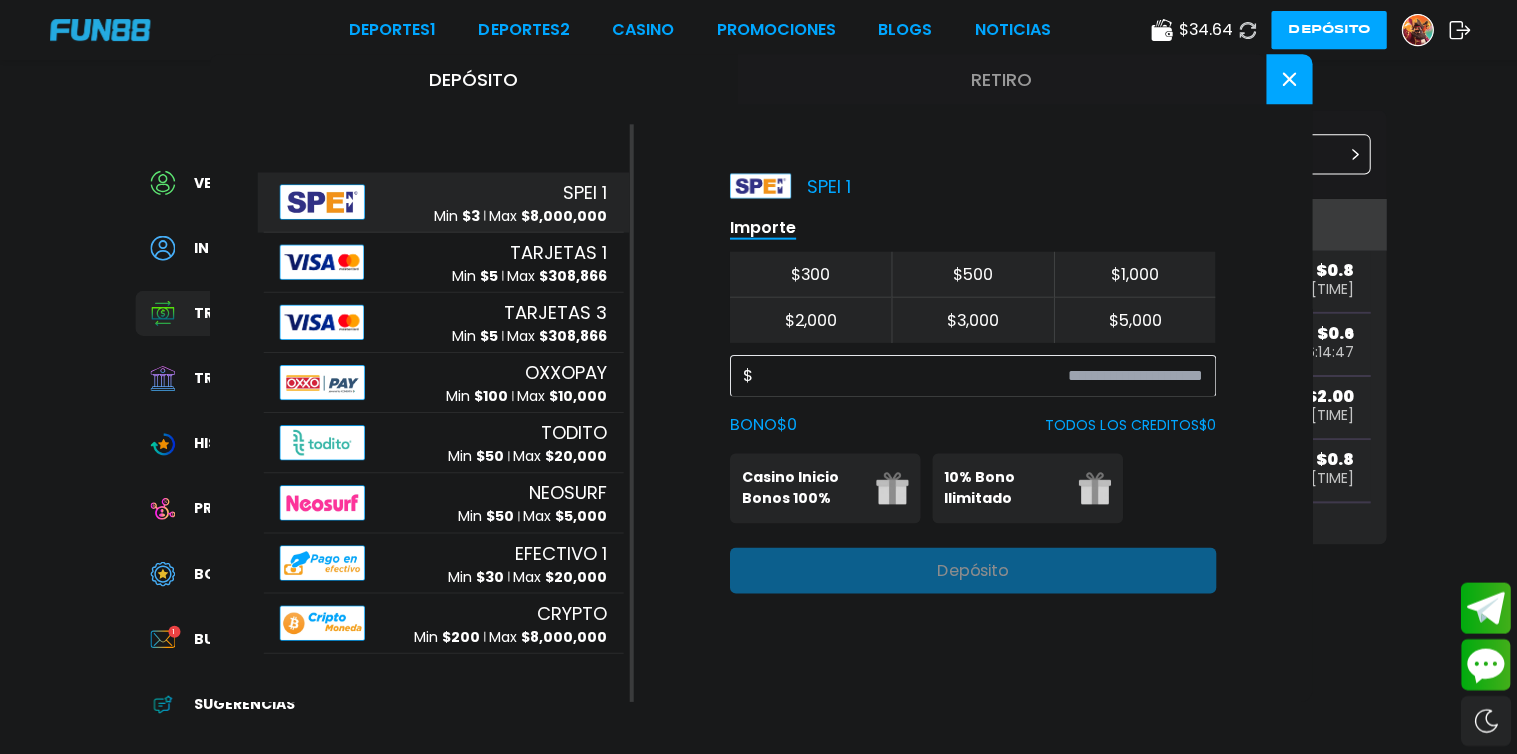 click on "Información Sobre Nosotros Términos y condiciones Juego Responsable Aviso de privacidad y cookies del sitio Programa de afiliación Mecánica de apuestas Condiciones de apuesta Nuestras Secciones Deportes Juegos popular inicio jackpot nuevo casual crash pragmatic fat panda playtech slots bingo en vivo cartas otros Promociones Patrocinadoras Ayuda Preguntas frecuentes Depósito Retirar Política de reembolso Contacto Contacto WWW.FUN88MX.MX OPERADA EN MEXICO POR PRODUCCIONES MÓVILES S.A. DE C.V., TITULAR DEL PERMISO DGAJS/SCEVF/P-06/2005-TER EN UNIÓN DE UNOCAPALI LA PAZ OPERADORA S.A. DE C.V. DE CONFORMIDAD CON LOS OFICIOS DGJS/1580/2021 Y DGJS/DCRCA/1424/2022. JUEGOS PROHIBIDOS PARA MENORES DE EDAD, JUEGUE RESPONSABLEMENTE, NO OLVIDE QUE EL PRINCIPAL PROPÓSITO ES LA RECREACIÓN, DIVERSIÓN Y ESPARCIMIENTO." at bounding box center (758, 1291) 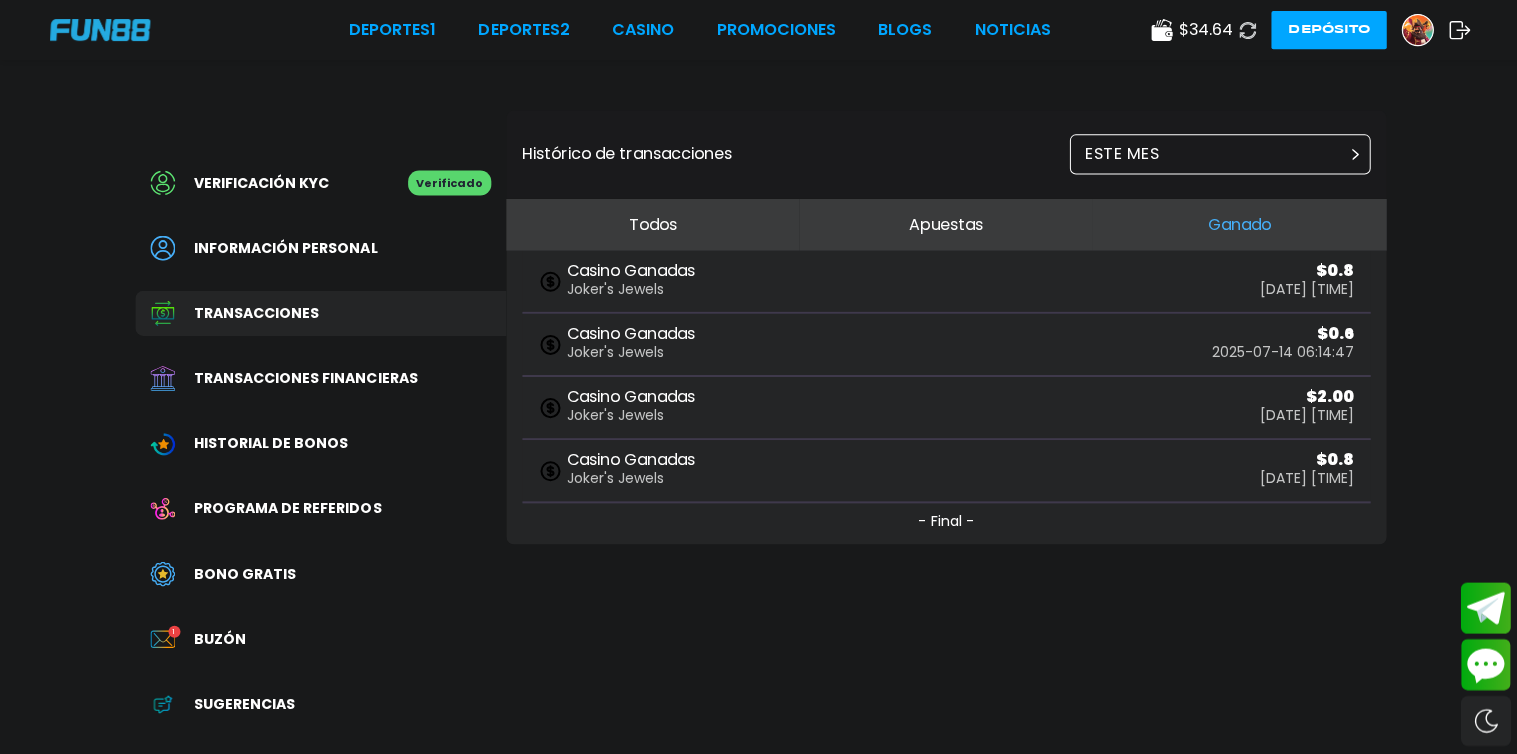click on "CASINO" at bounding box center [641, 30] 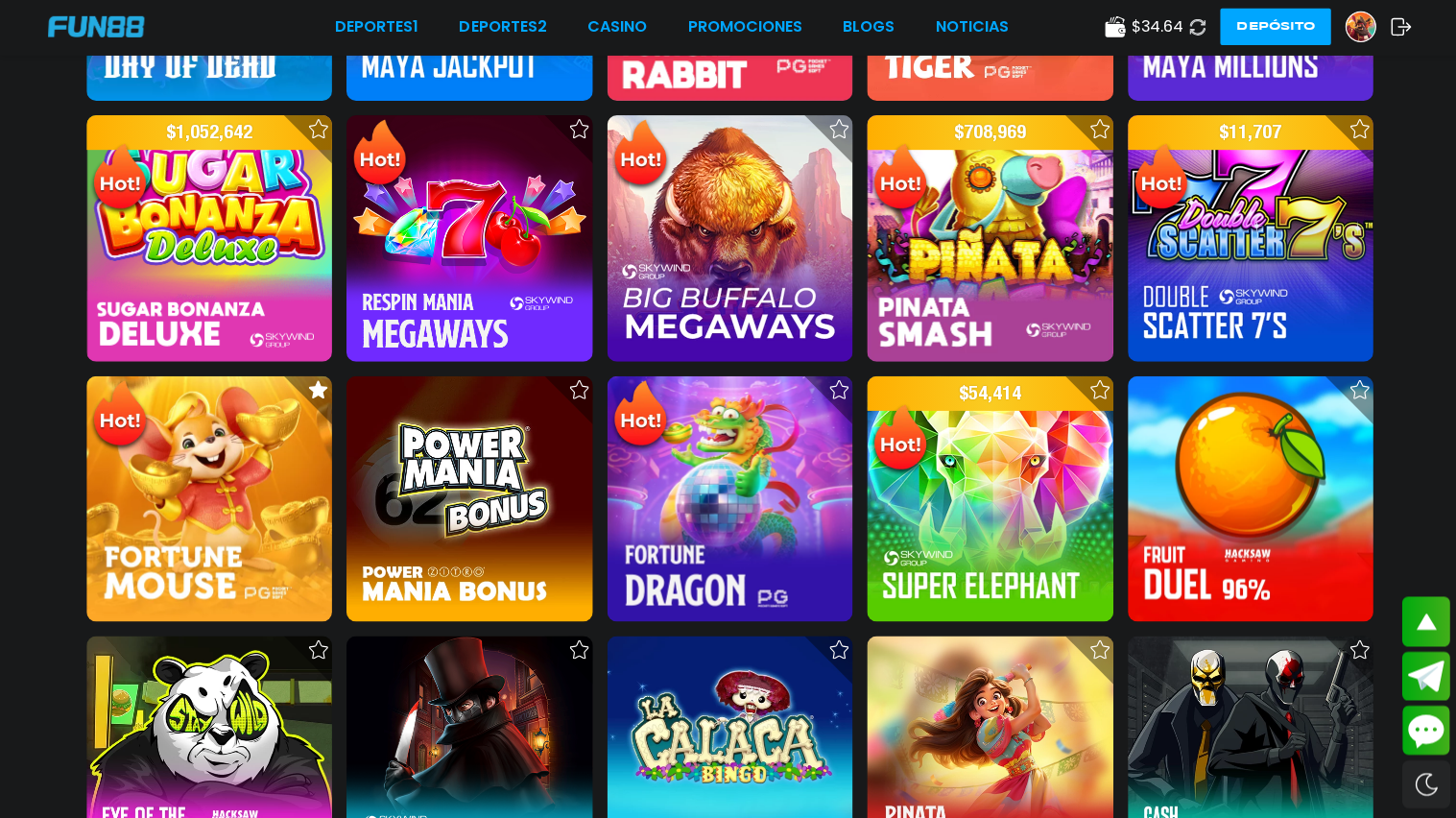 scroll, scrollTop: 1324, scrollLeft: 0, axis: vertical 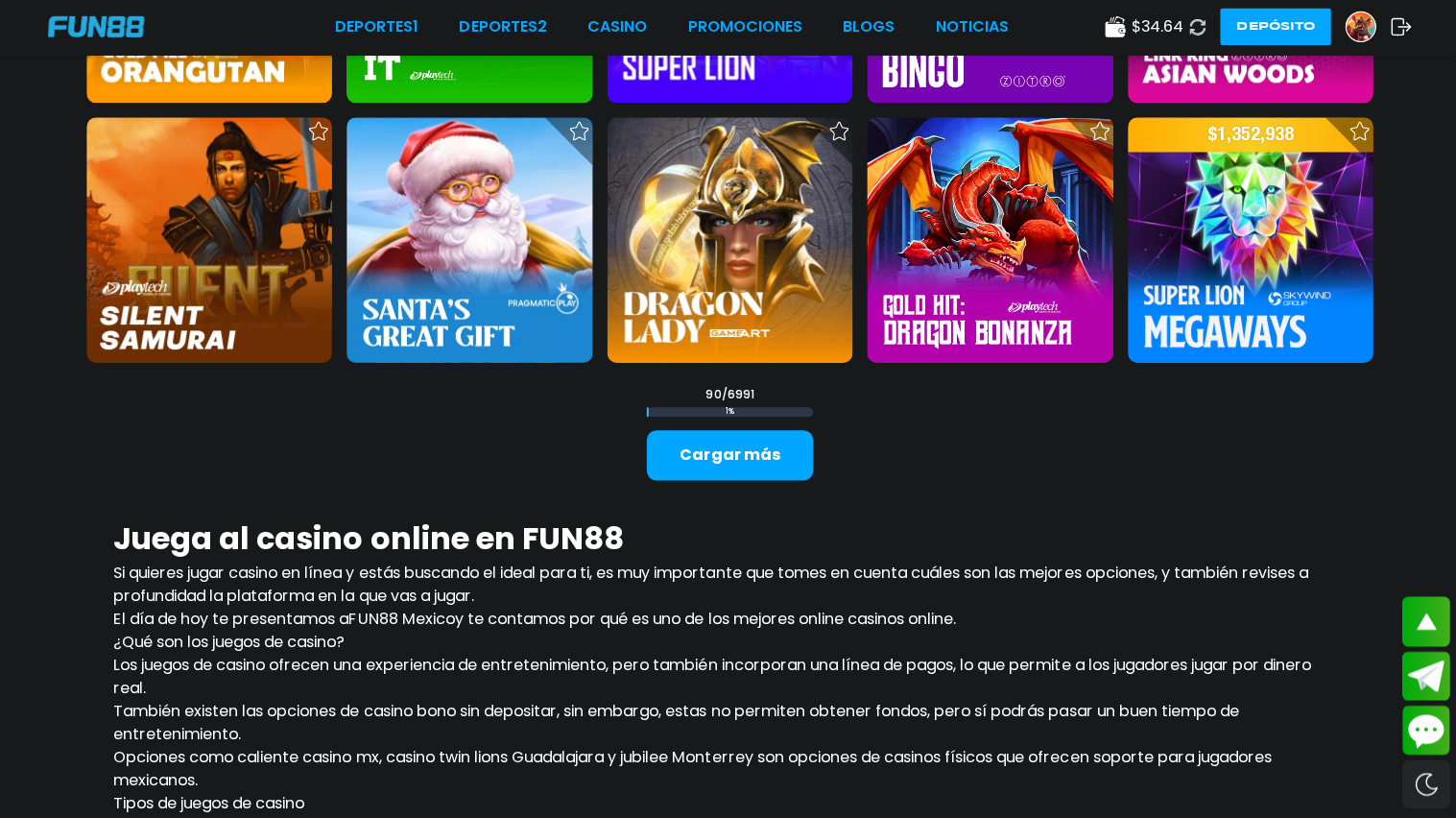 click on "Cargar más" at bounding box center [728, 456] 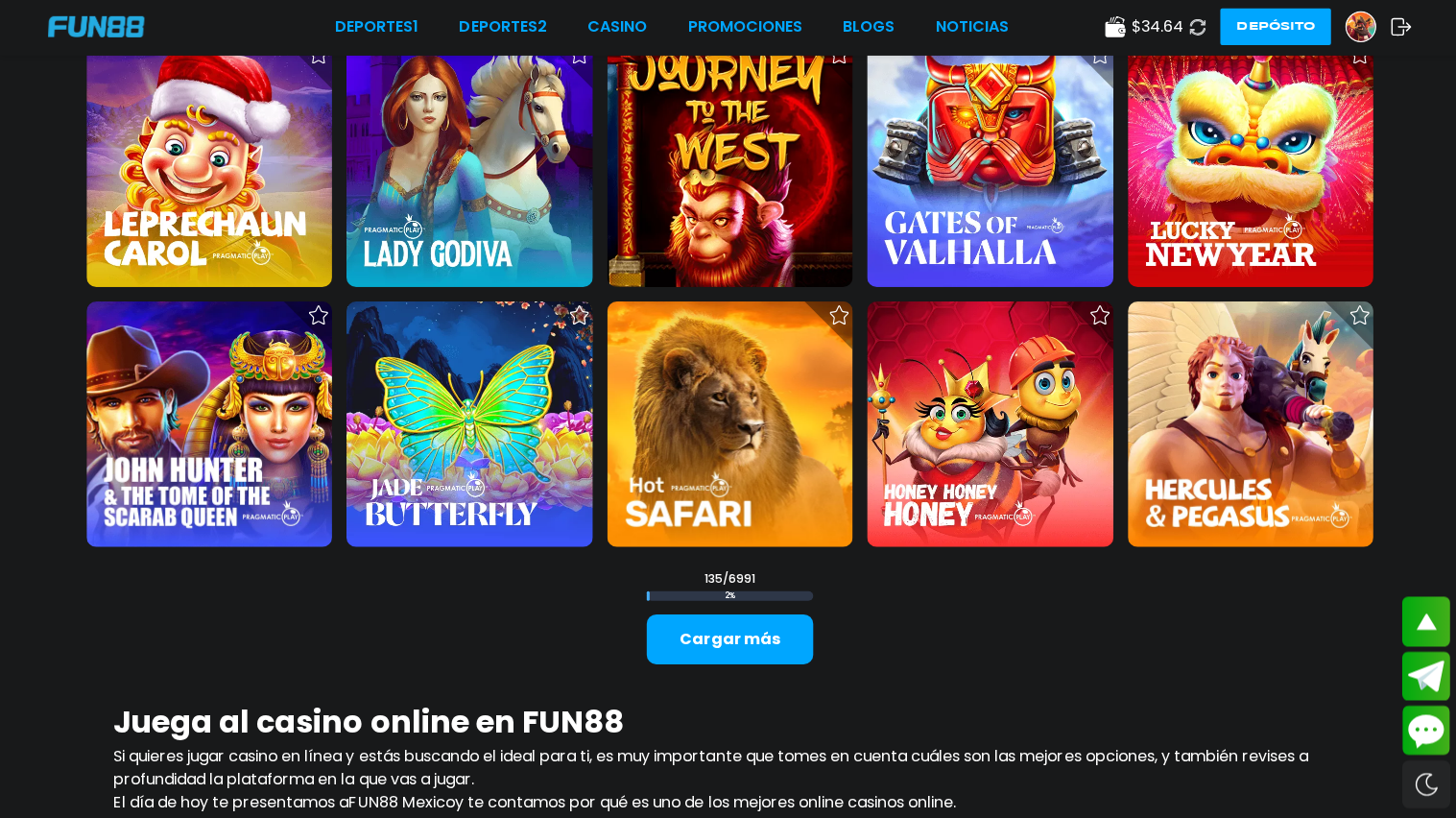 scroll, scrollTop: 7107, scrollLeft: 0, axis: vertical 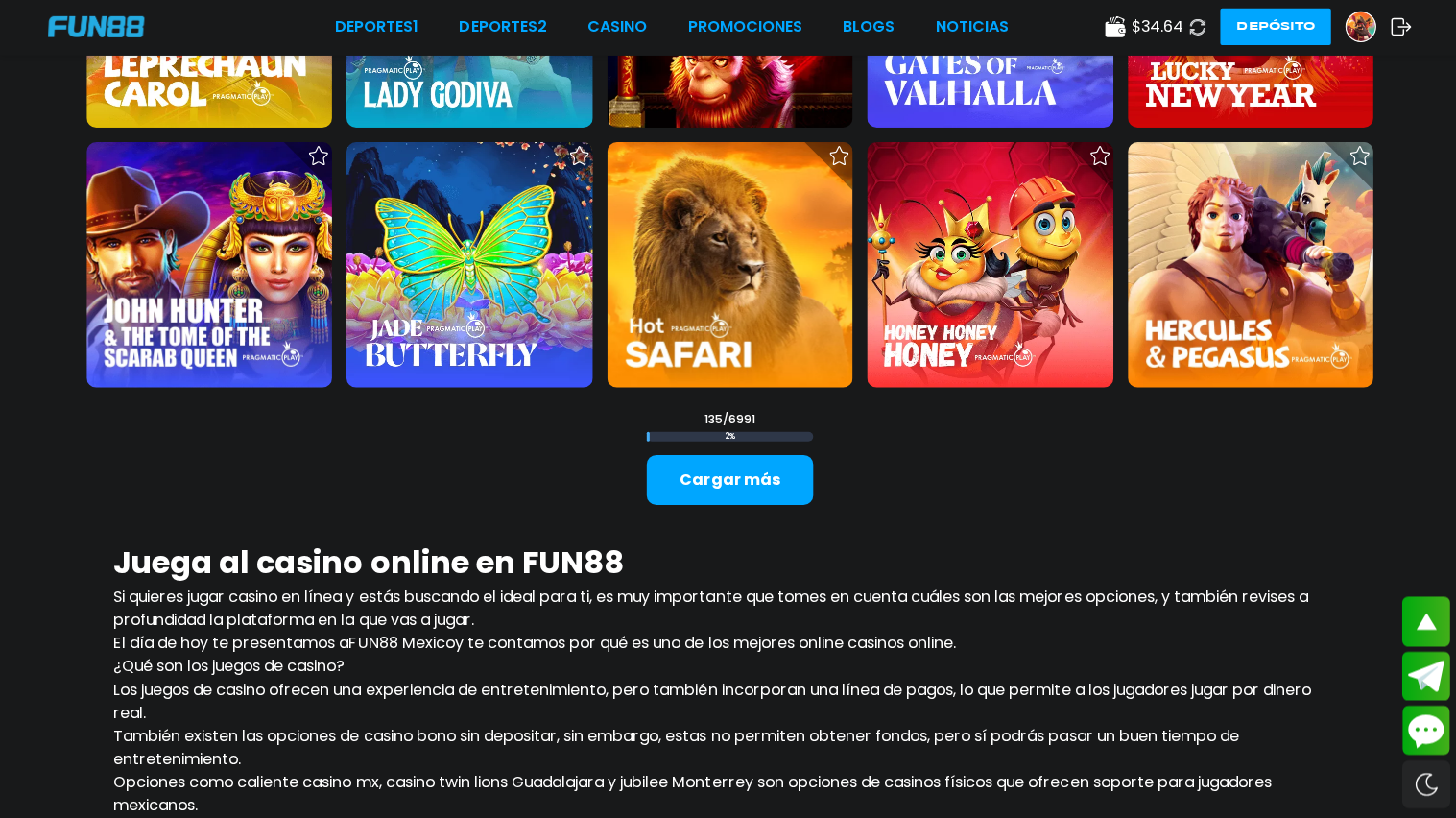 click on "Cargar más" at bounding box center (728, 481) 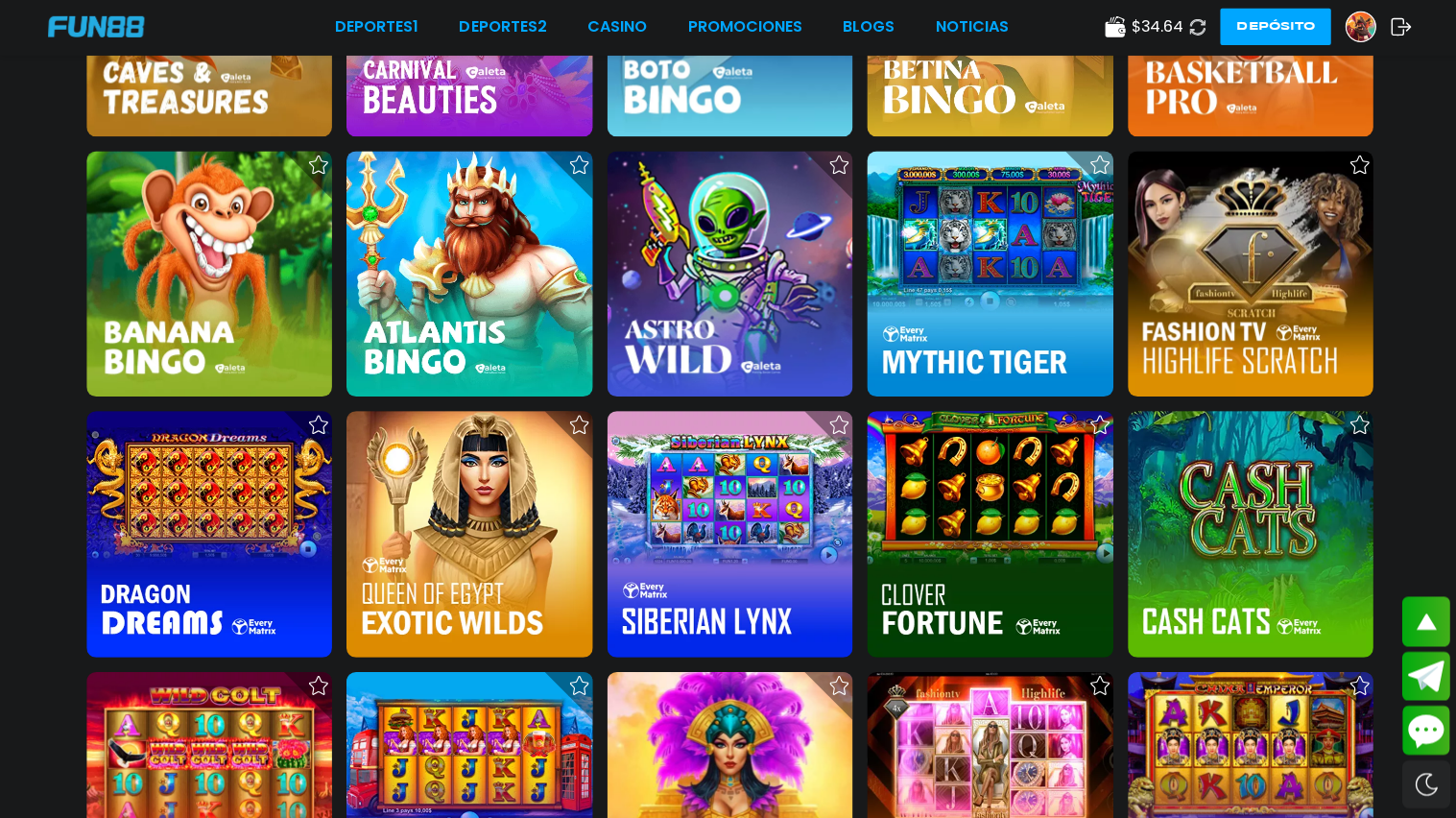 scroll, scrollTop: 8818, scrollLeft: 0, axis: vertical 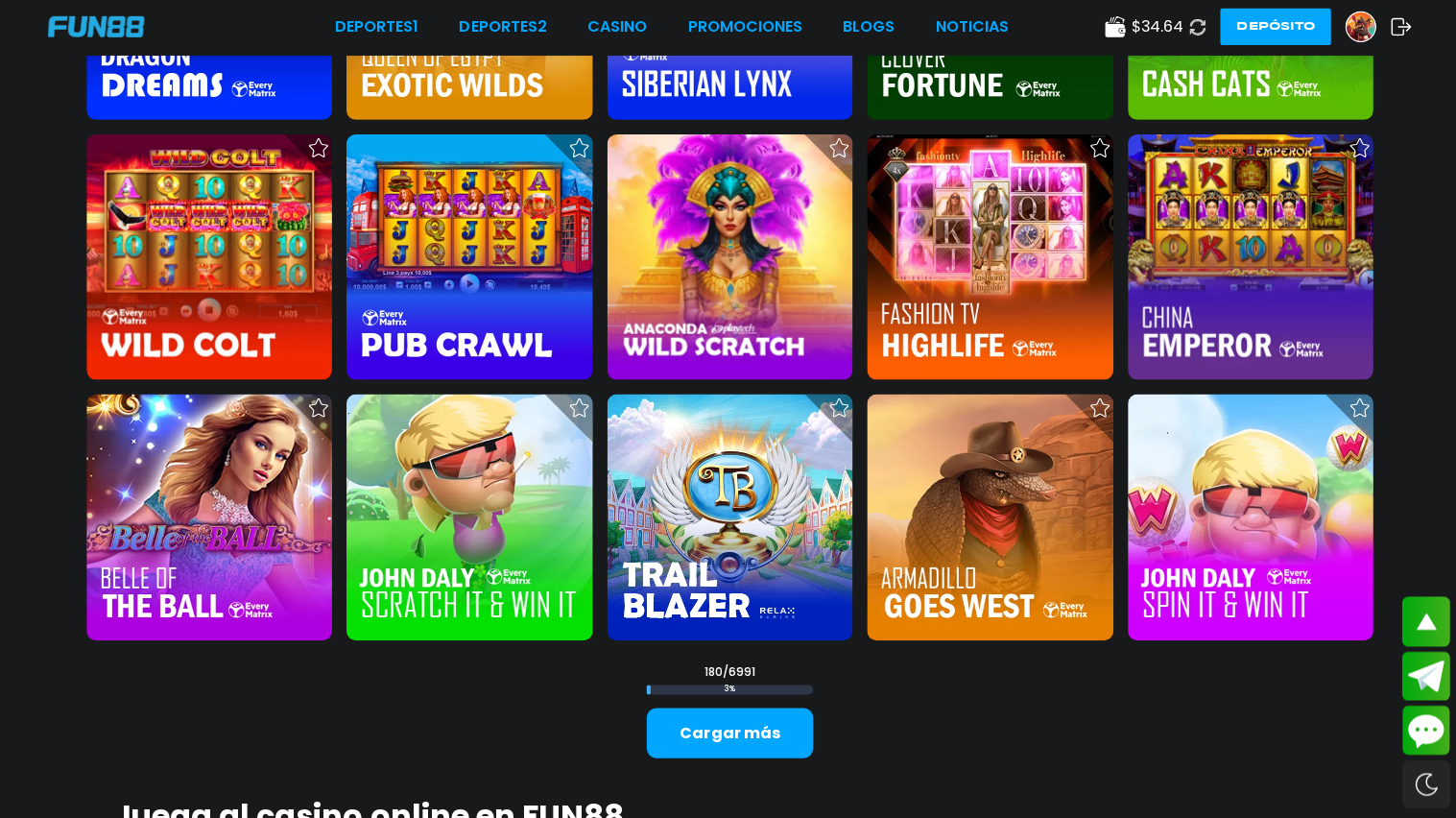 click on "Cargar más" at bounding box center (728, 734) 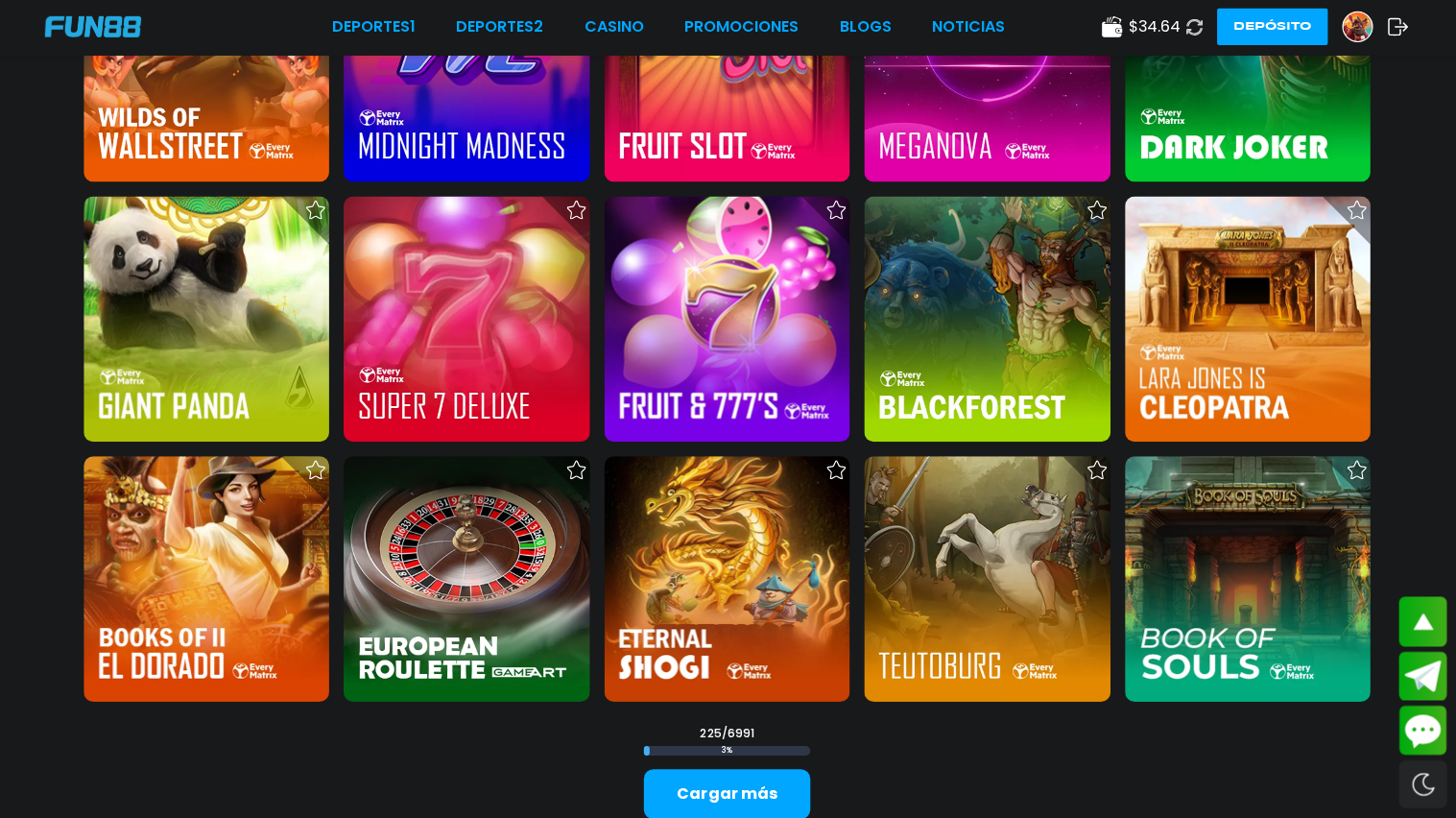 scroll, scrollTop: 11619, scrollLeft: 0, axis: vertical 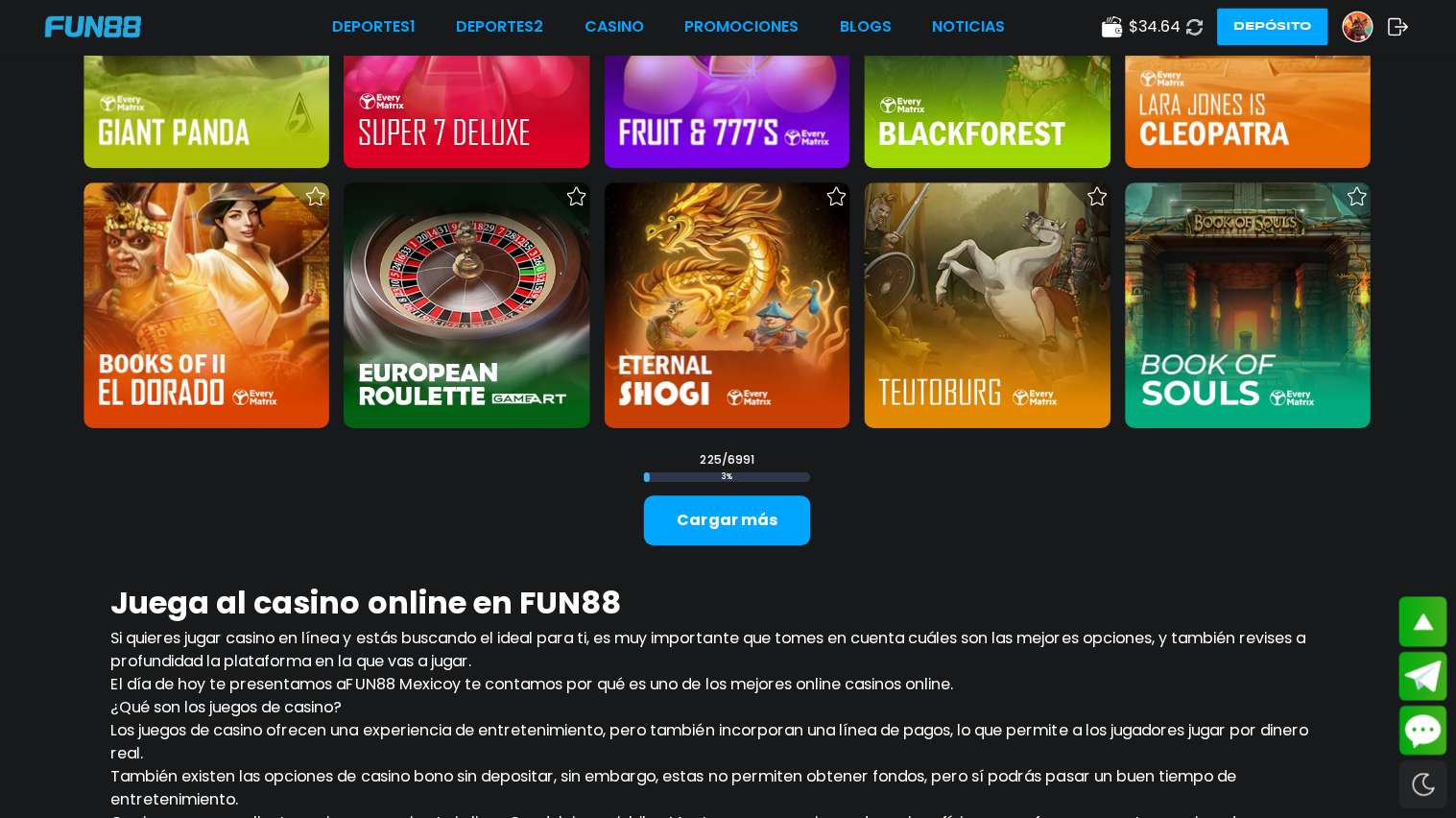 click on "Cargar más" at bounding box center (728, 521) 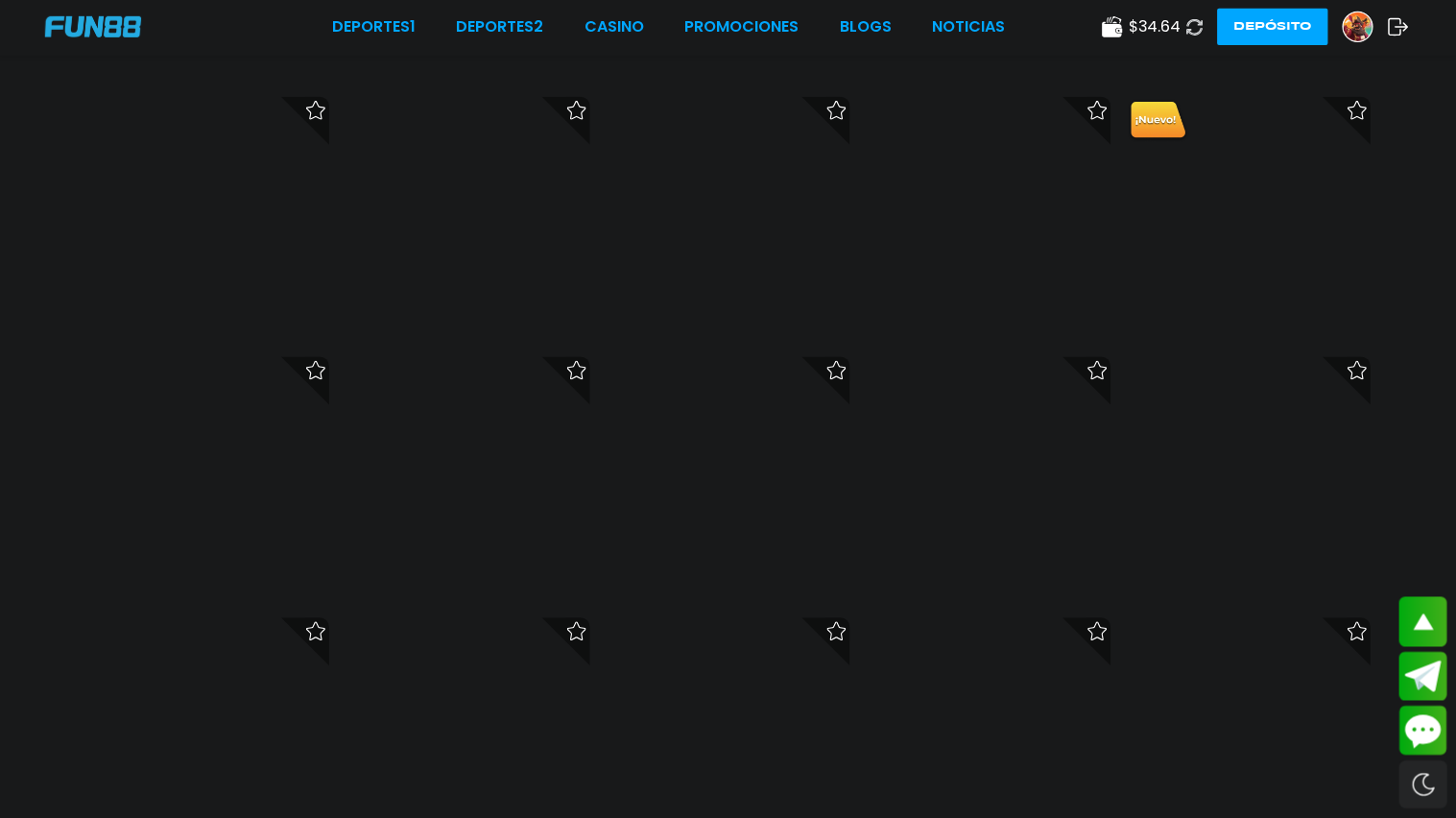 scroll, scrollTop: 11891, scrollLeft: 0, axis: vertical 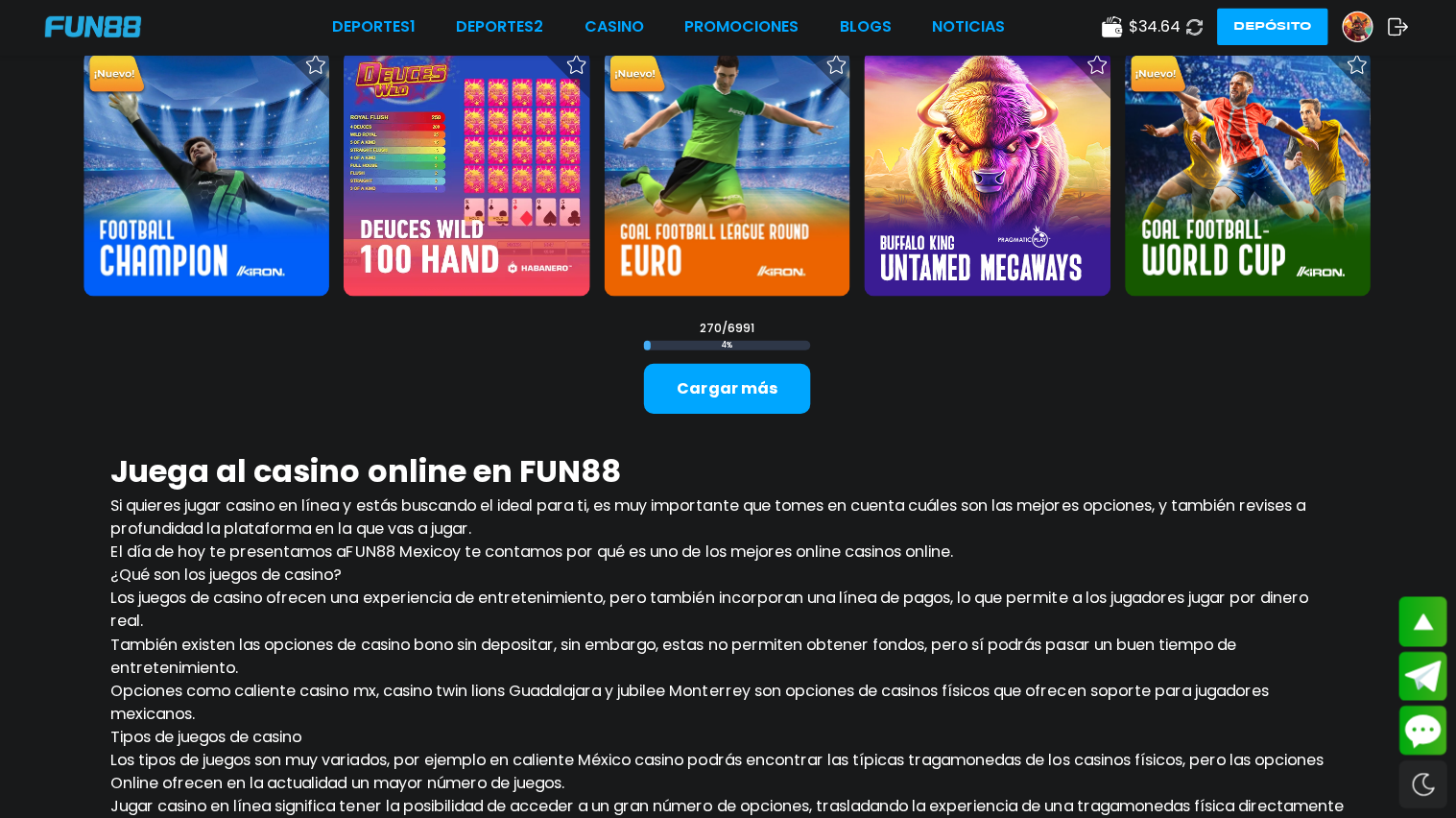 click on "Cargar más" at bounding box center (728, 390) 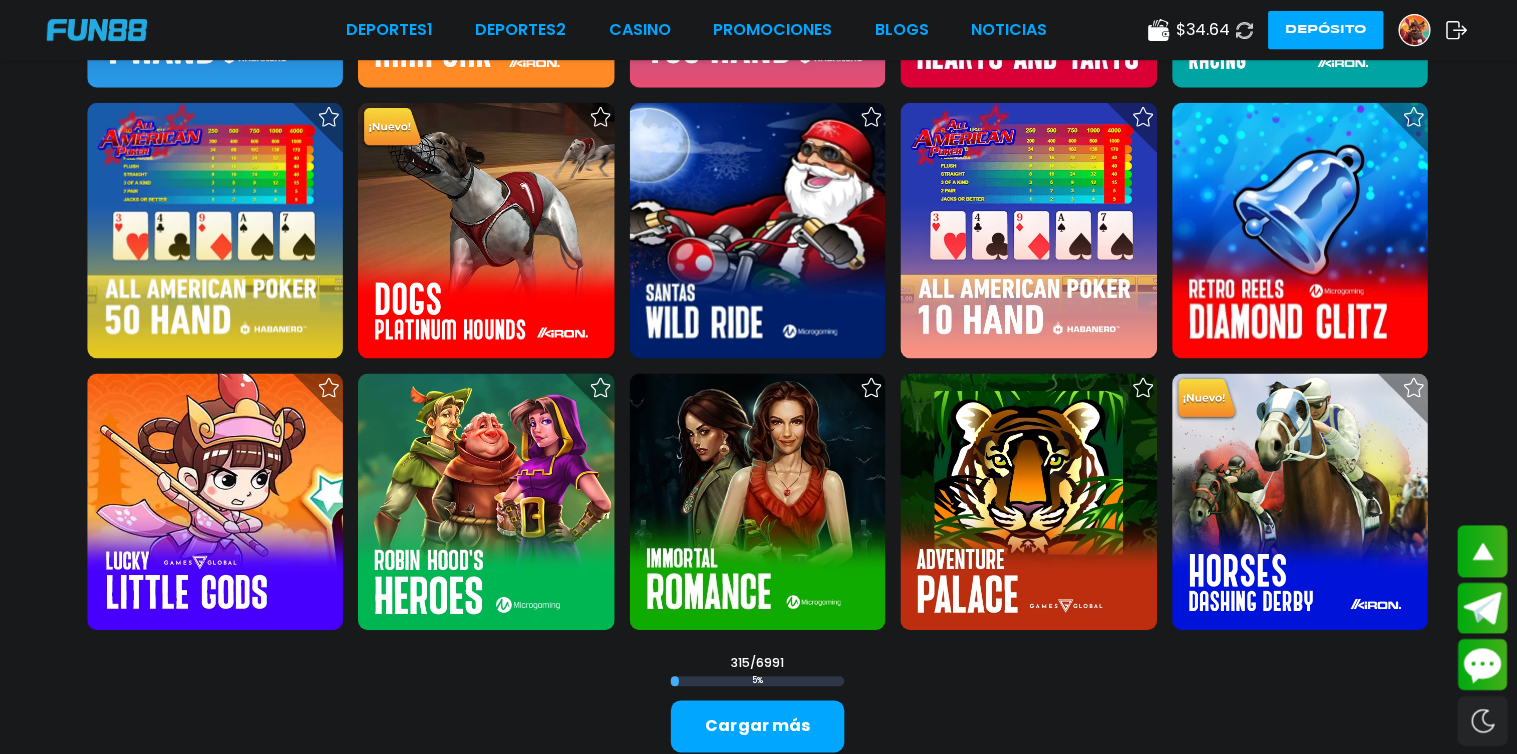 scroll, scrollTop: 17067, scrollLeft: 0, axis: vertical 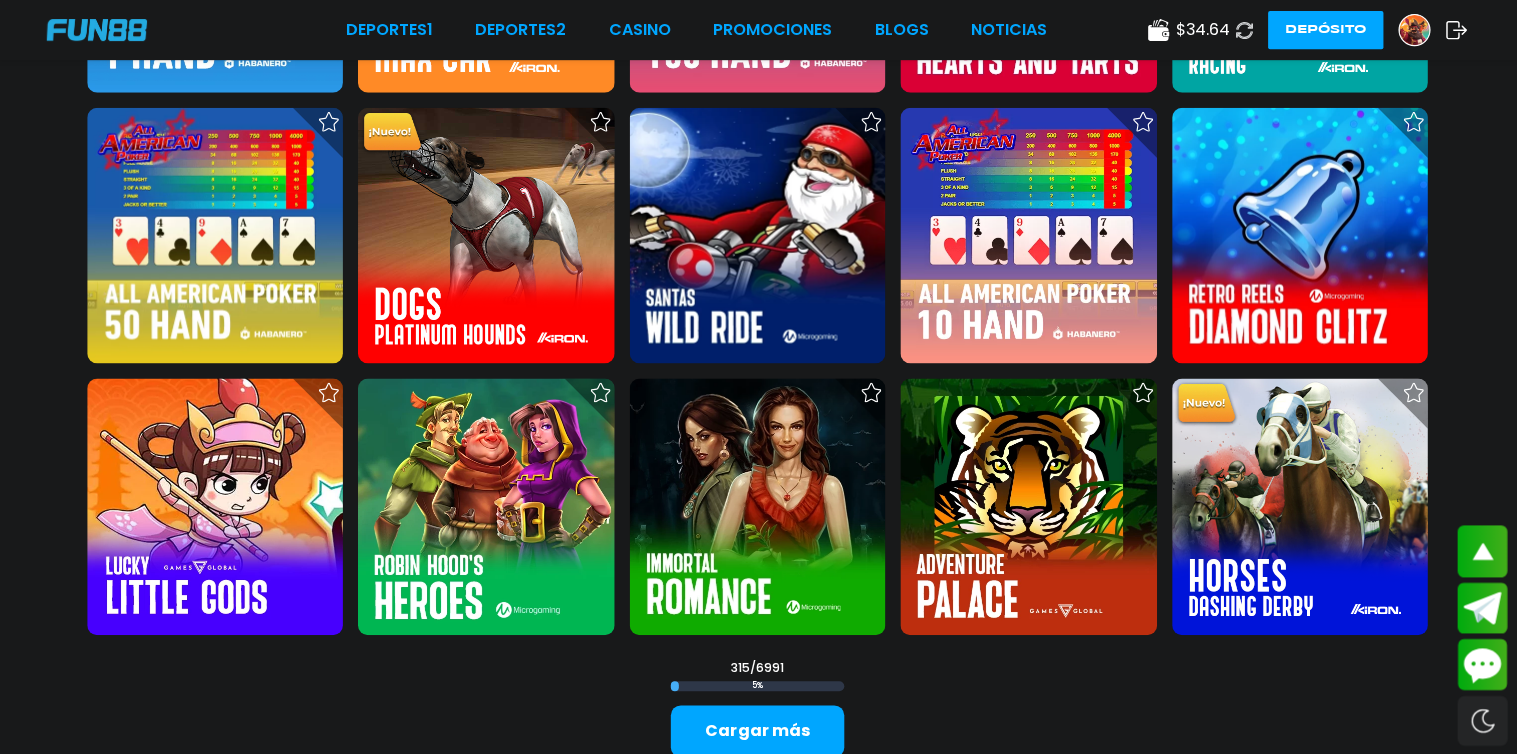 click at bounding box center [1299, 234] 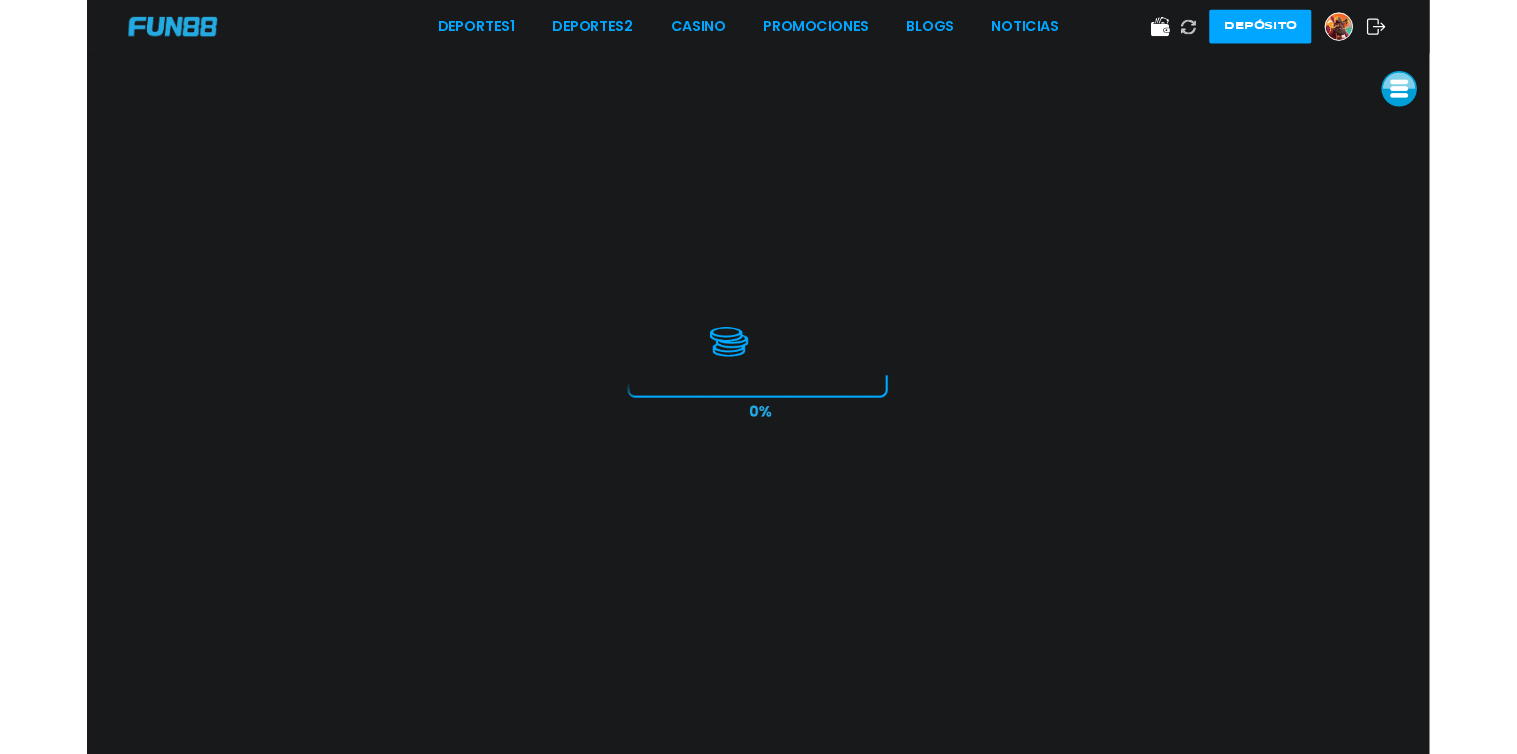scroll, scrollTop: 22, scrollLeft: 0, axis: vertical 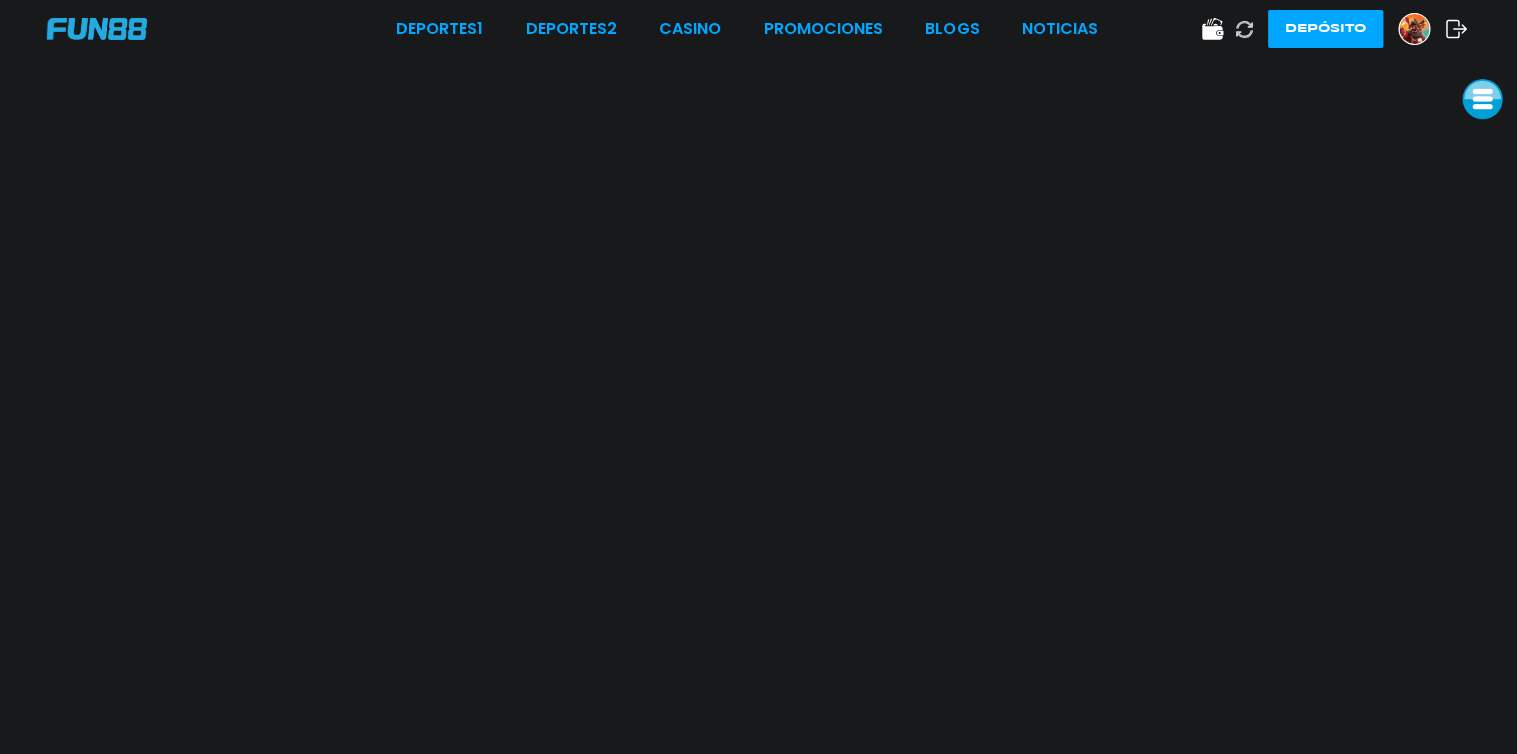 click at bounding box center [758, 407] 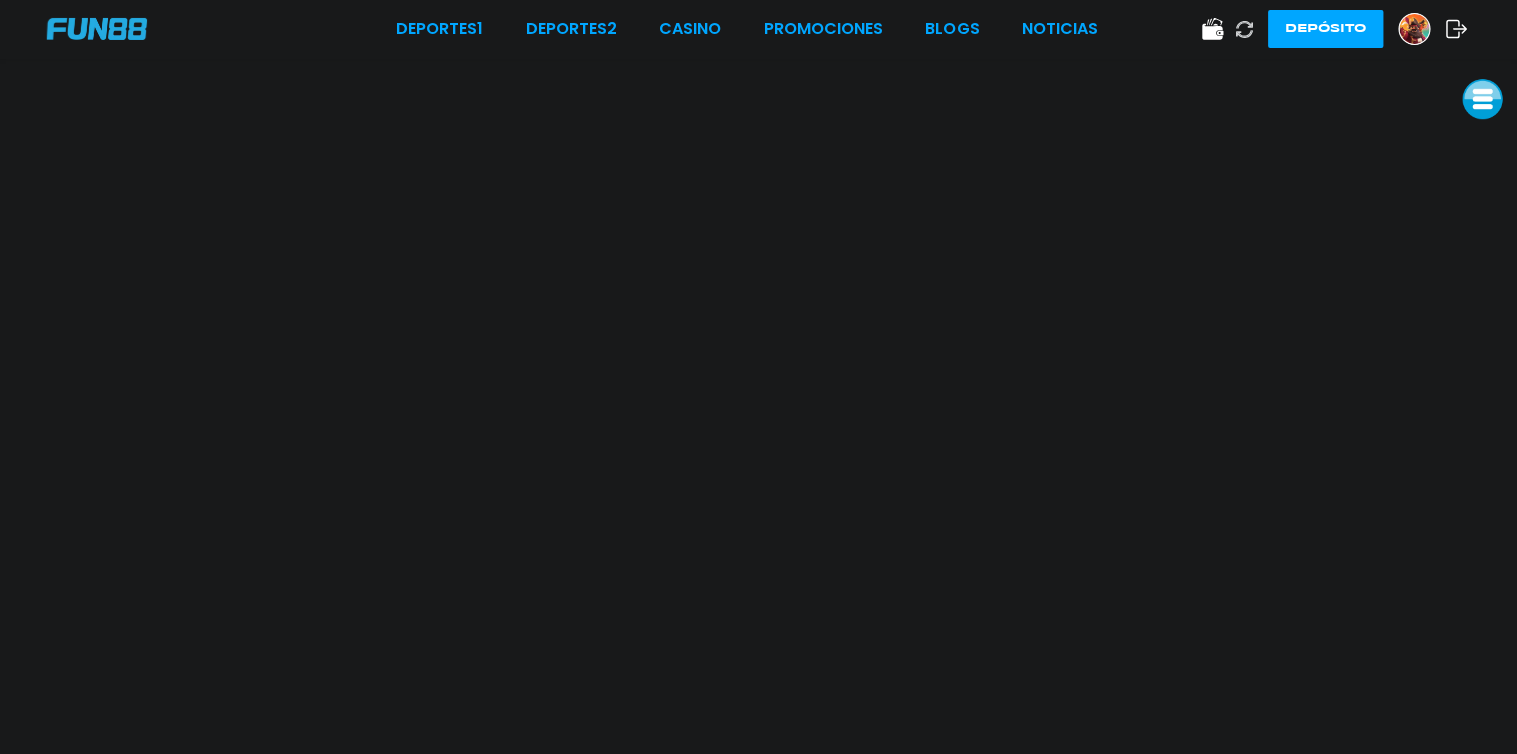 scroll, scrollTop: 36, scrollLeft: 0, axis: vertical 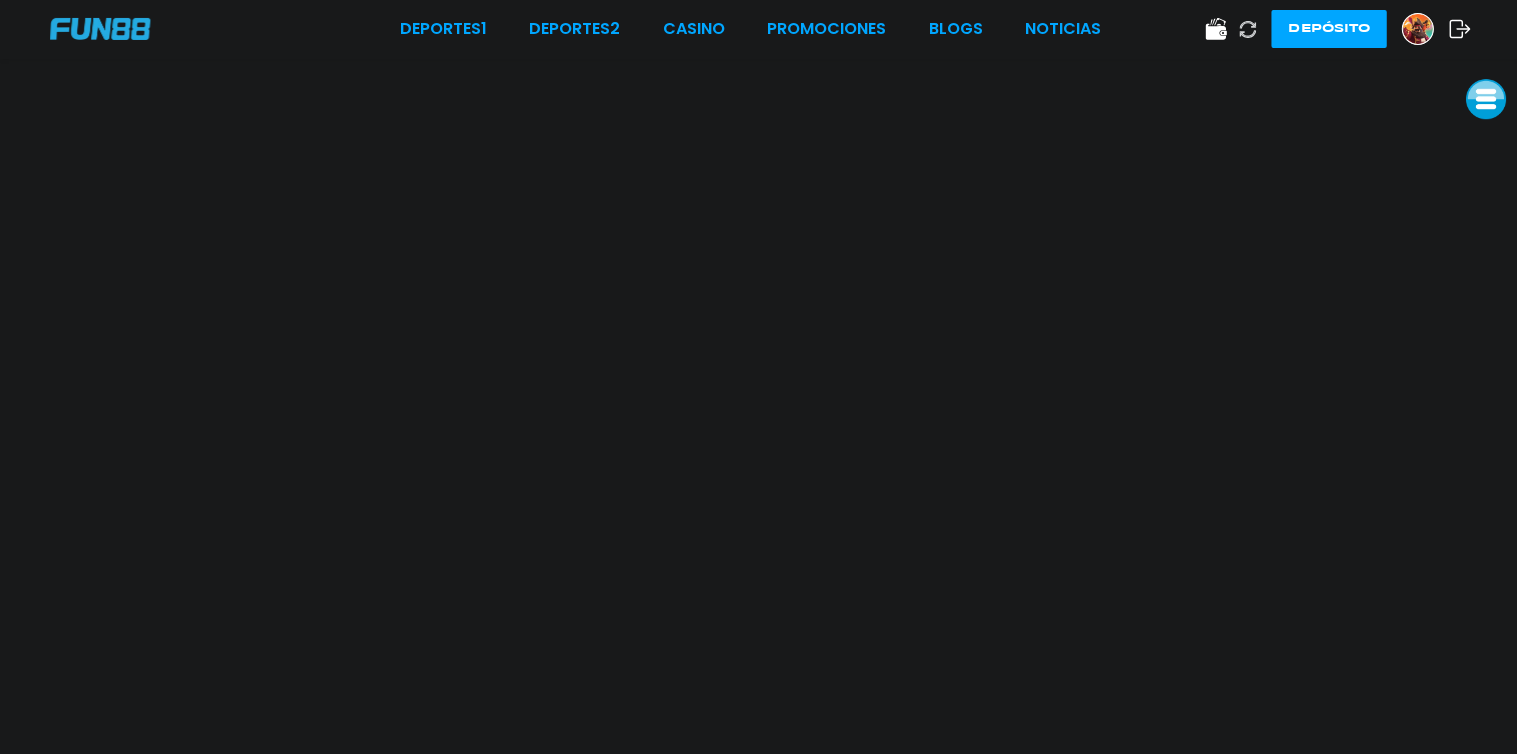 click 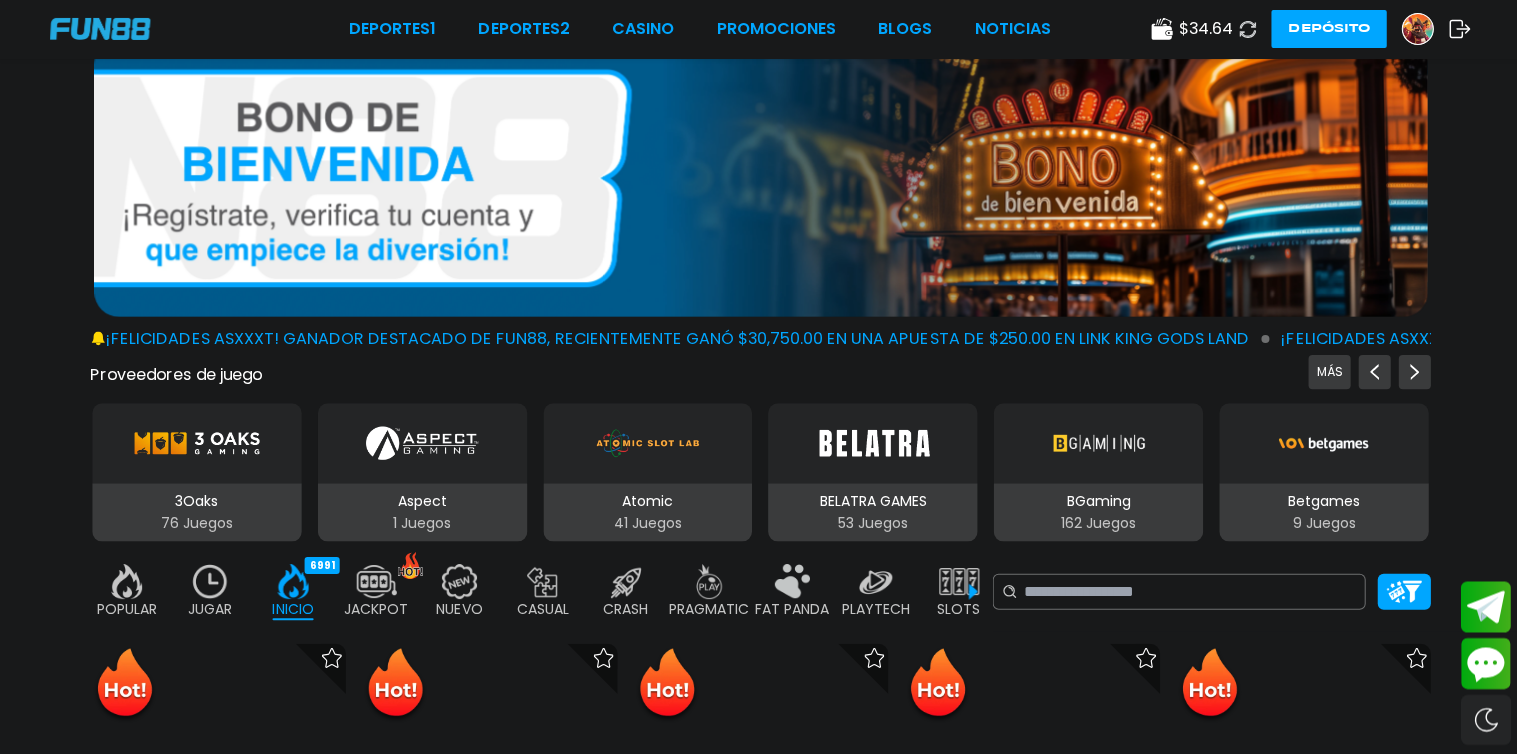 scroll, scrollTop: 0, scrollLeft: 0, axis: both 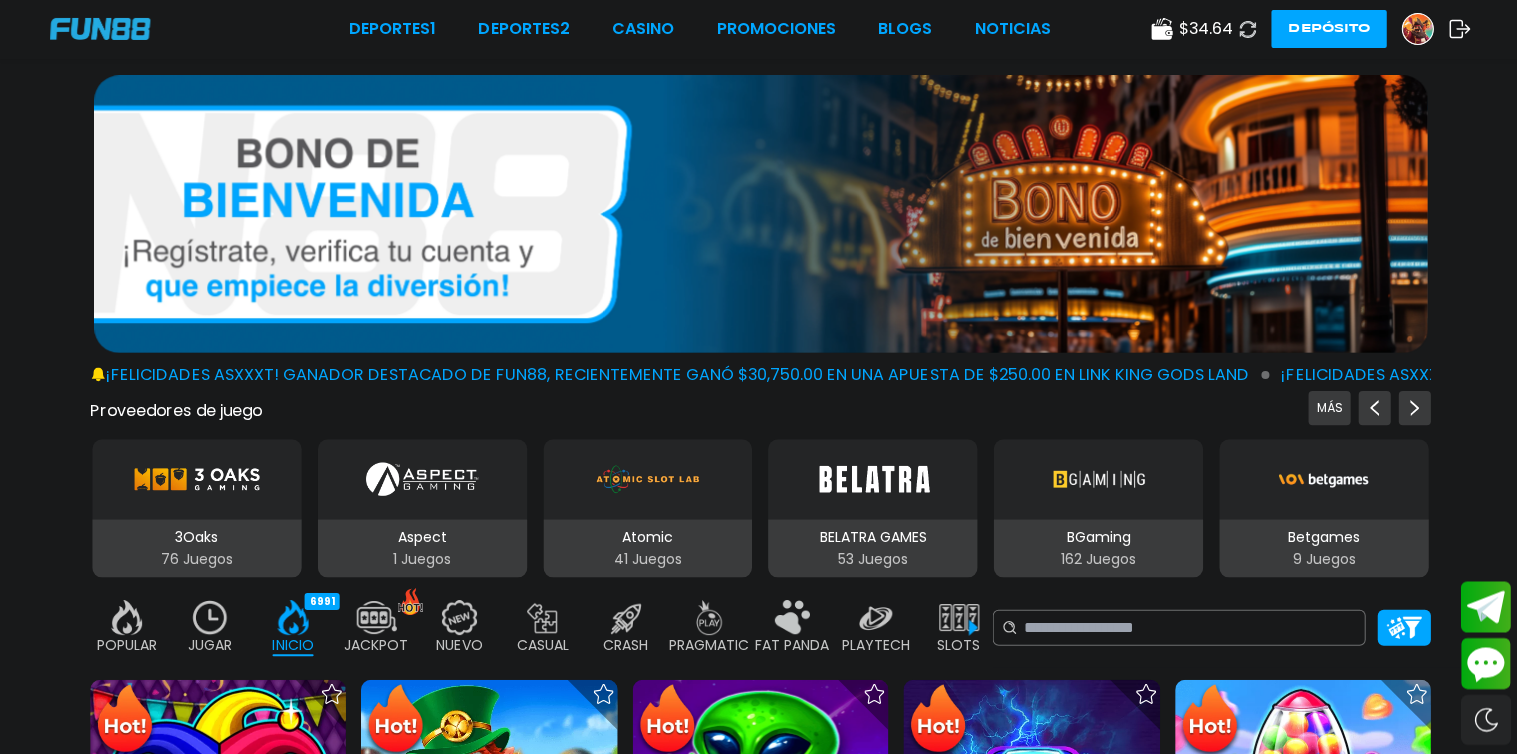 click 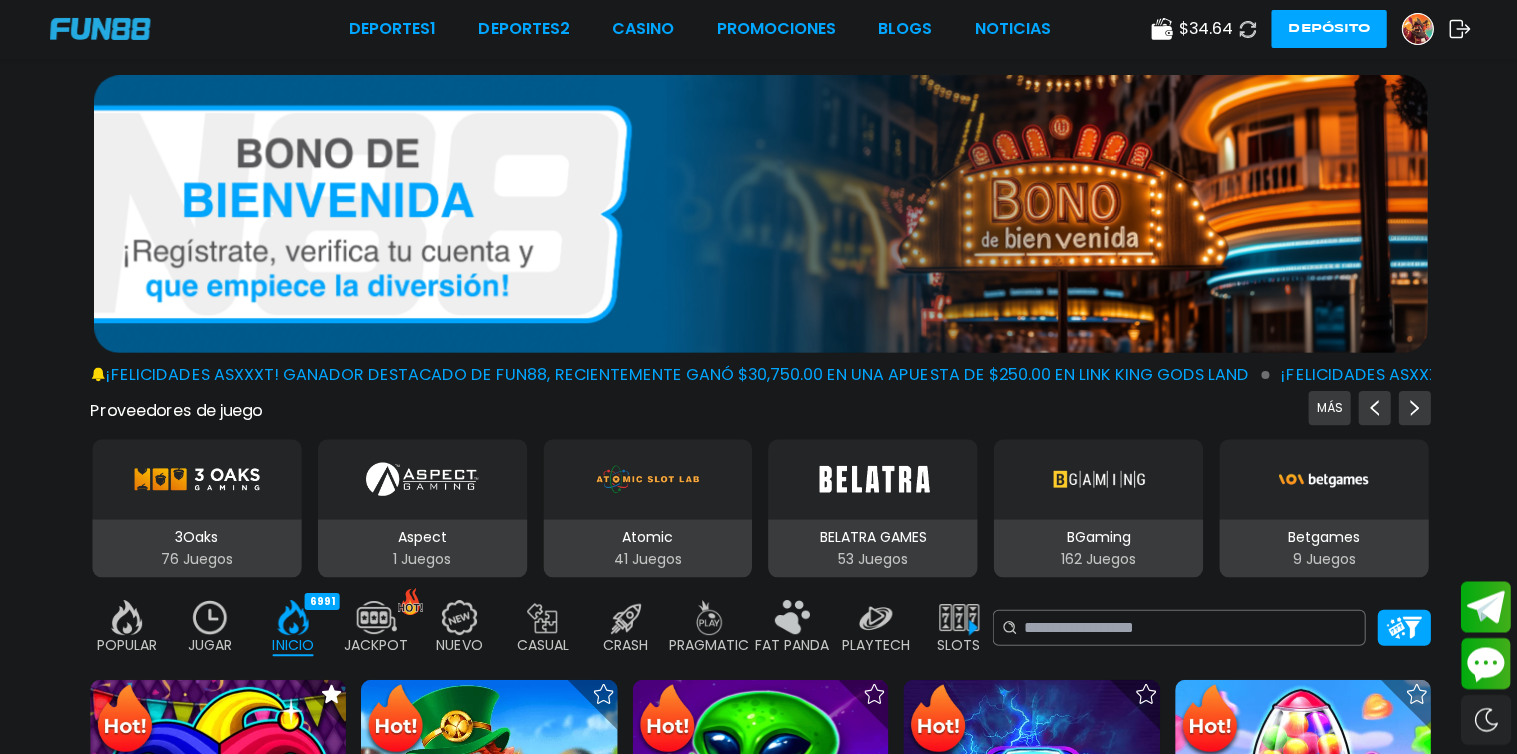 click 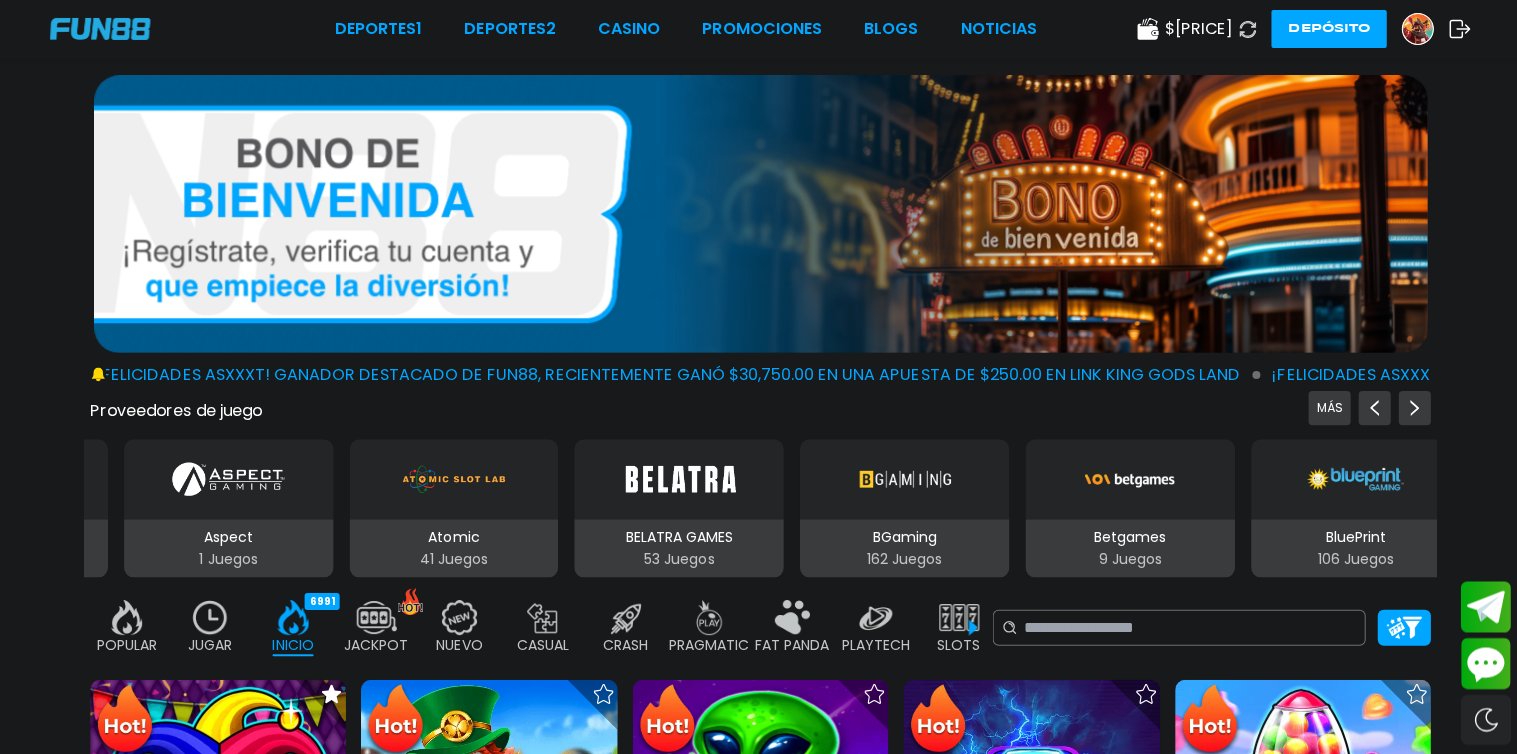 click on "$ 12.89" at bounding box center (1196, 30) 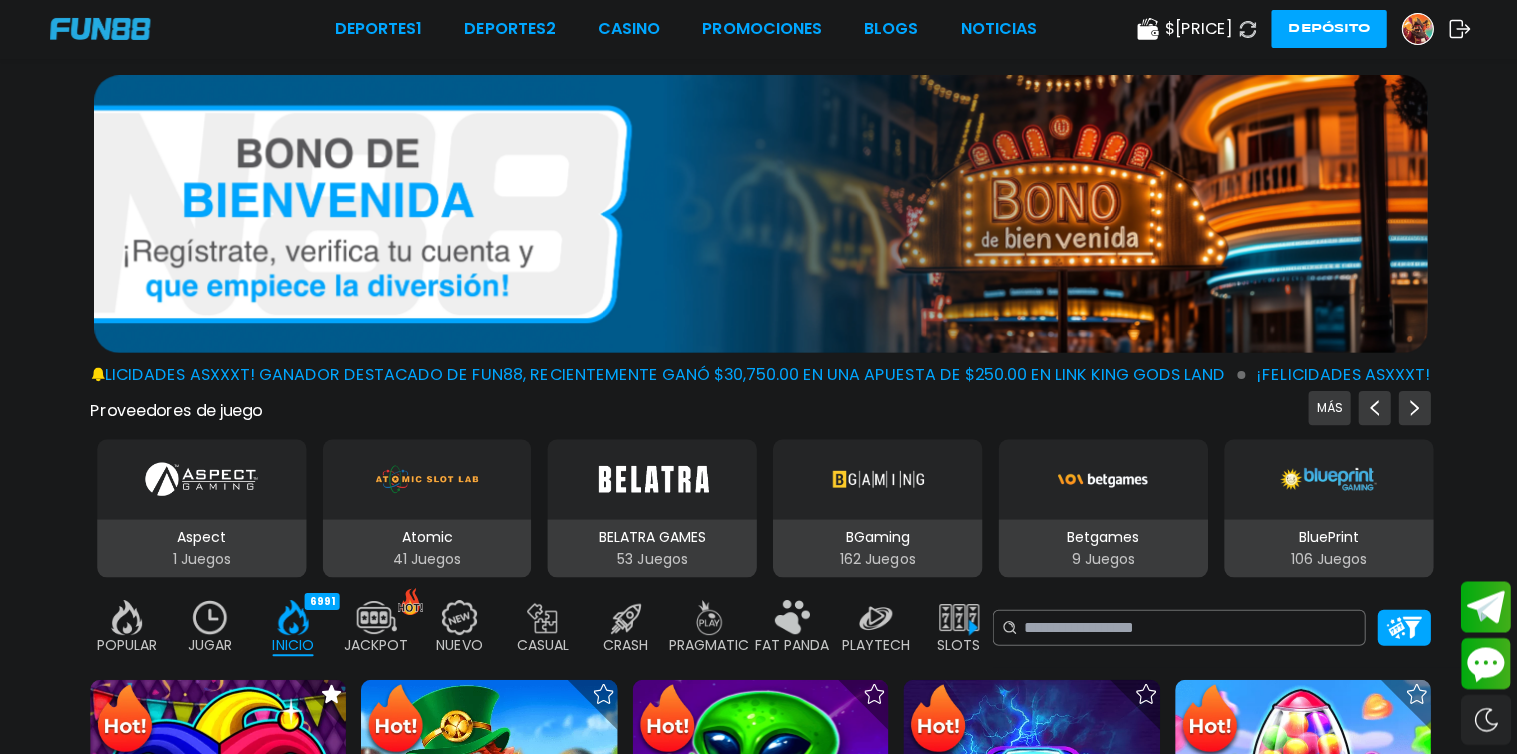 click on "$ 12.89" at bounding box center [1196, 30] 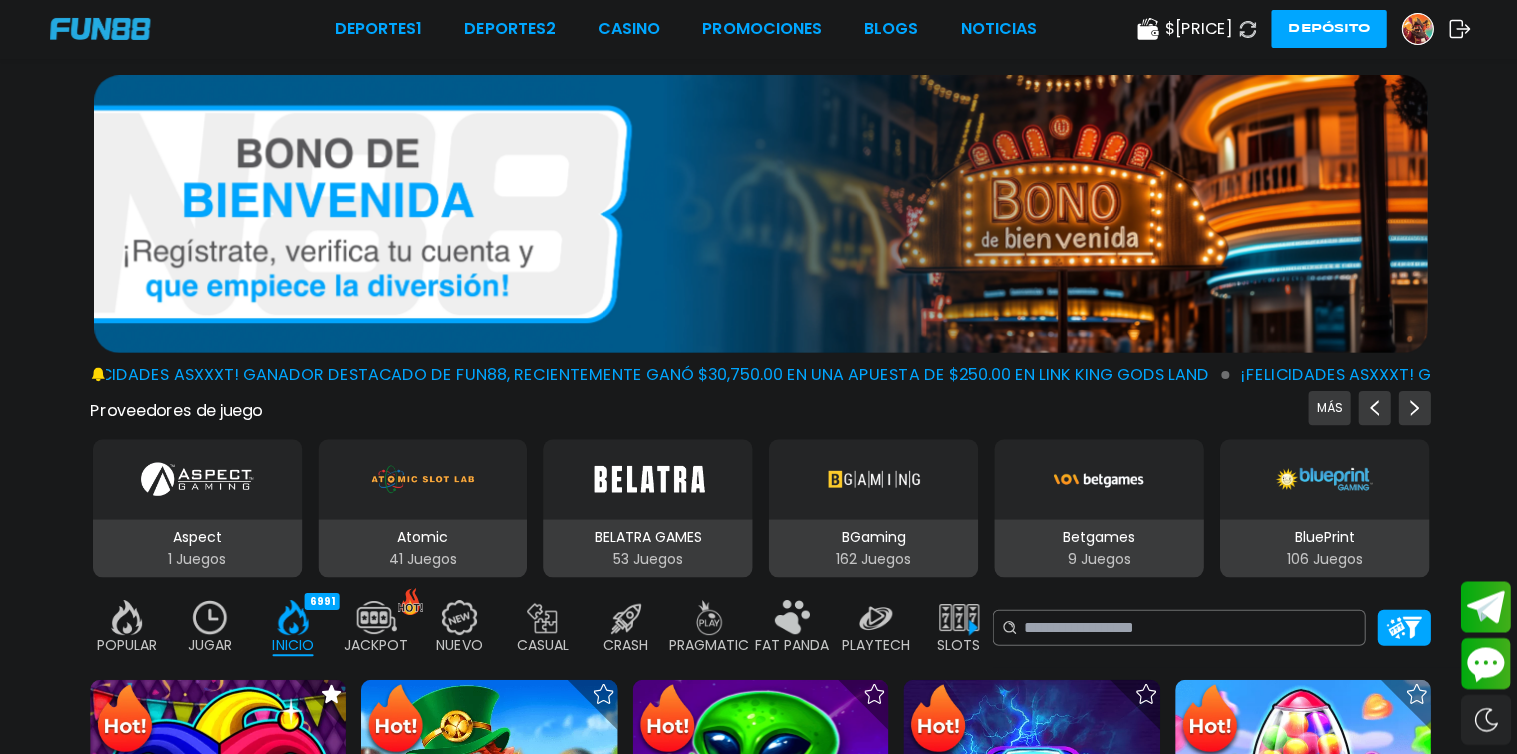 click on "Deportes  1 Deportes  2 CASINO Promociones BLOGS NOTICIAS $ [PRICE] Depósito" at bounding box center (758, 30) 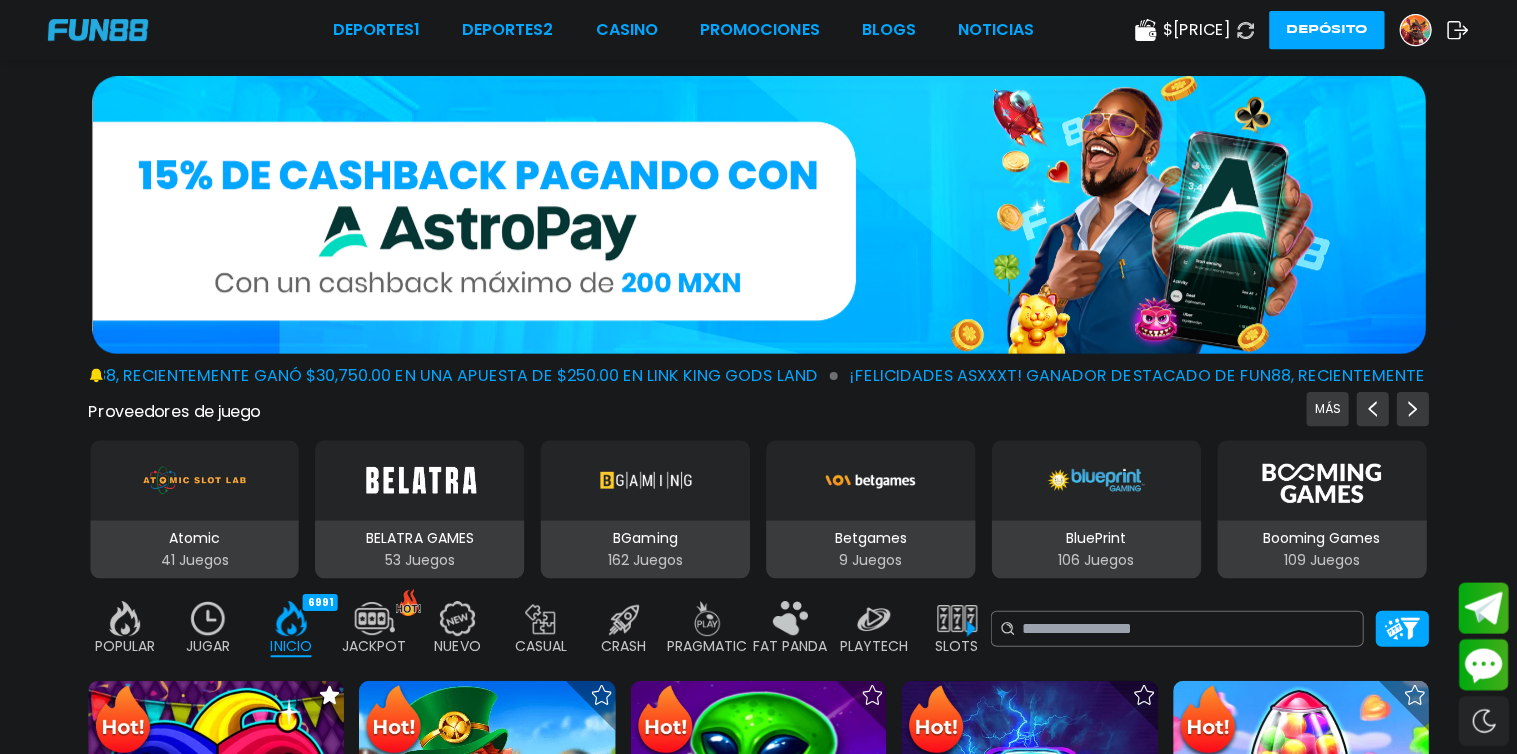 scroll, scrollTop: 0, scrollLeft: 0, axis: both 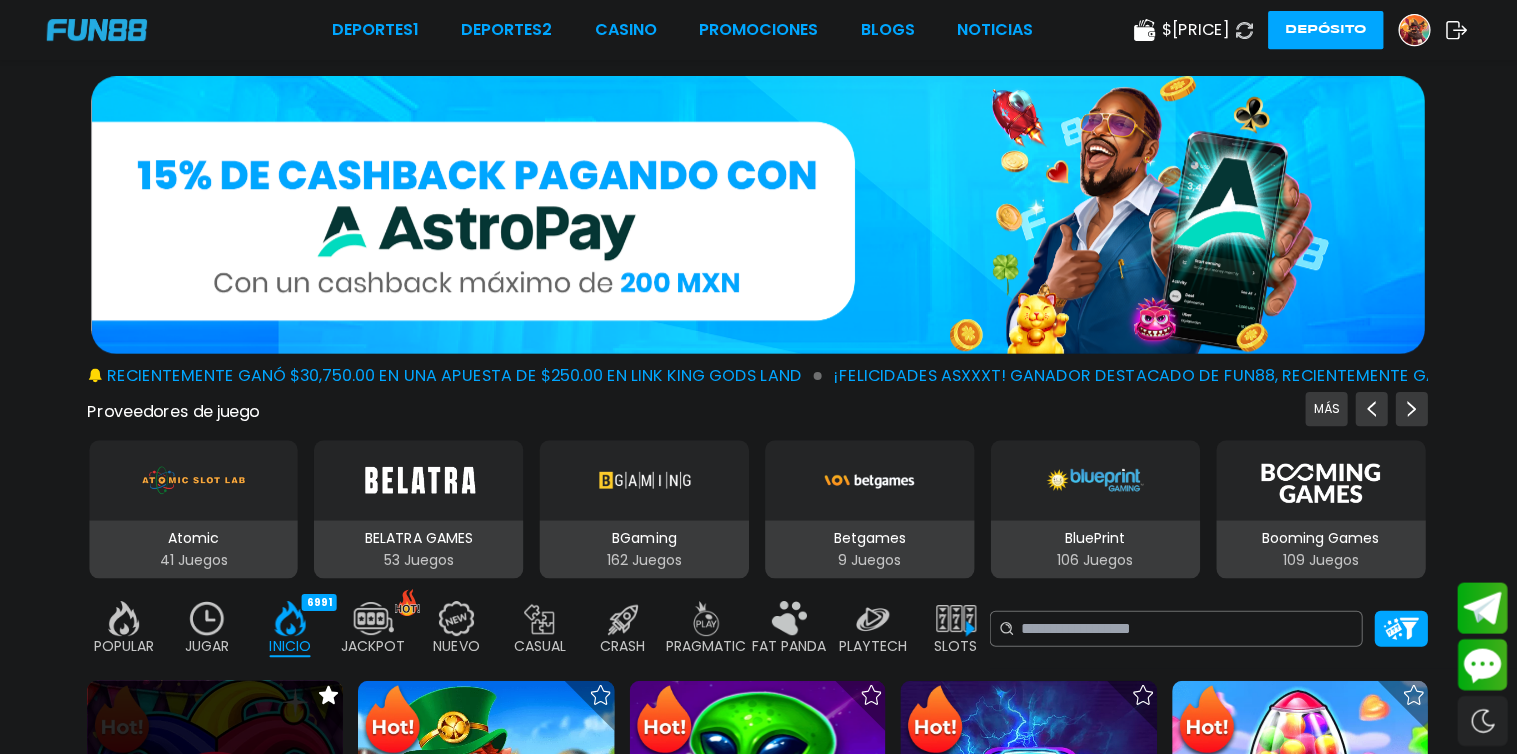 click at bounding box center [217, 806] 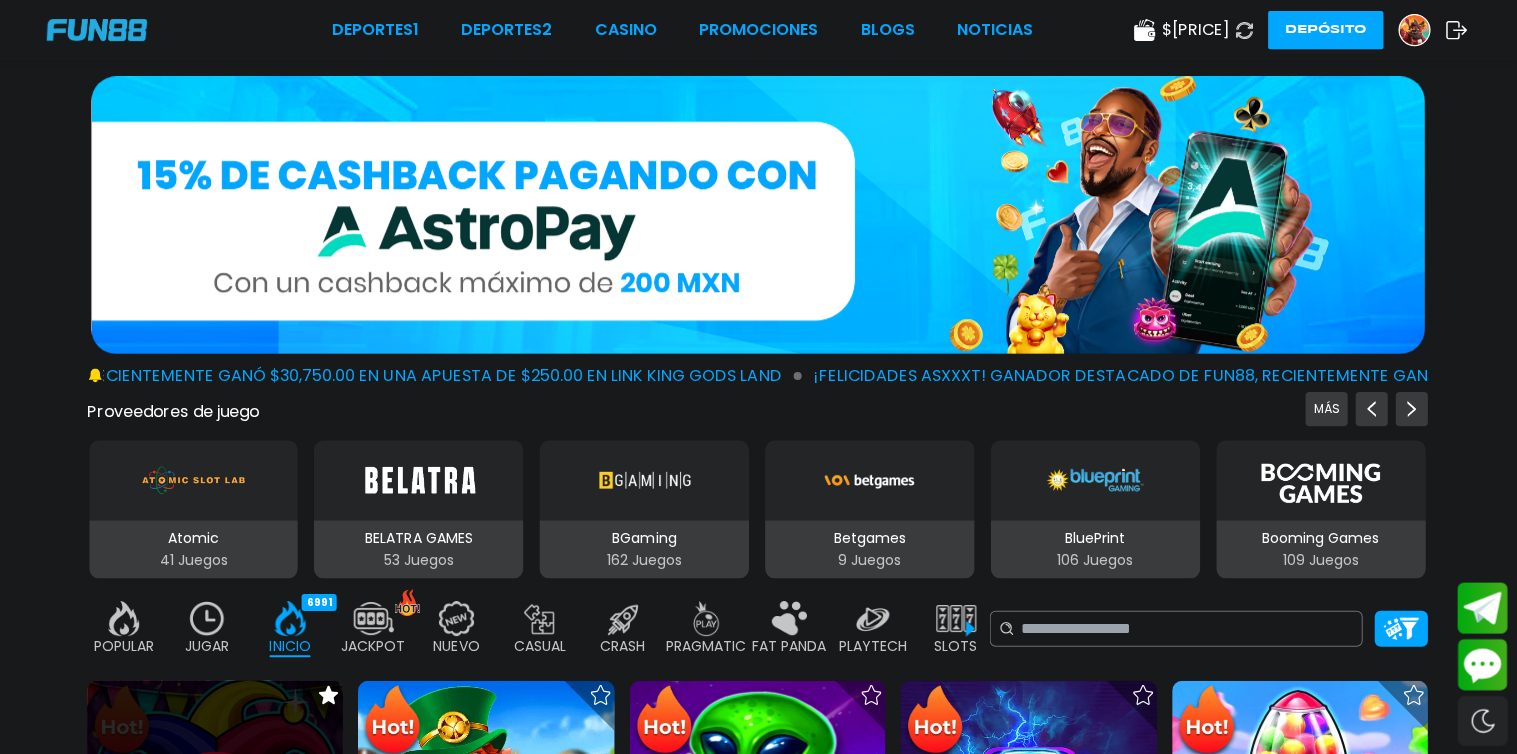 click at bounding box center [217, 806] 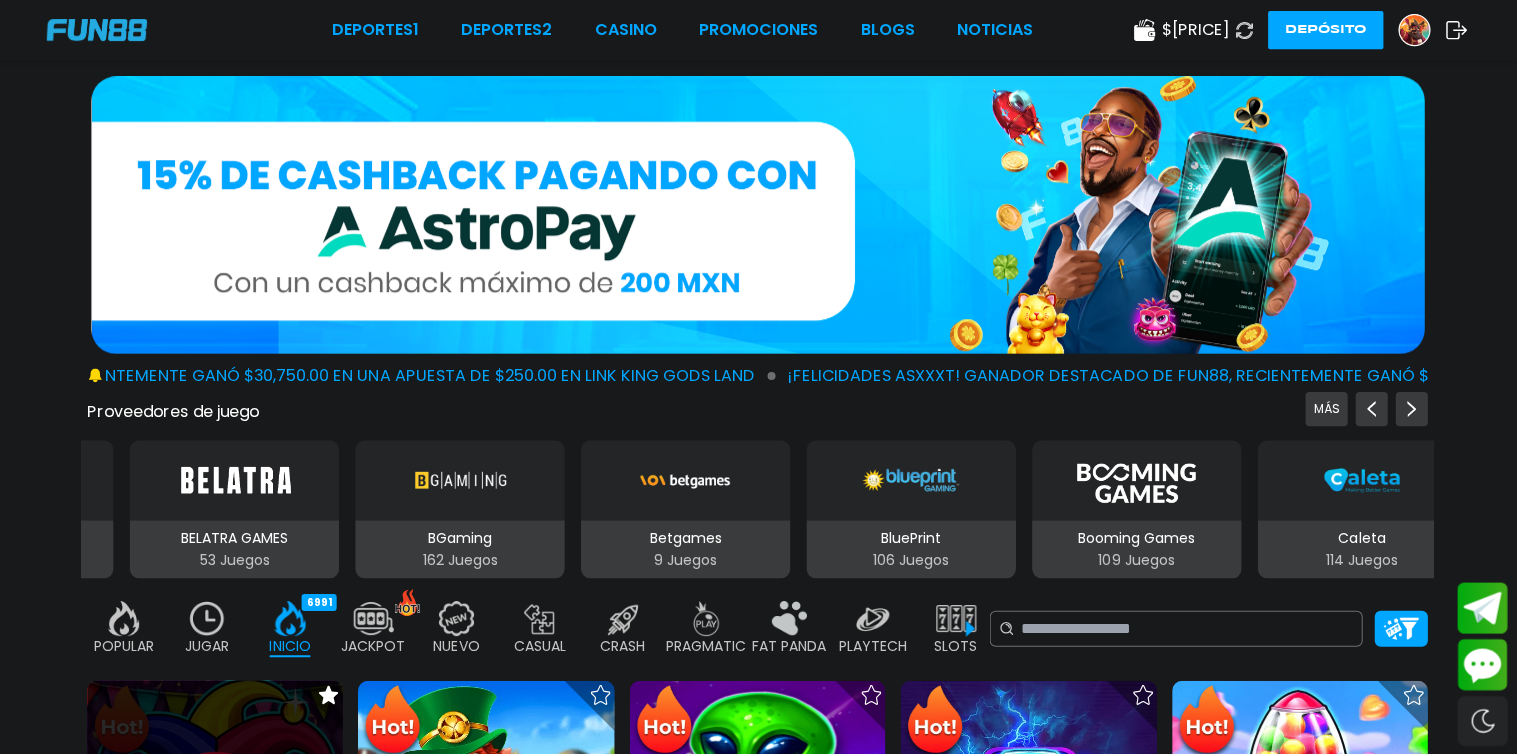 click 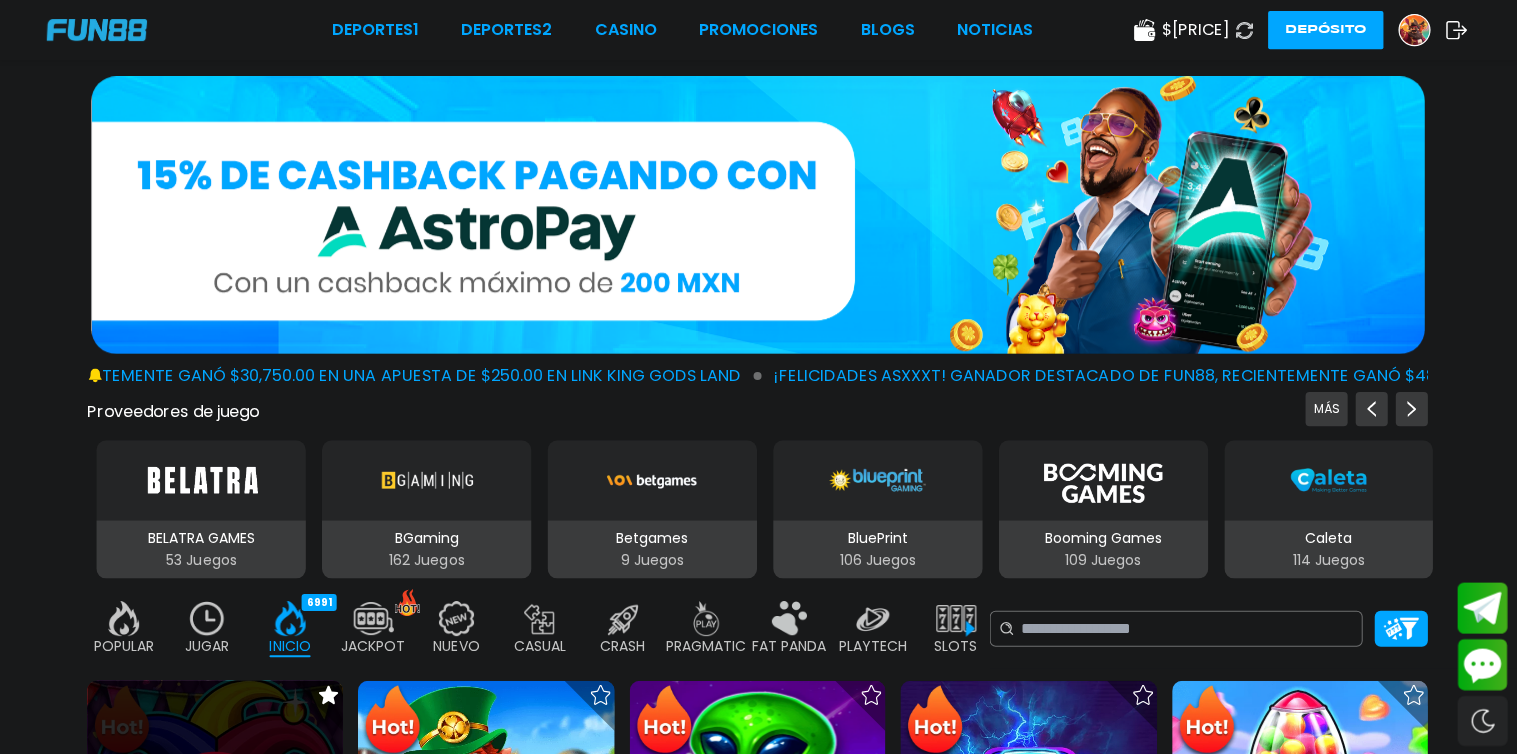 click 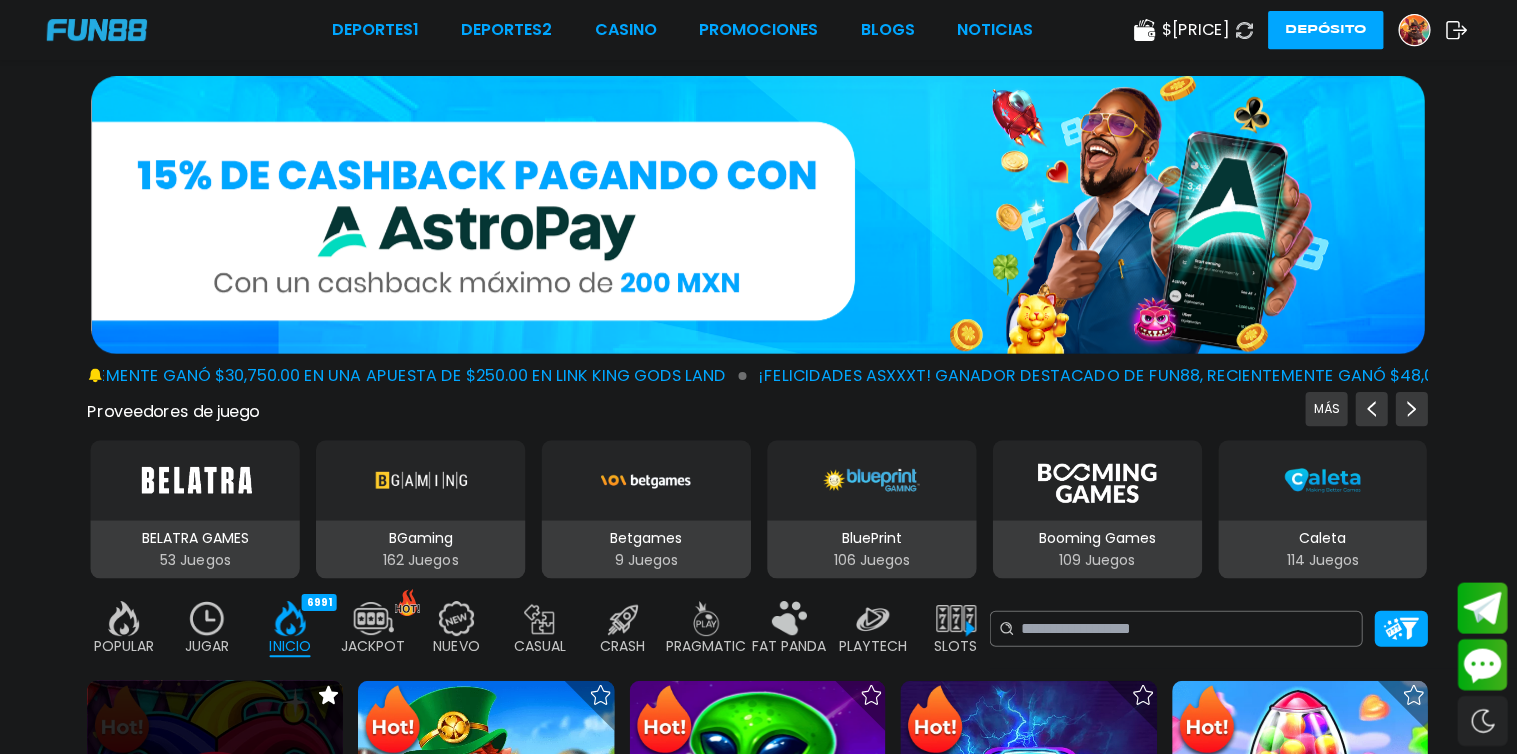 click 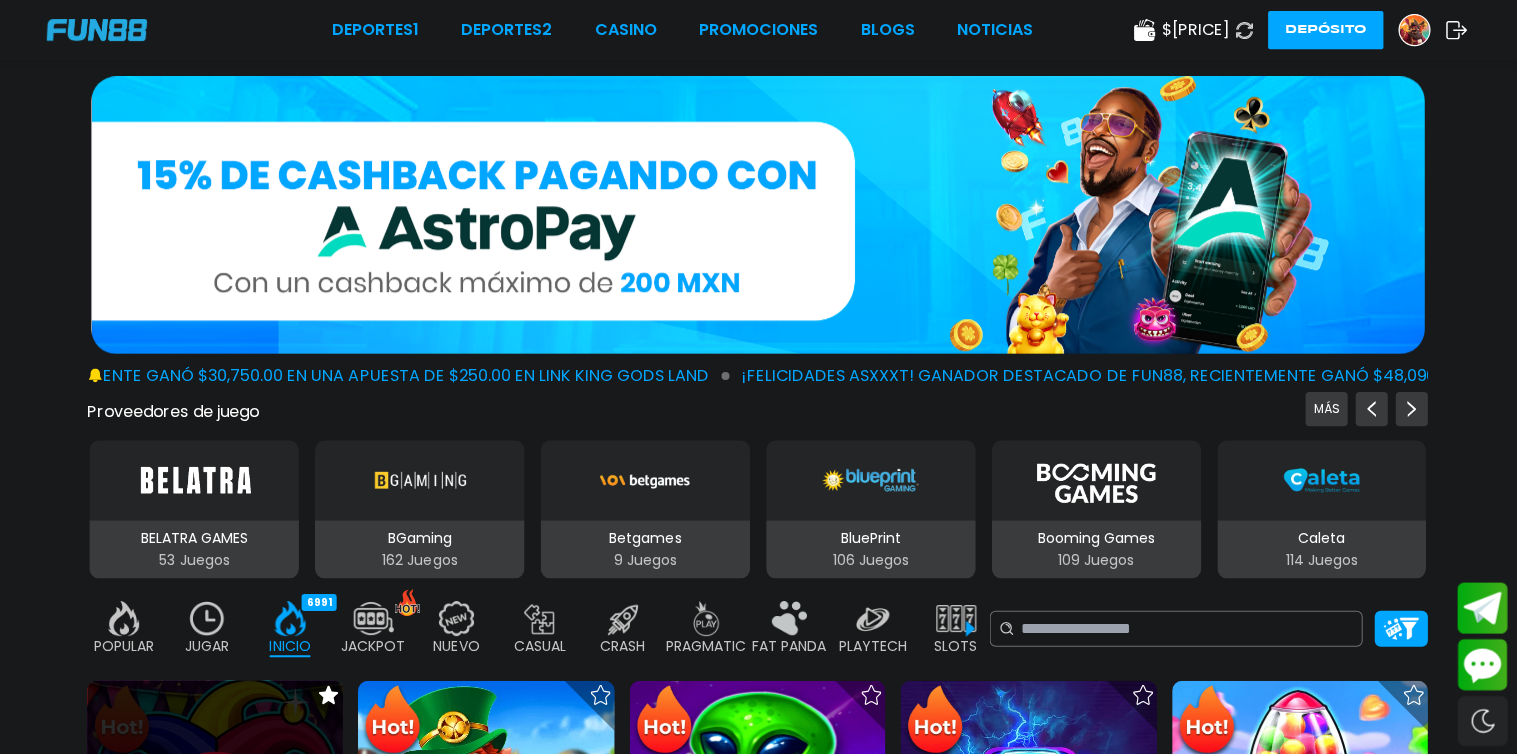 click at bounding box center [217, 806] 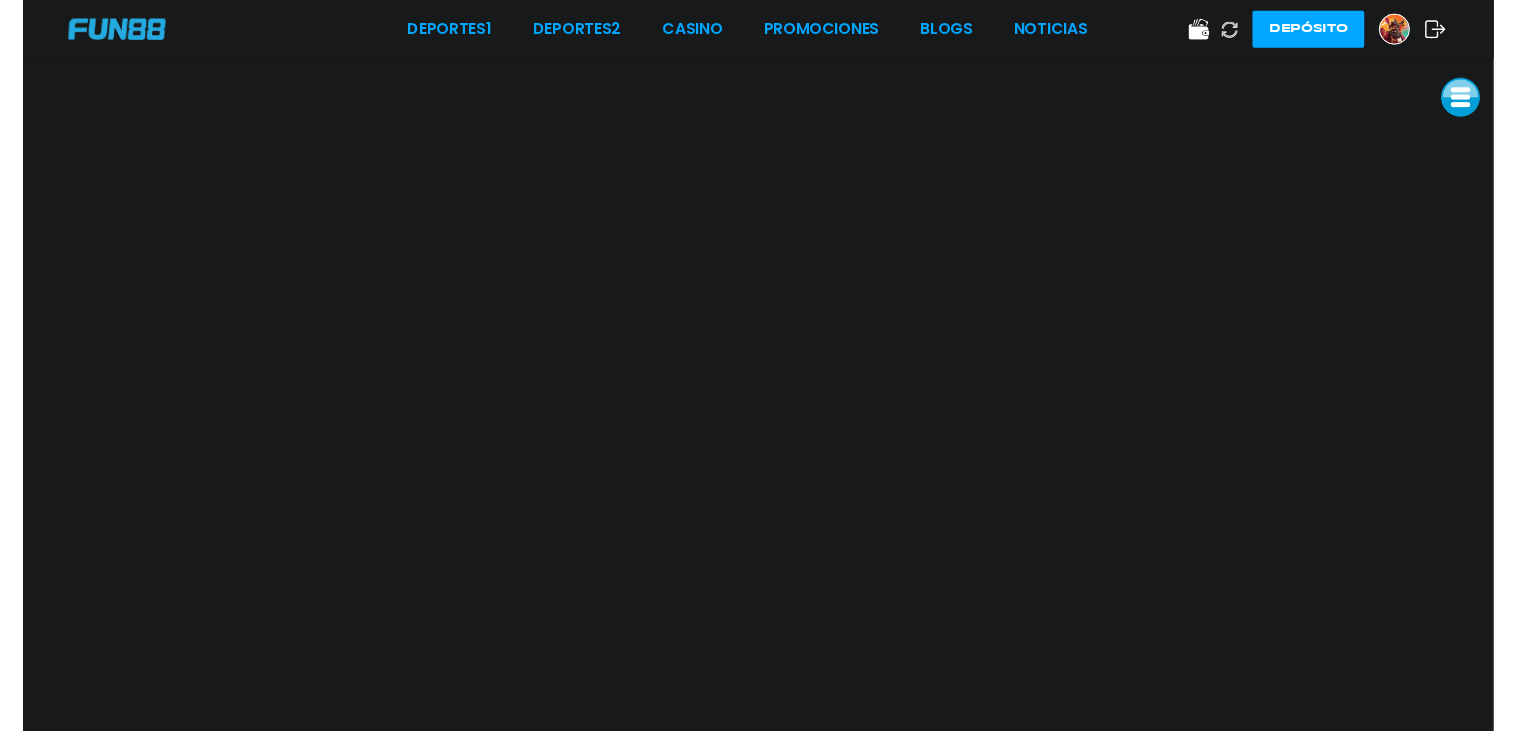 scroll, scrollTop: 0, scrollLeft: 0, axis: both 